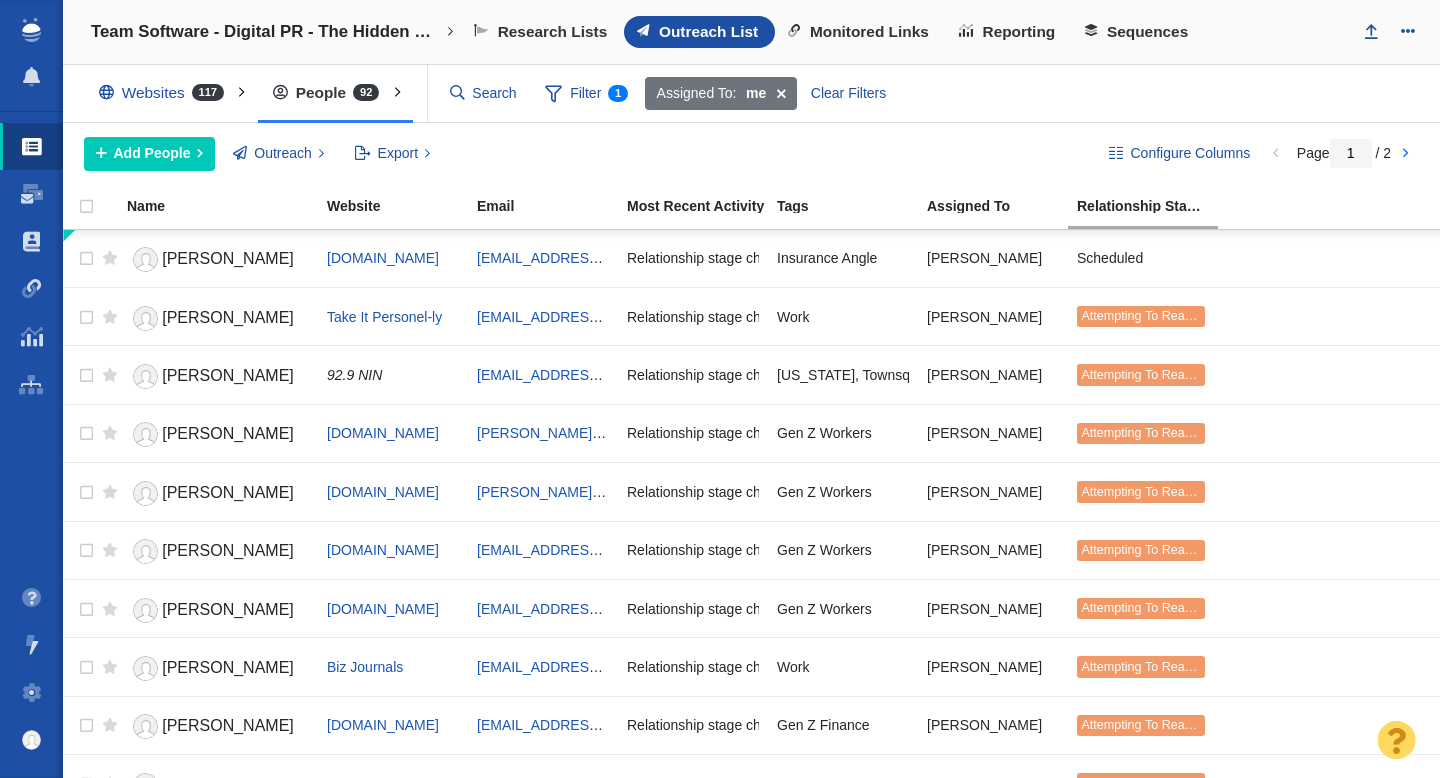 scroll, scrollTop: 0, scrollLeft: 0, axis: both 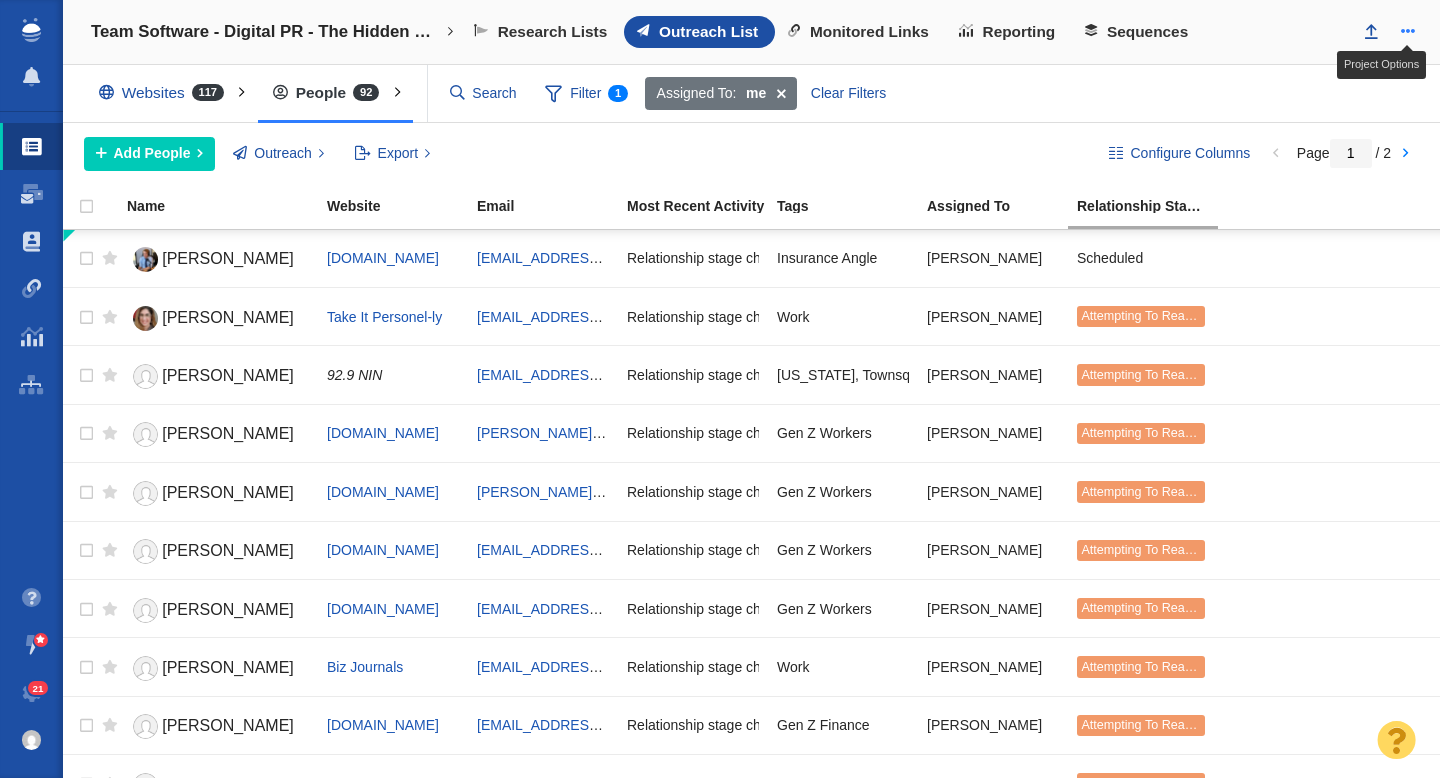 click at bounding box center (1408, 31) 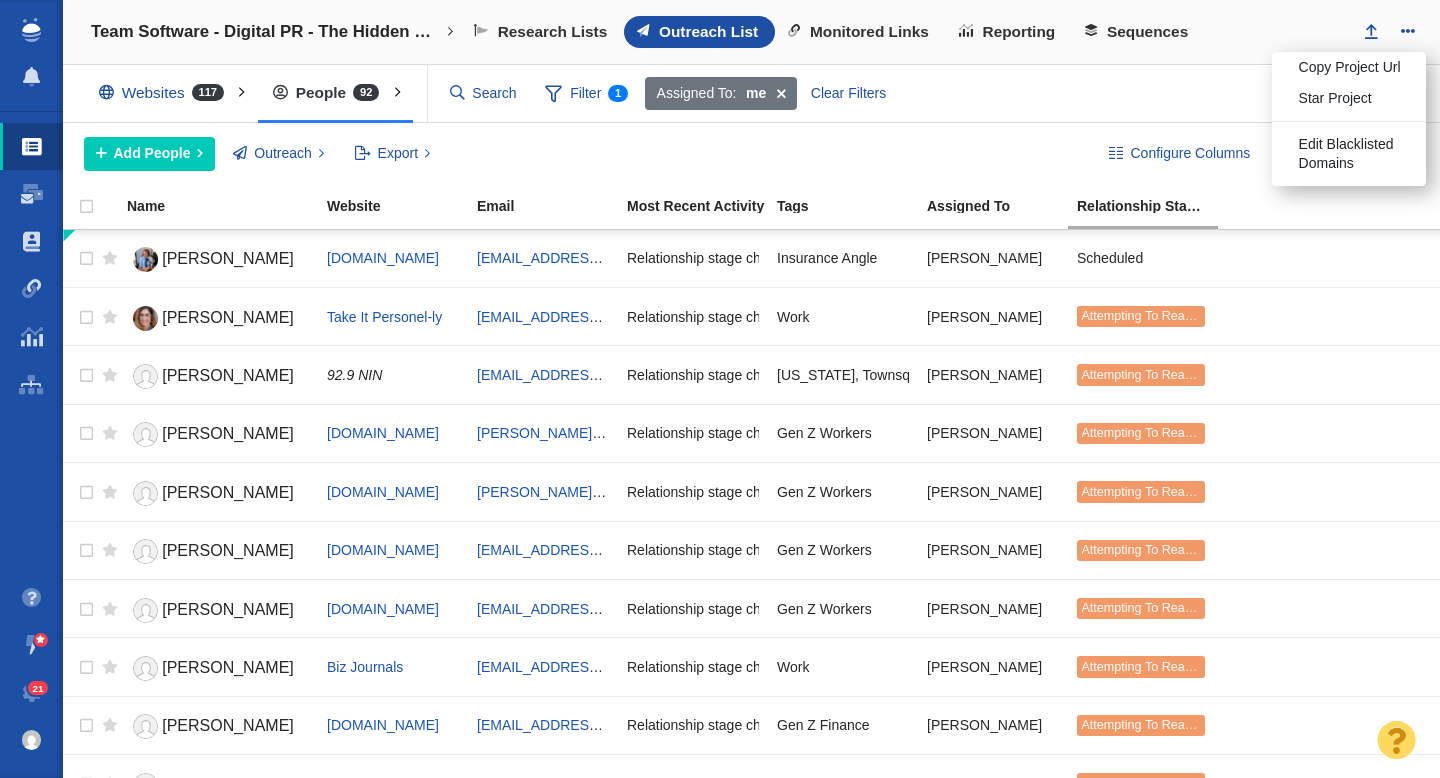 click on "Assigned To:    me Clear Filters" at bounding box center [1034, 94] 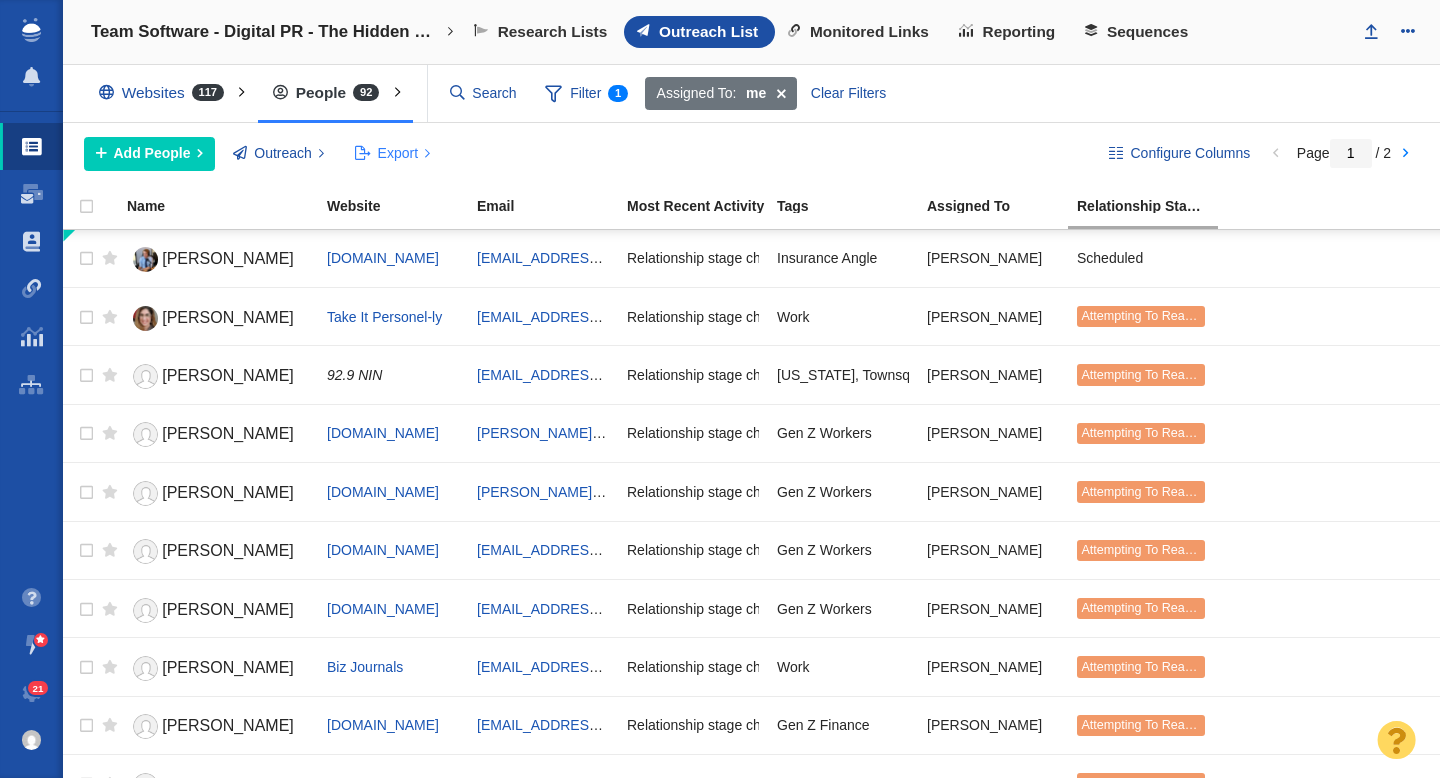 click on "Export" at bounding box center [398, 153] 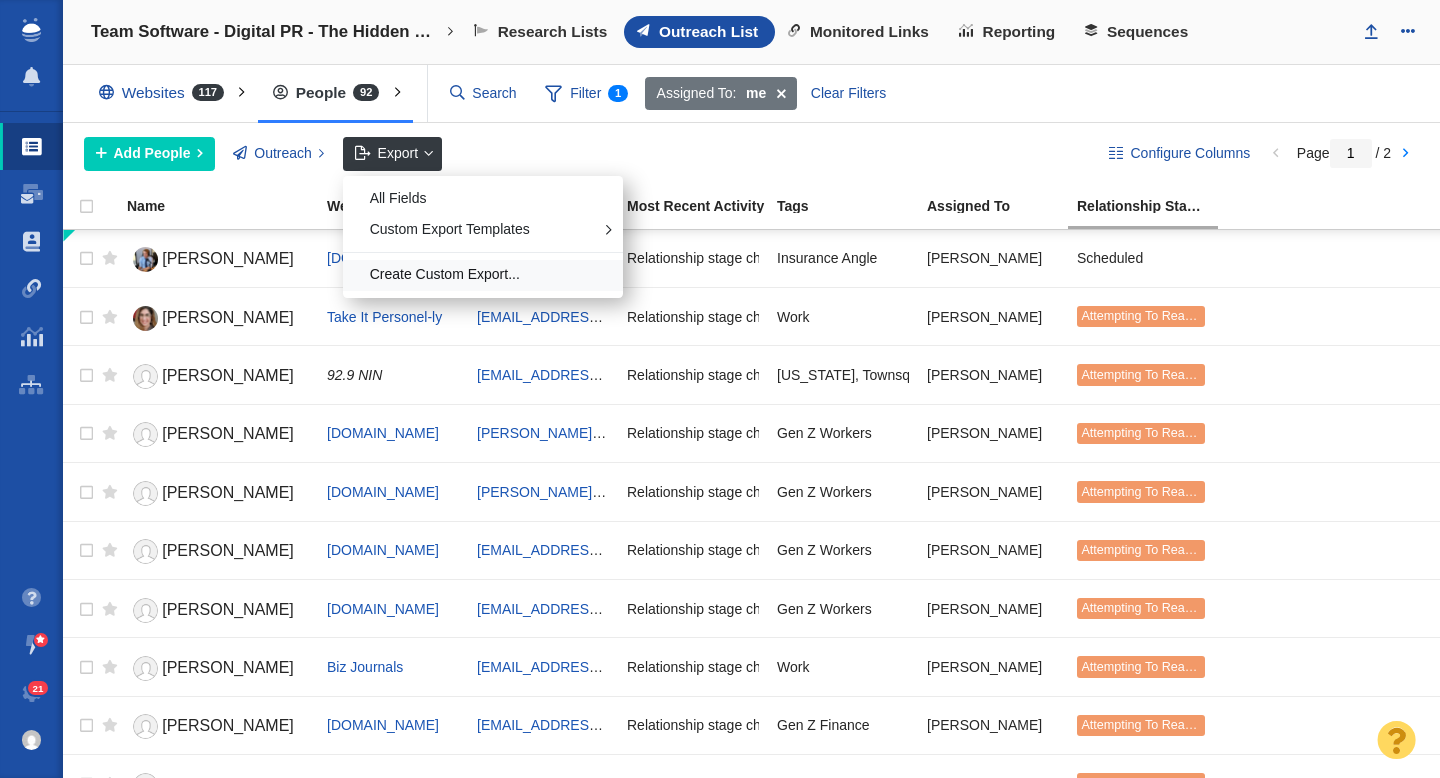 click on "Create Custom Export..." at bounding box center [483, 275] 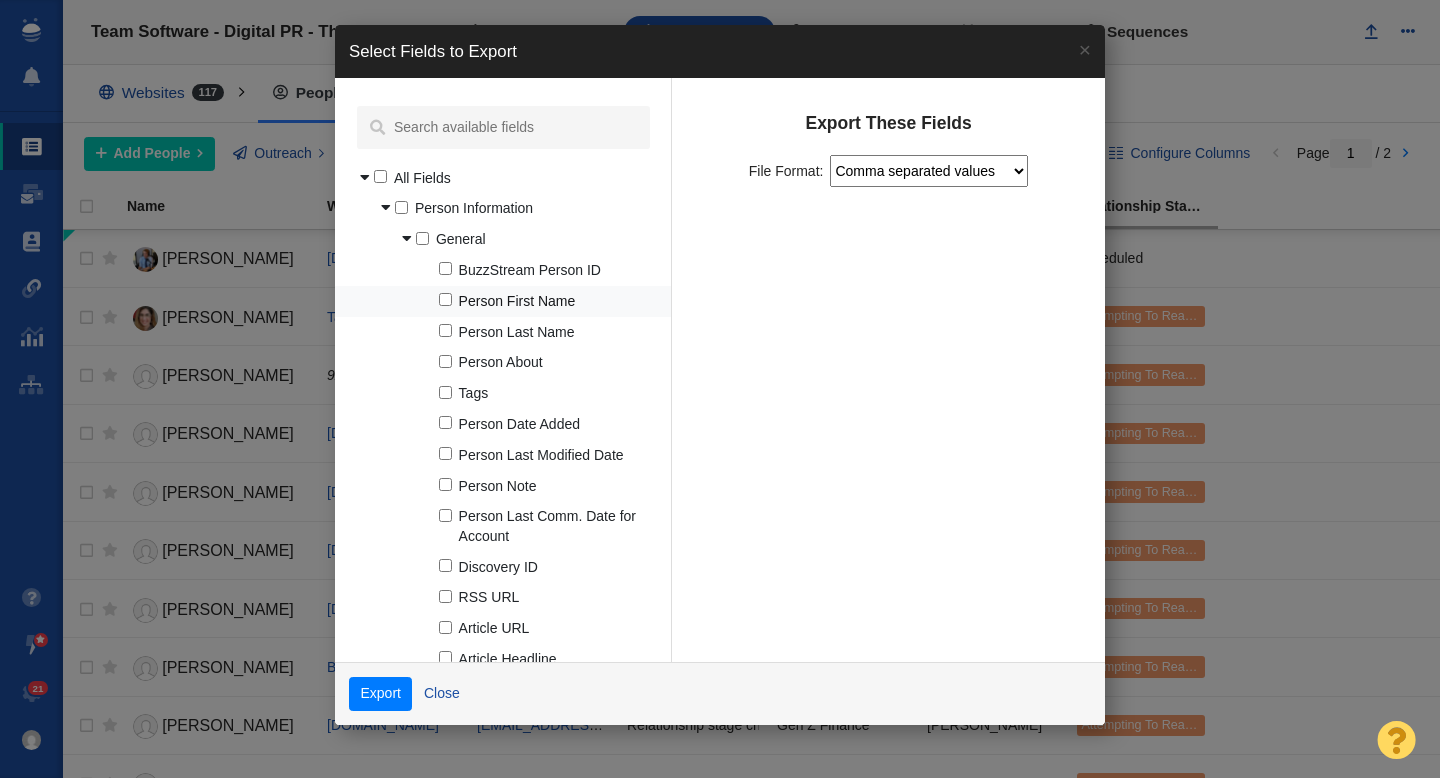 click on "Person First Name" at bounding box center [445, 299] 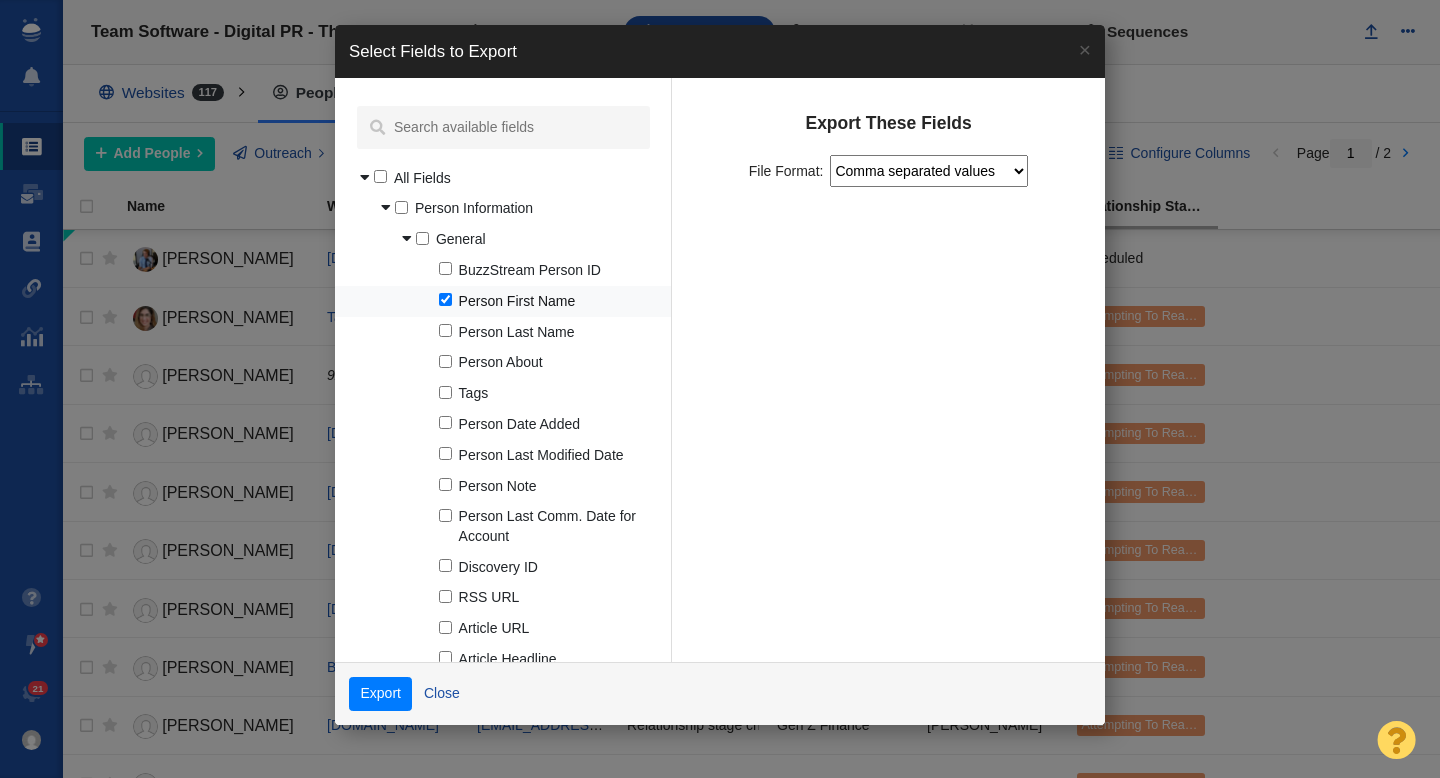 checkbox on "true" 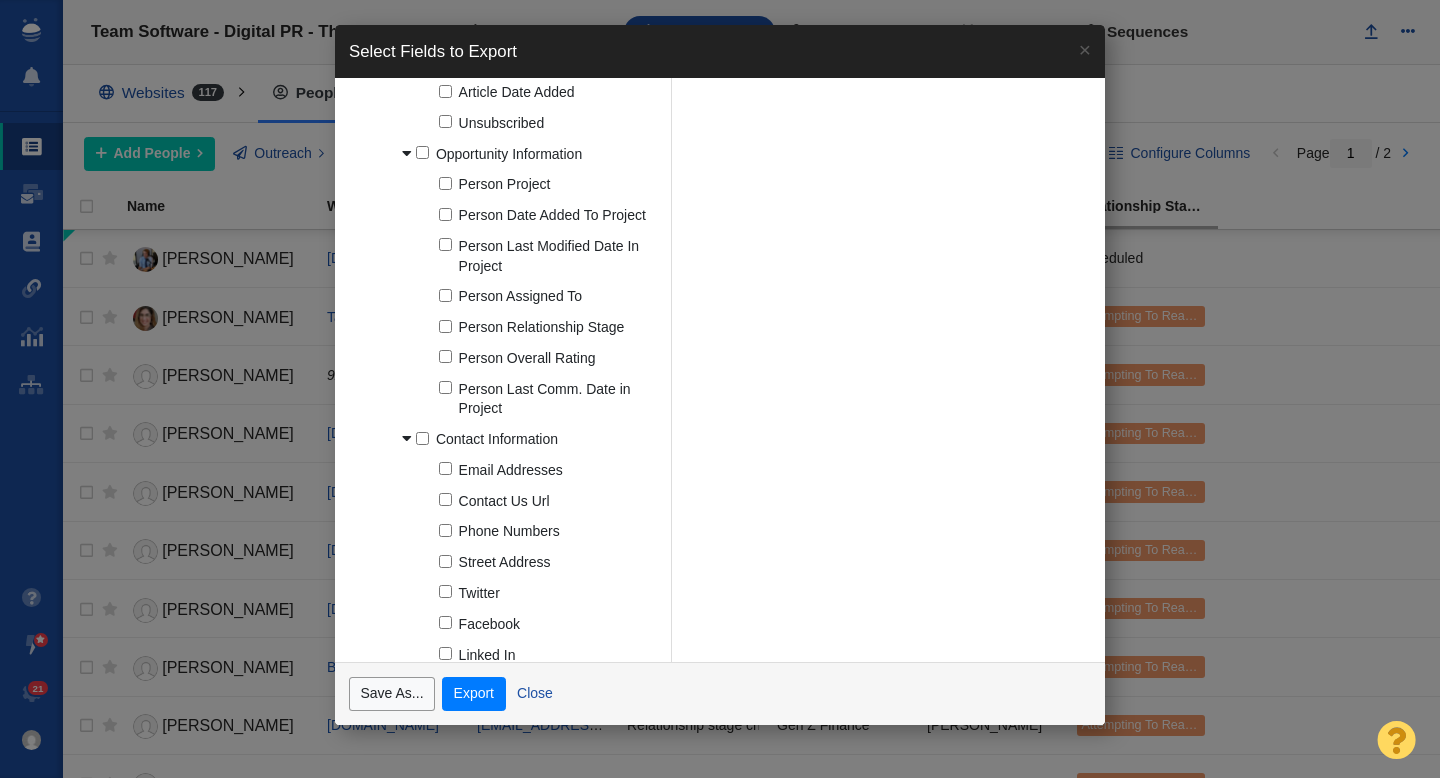 scroll, scrollTop: 692, scrollLeft: 0, axis: vertical 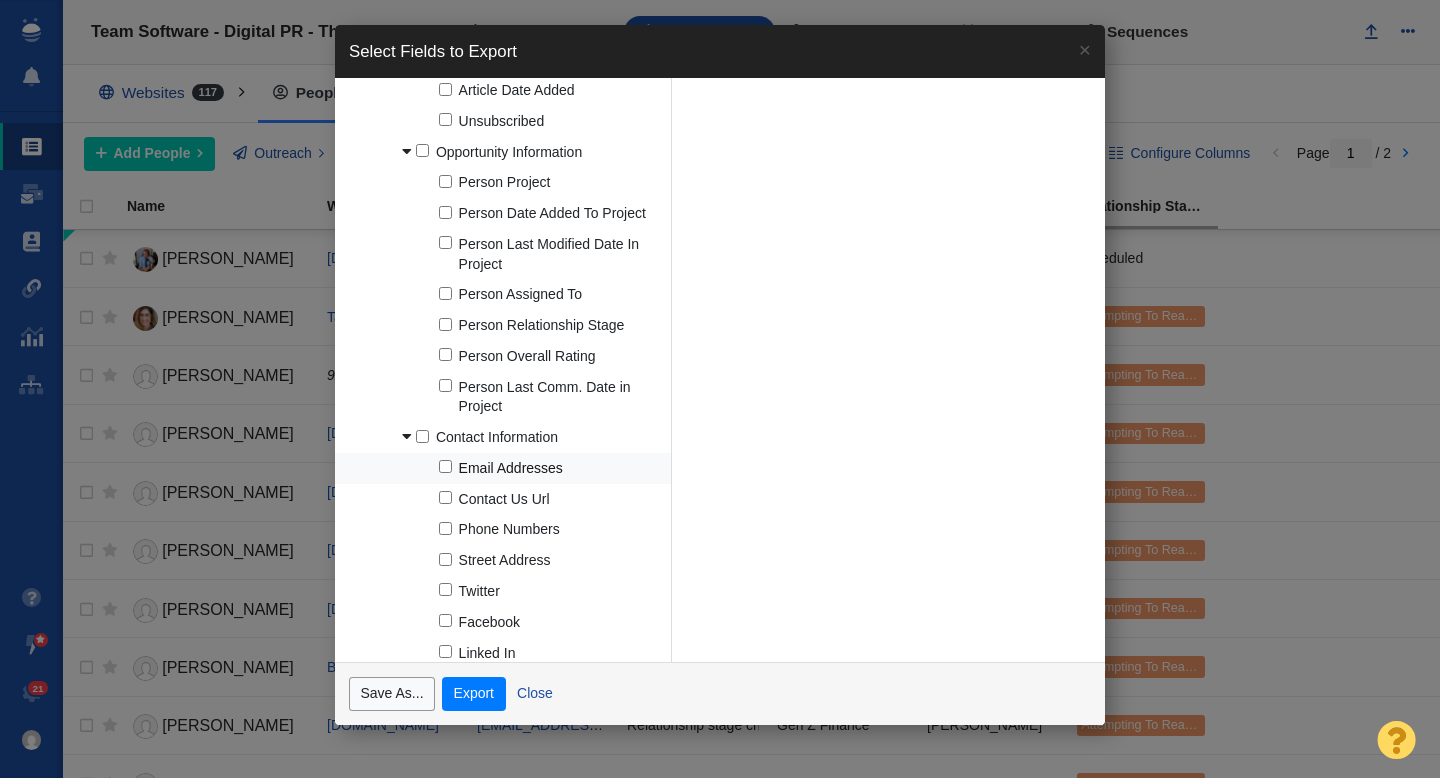 click on "Email Addresses" at bounding box center [445, 466] 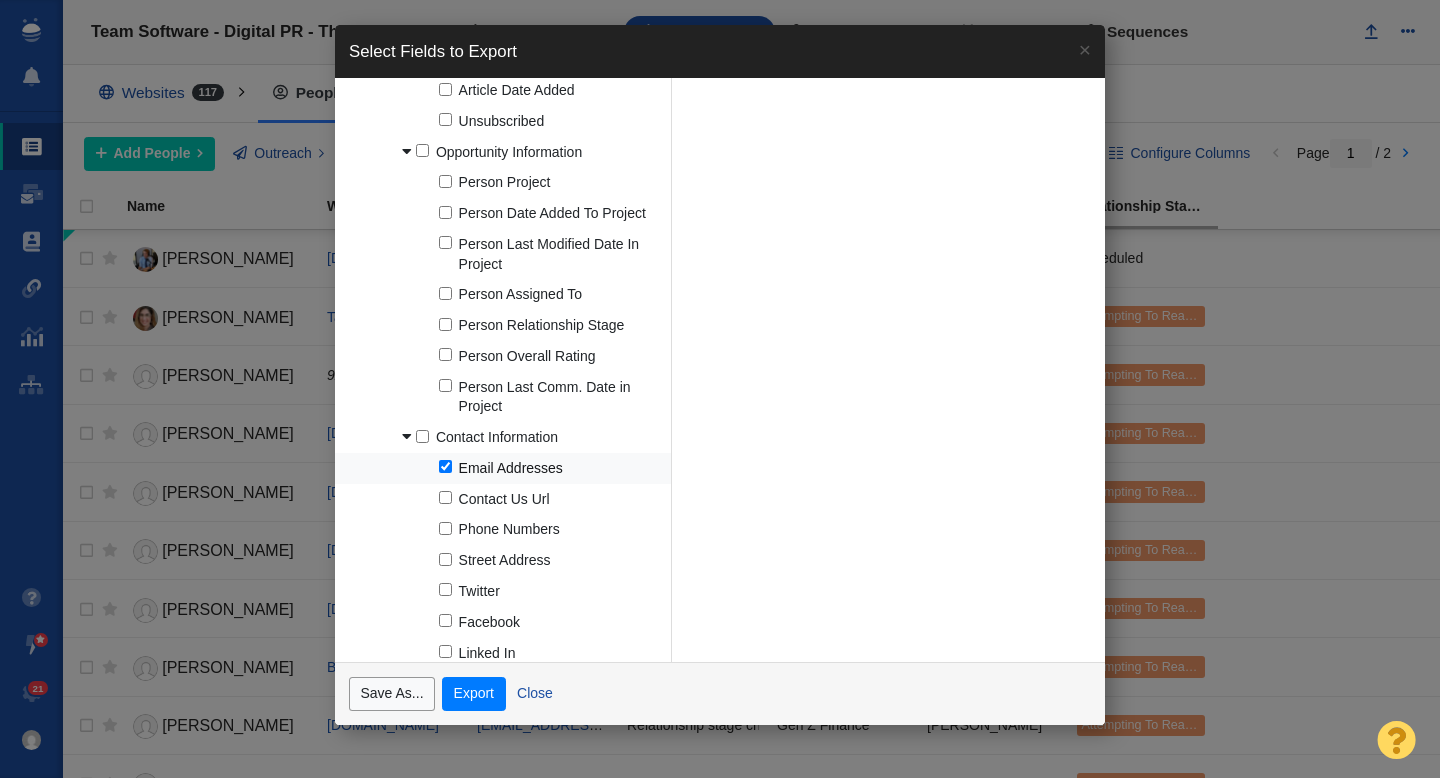 checkbox on "true" 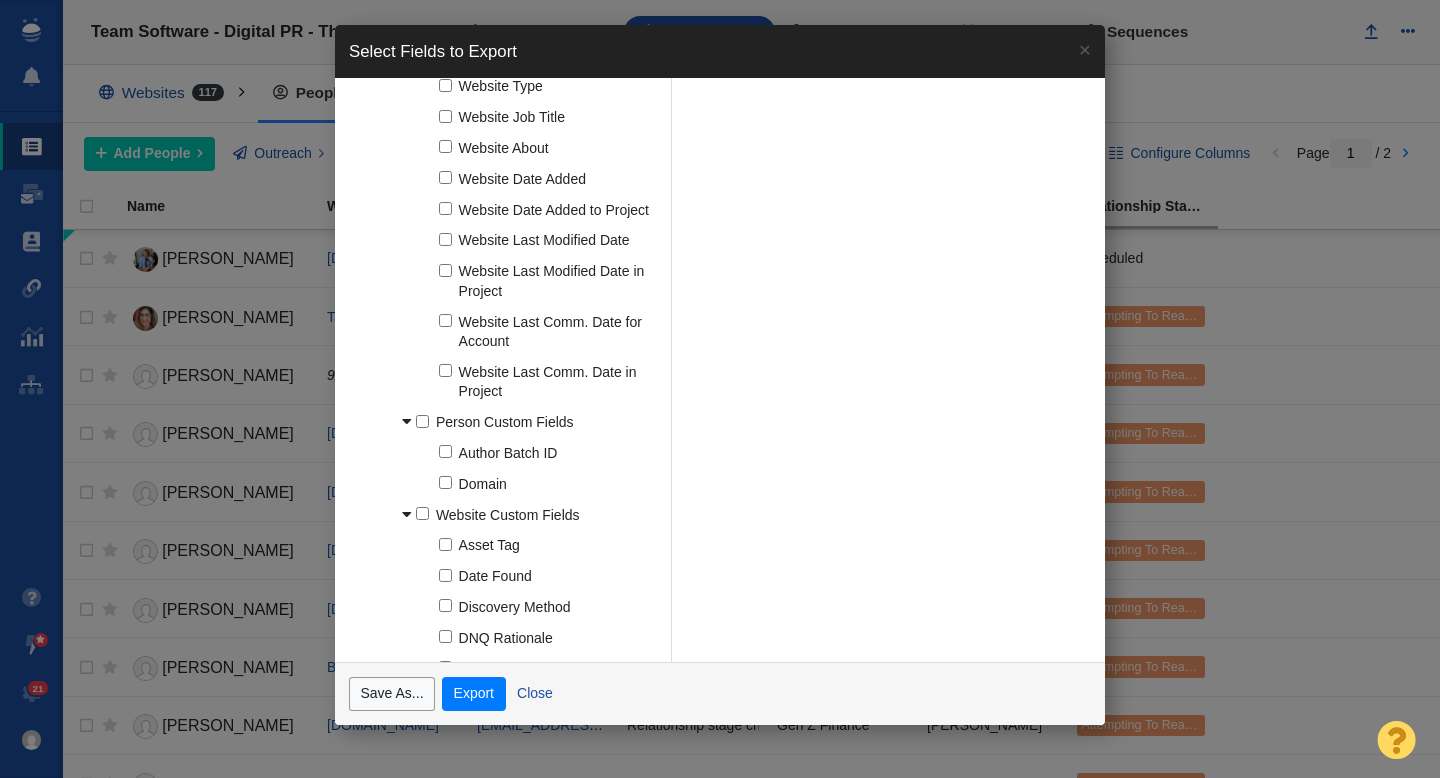 scroll, scrollTop: 1849, scrollLeft: 0, axis: vertical 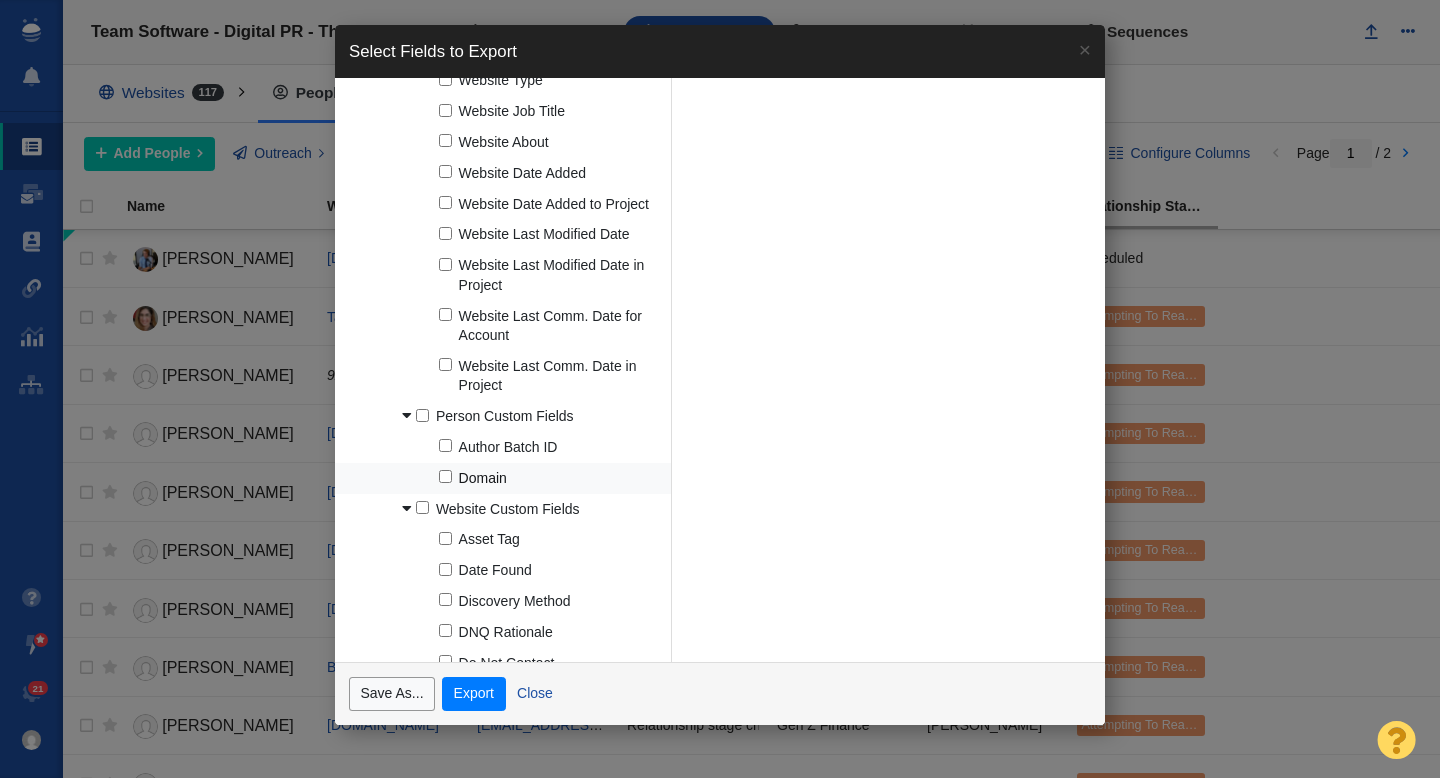 click on "Domain" at bounding box center (445, 476) 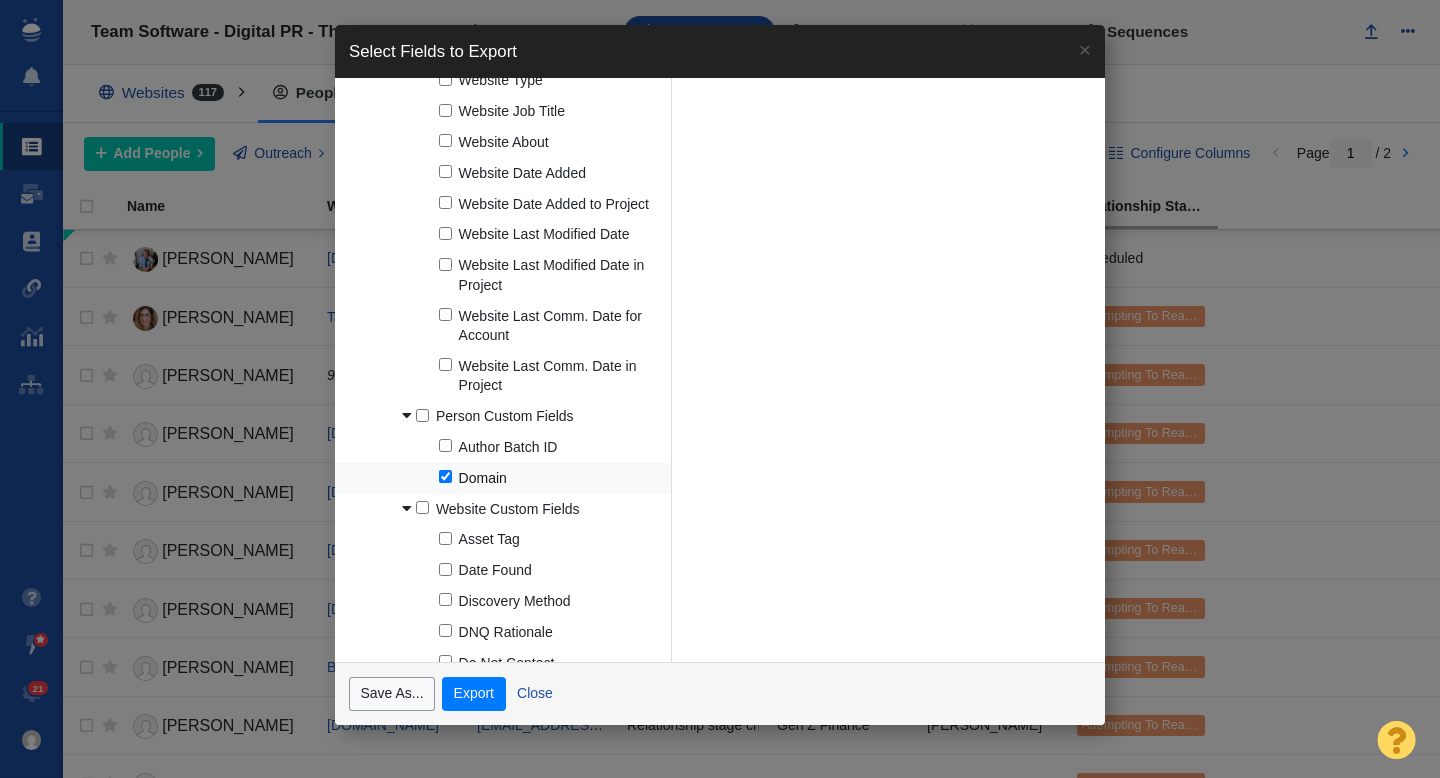 checkbox on "true" 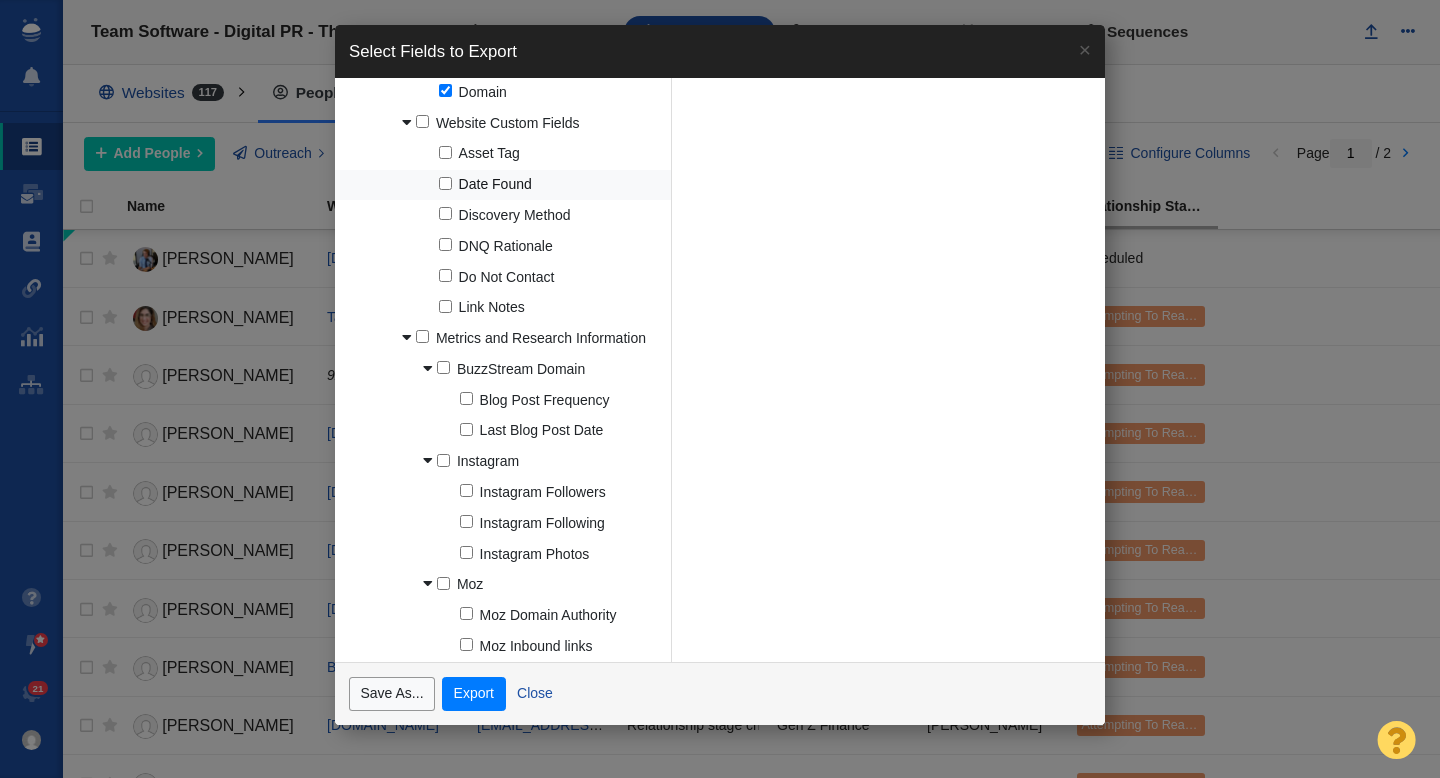 scroll, scrollTop: 2244, scrollLeft: 0, axis: vertical 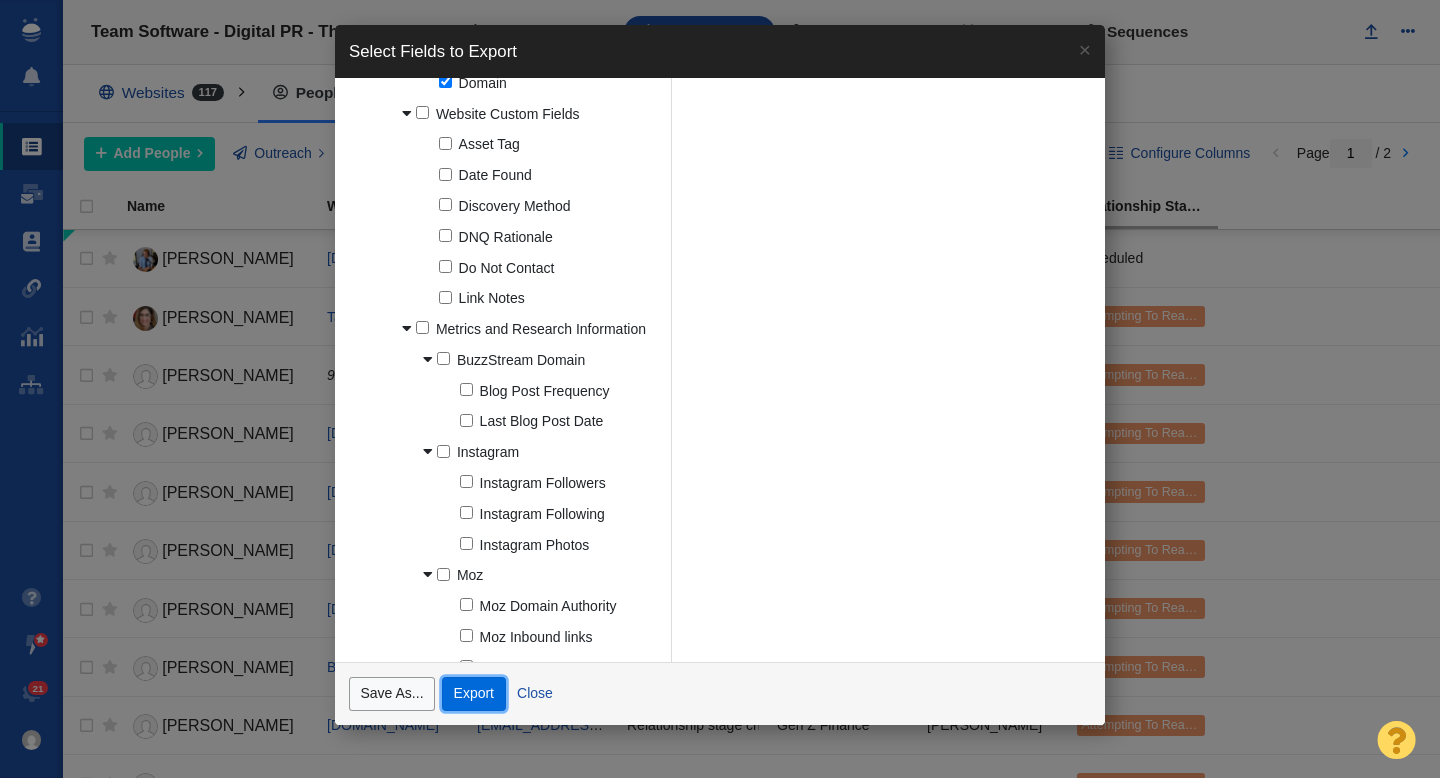 click on "Export" at bounding box center (473, 694) 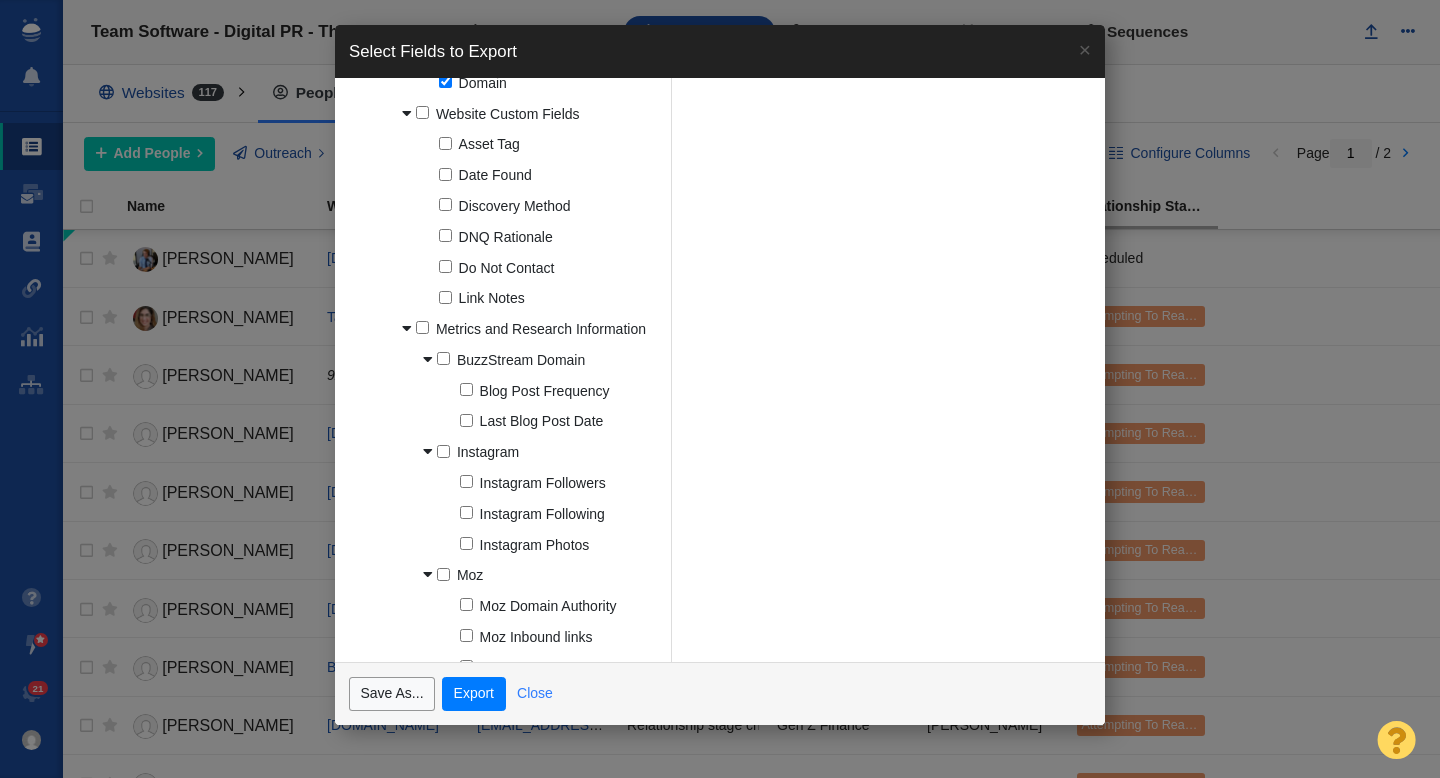 click on "Close" at bounding box center [535, 694] 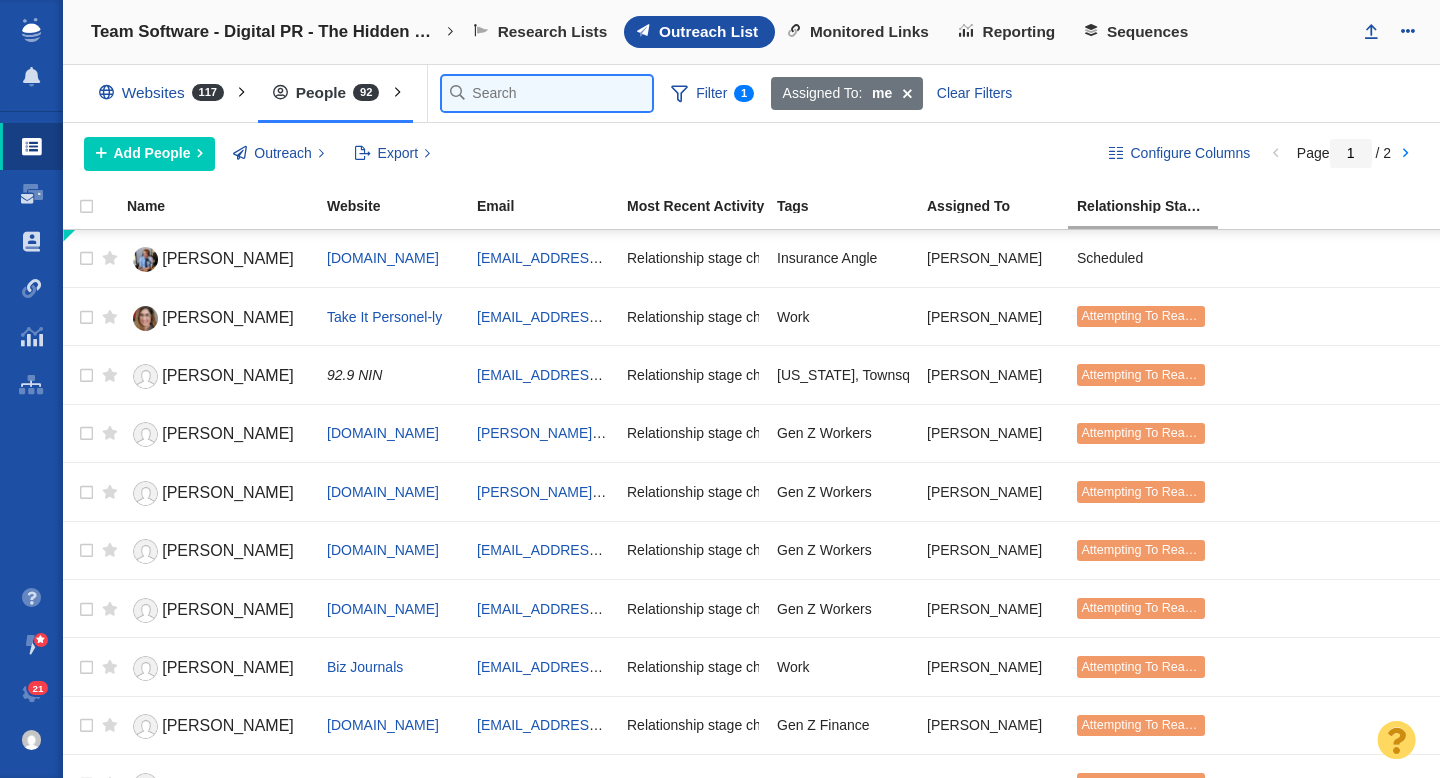 click at bounding box center (547, 93) 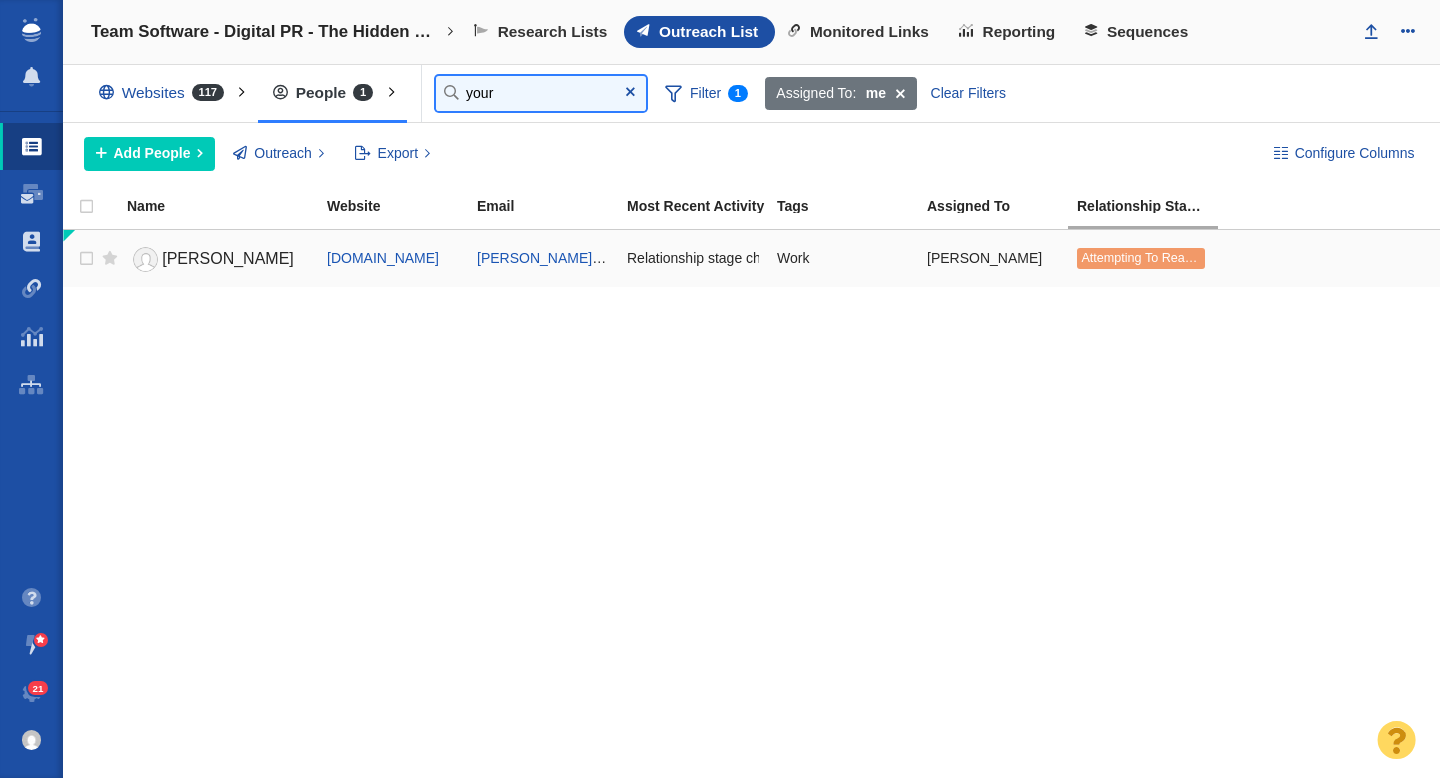 type on "your" 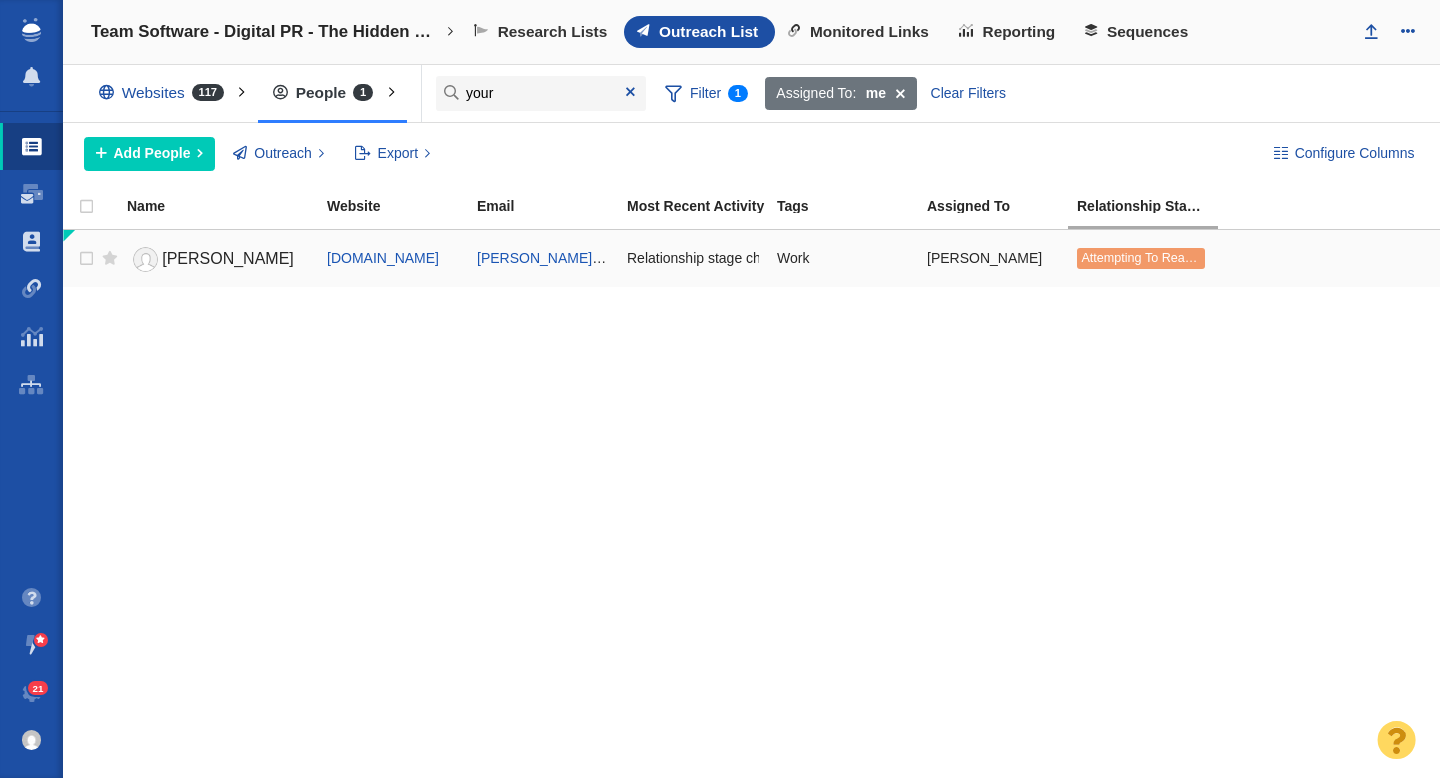 click on "[PERSON_NAME]" at bounding box center (228, 258) 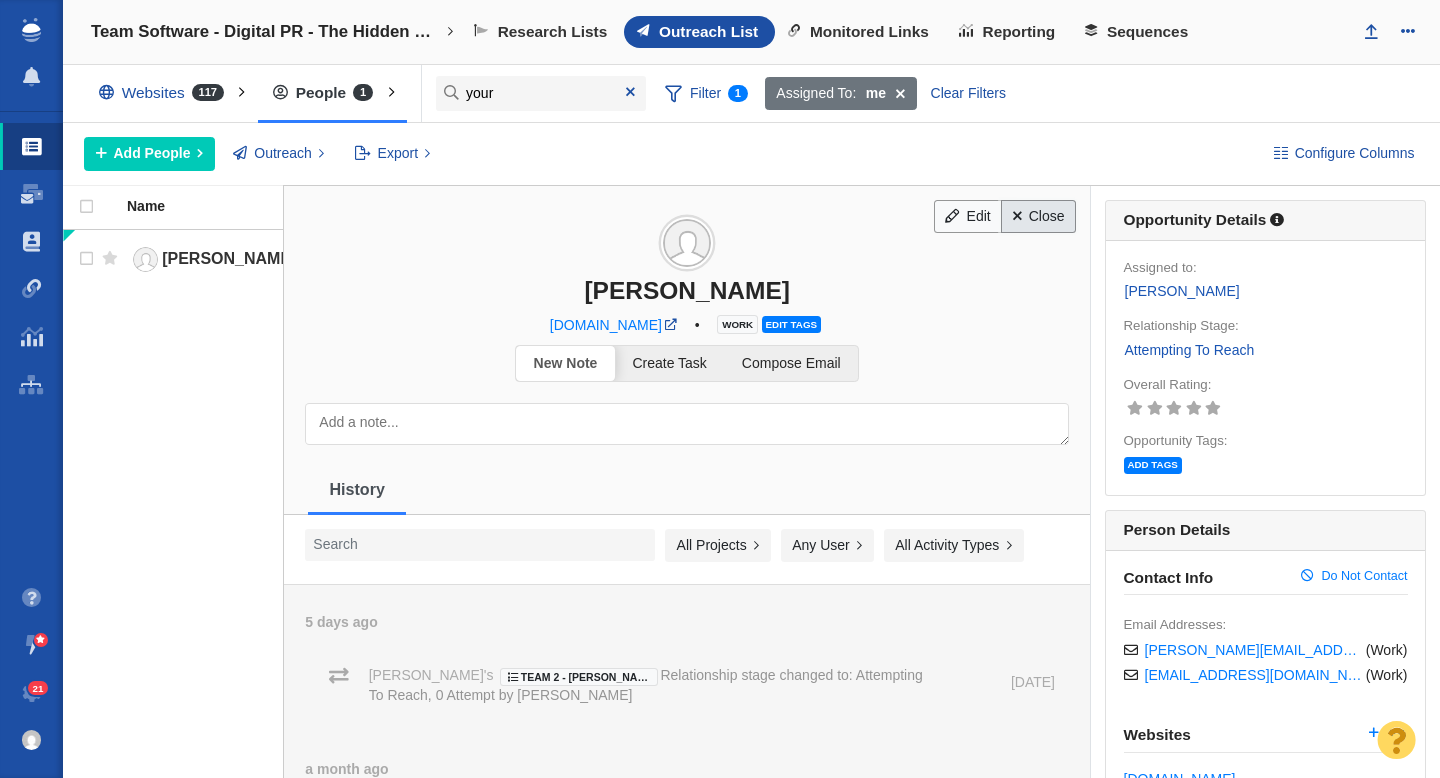 click on "Close" at bounding box center [1038, 217] 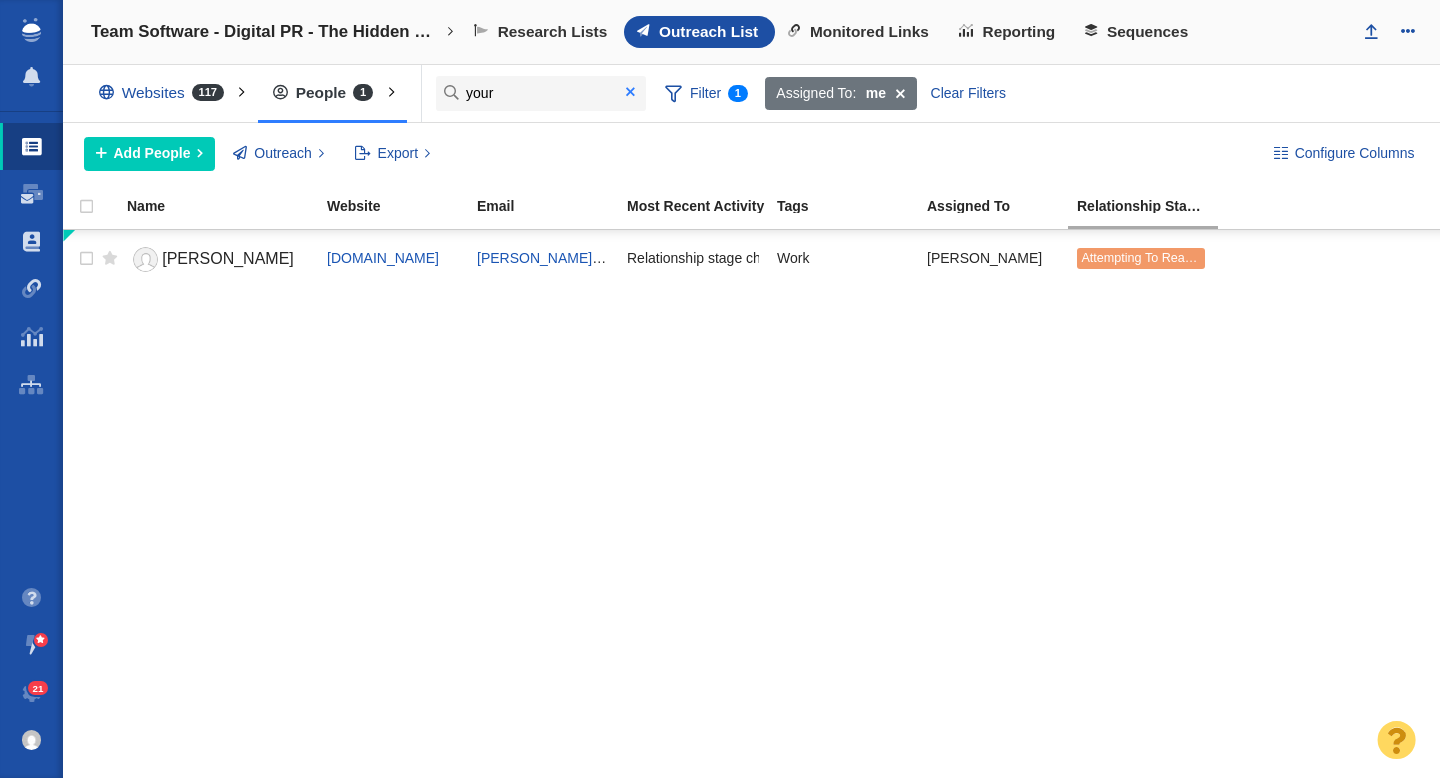 click at bounding box center (630, 92) 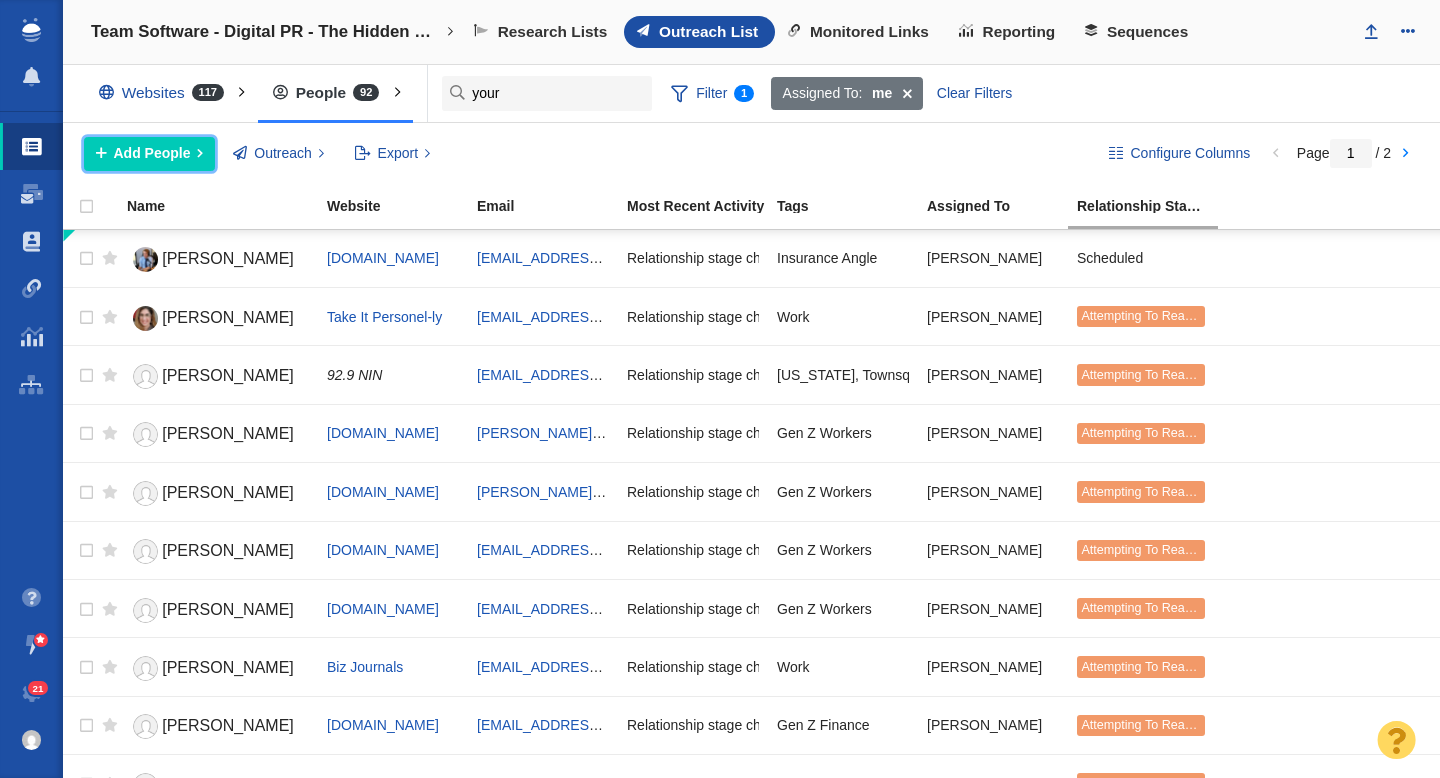 click on "Add People" at bounding box center [152, 153] 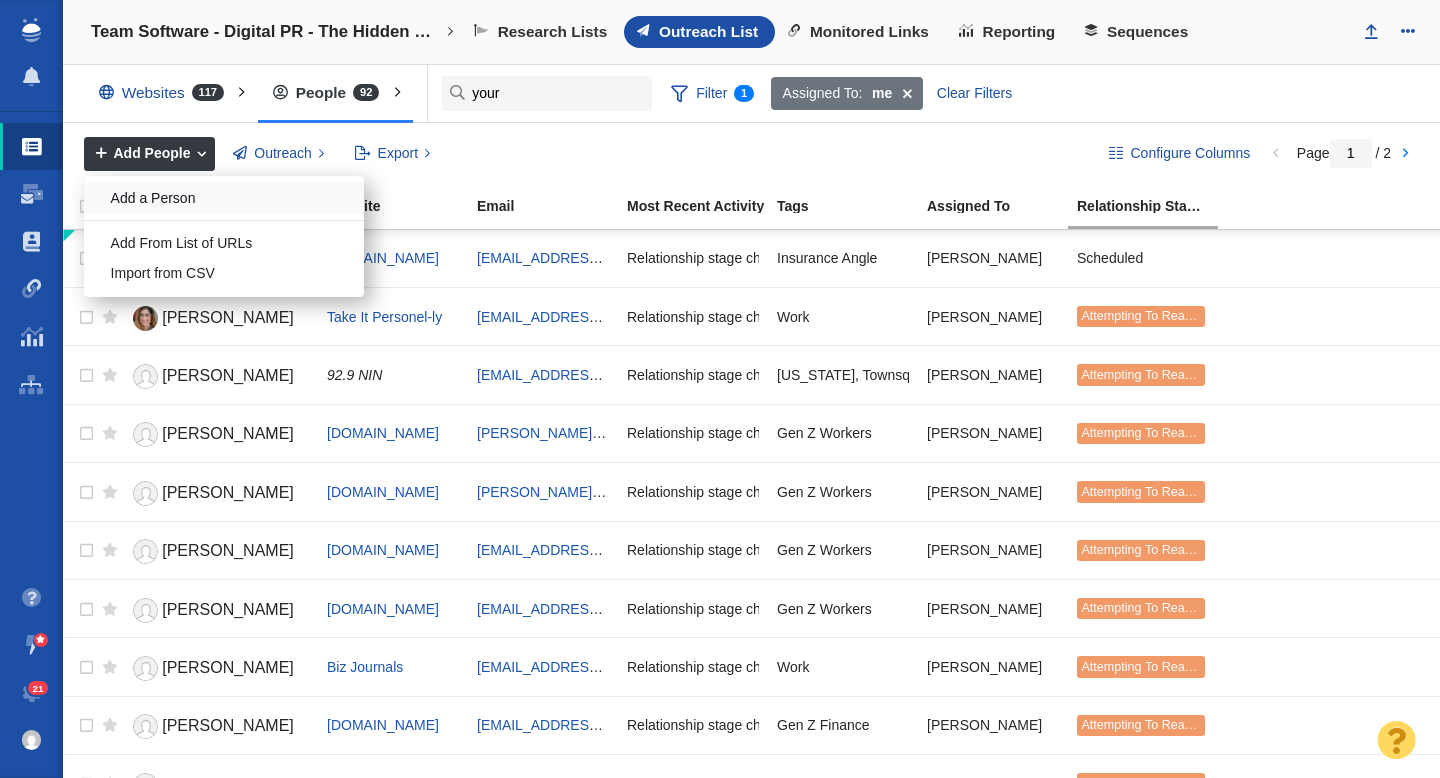 click on "Add a Person" at bounding box center (224, 198) 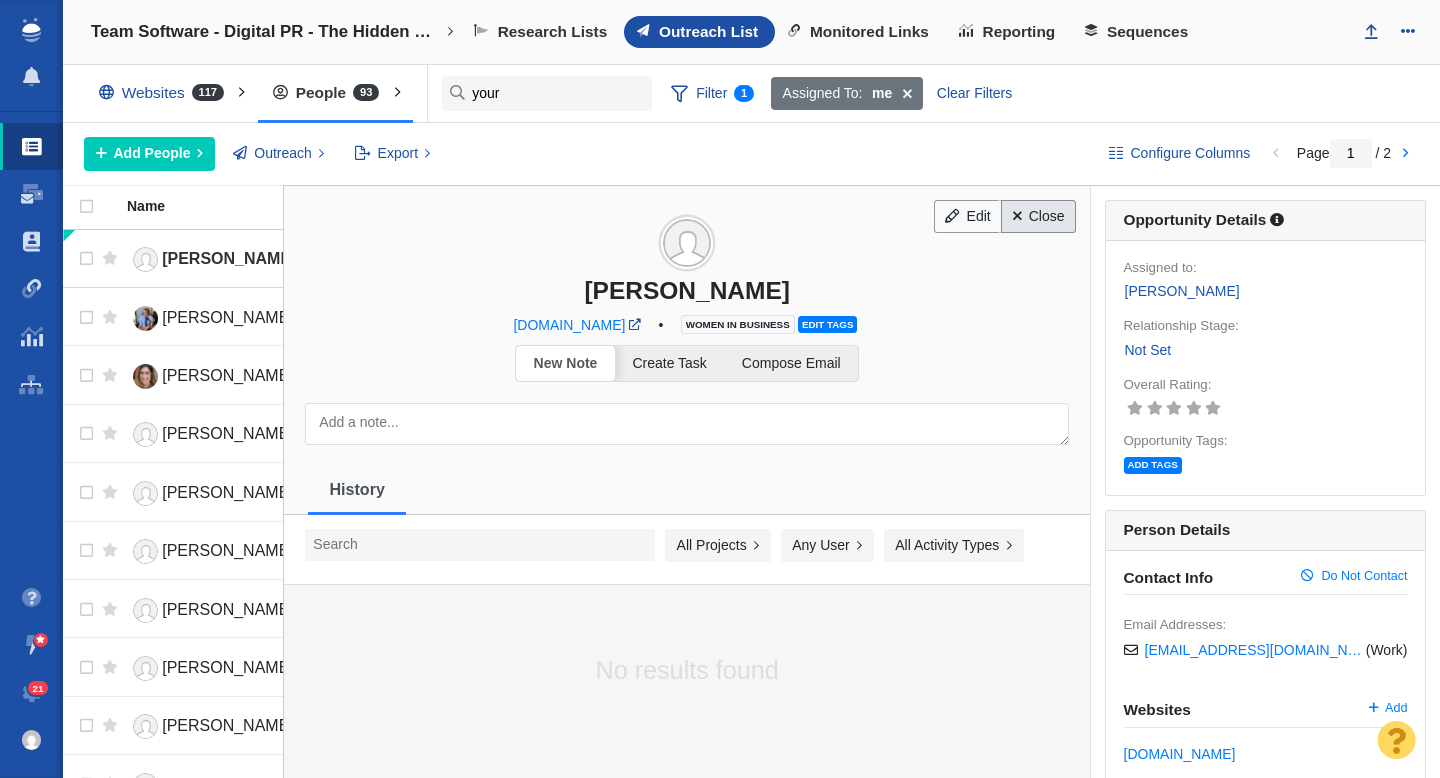 click on "Close" at bounding box center (1038, 217) 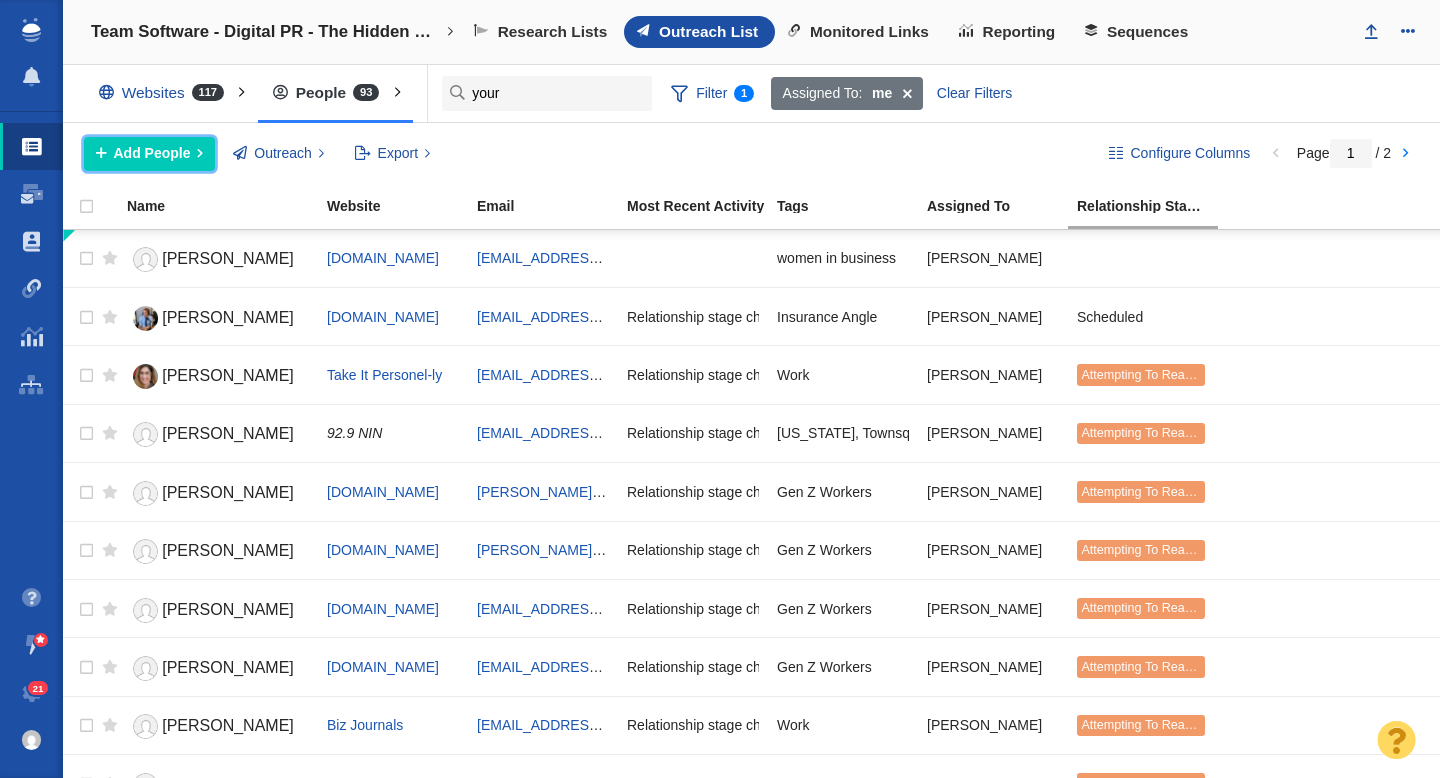click on "Add People" at bounding box center (152, 153) 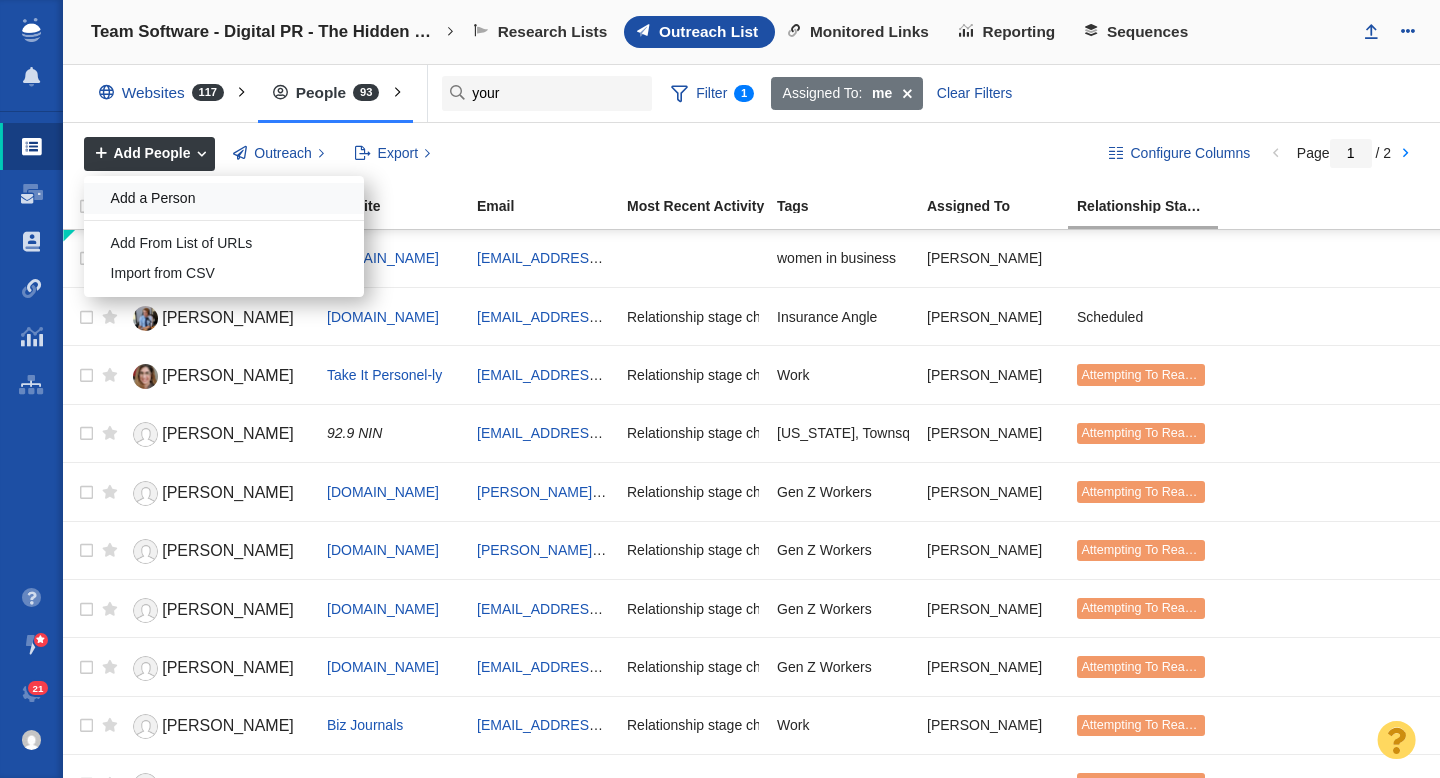 click on "Add a Person" at bounding box center [224, 198] 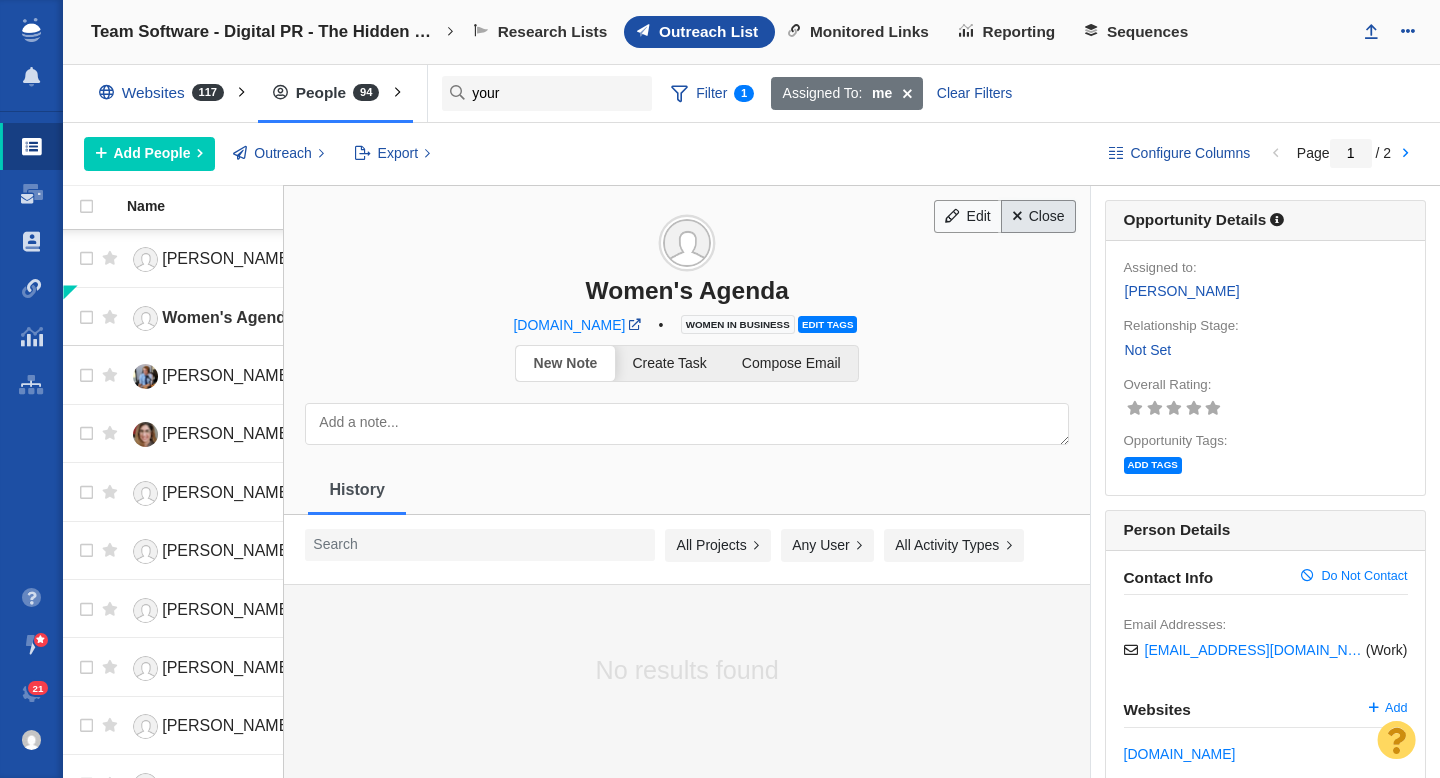 click on "Close" at bounding box center [1038, 217] 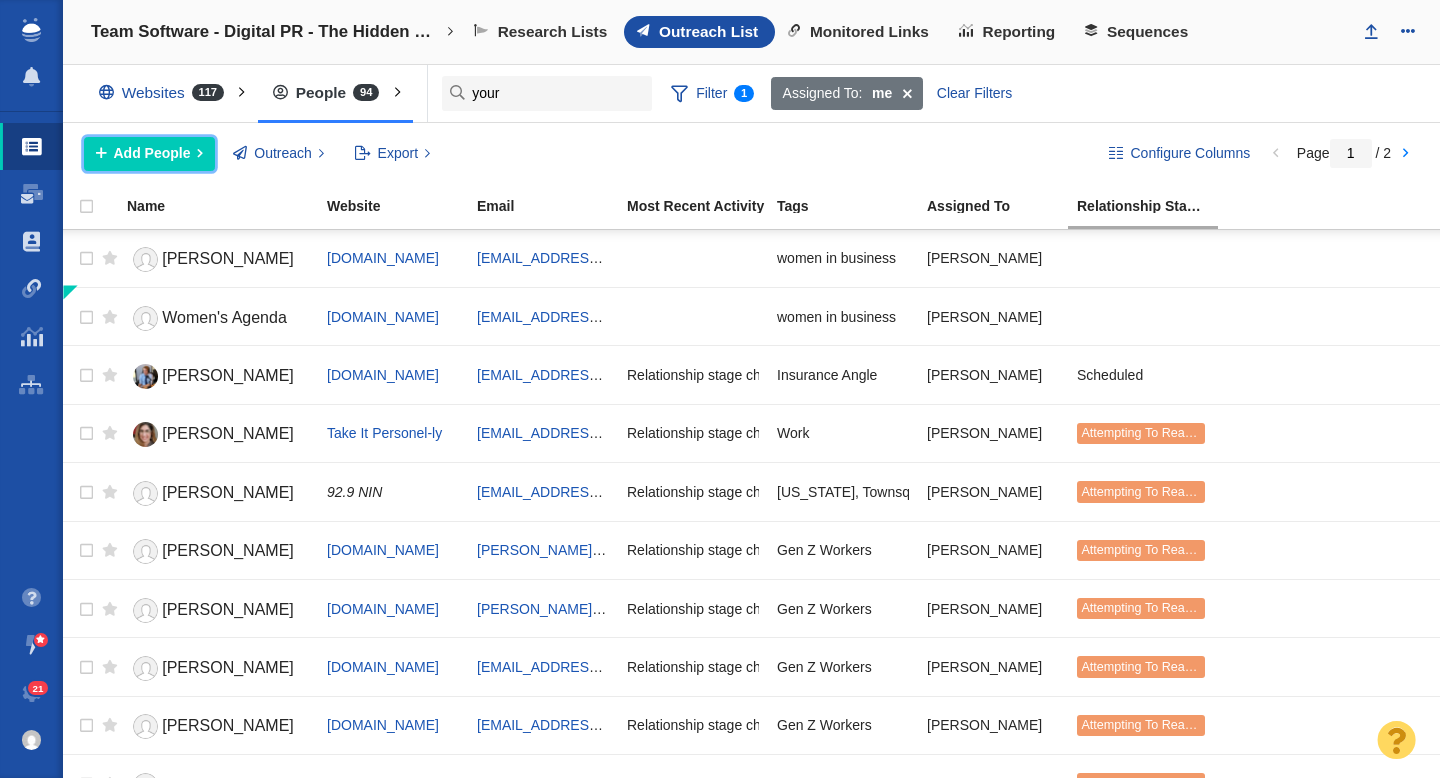 click on "Add People" at bounding box center (152, 153) 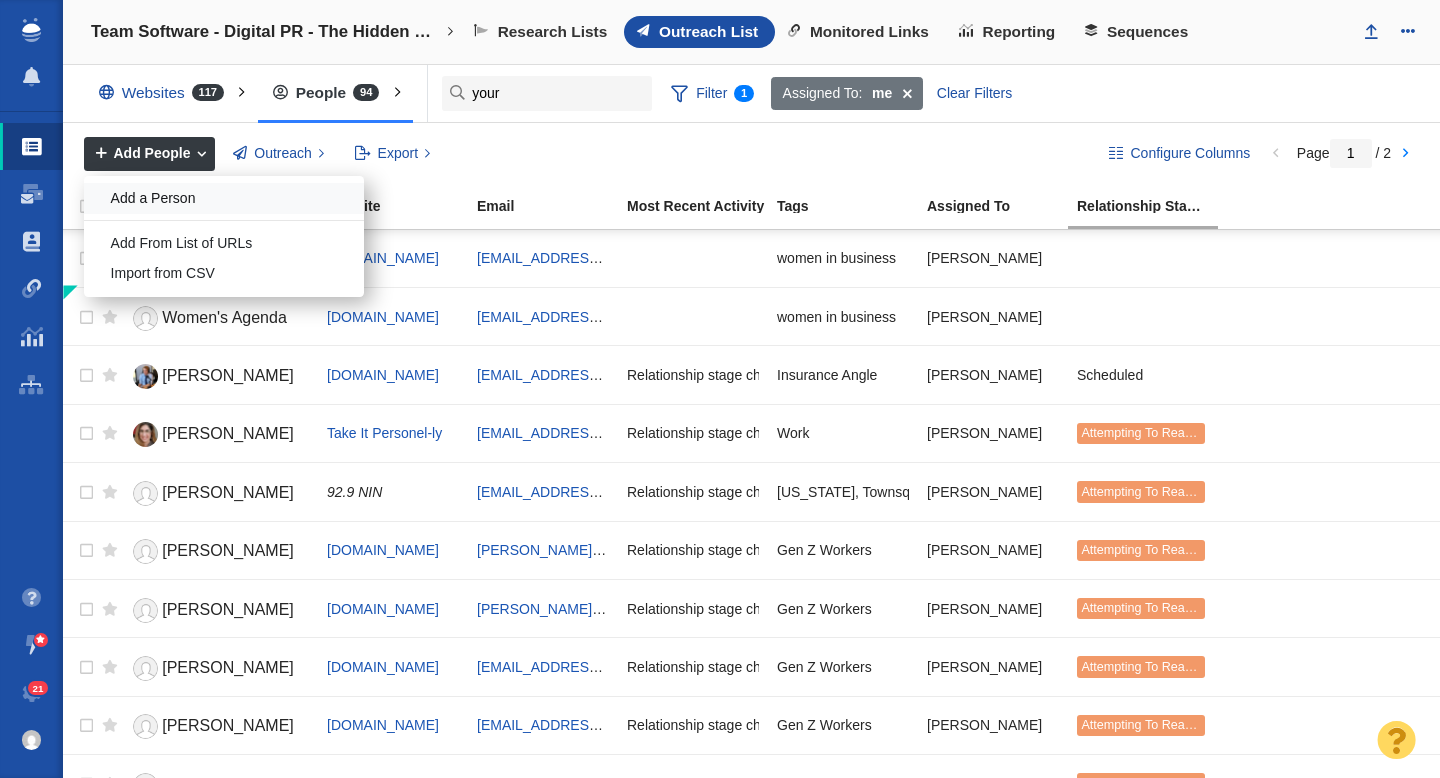 click on "Add a Person" at bounding box center (224, 198) 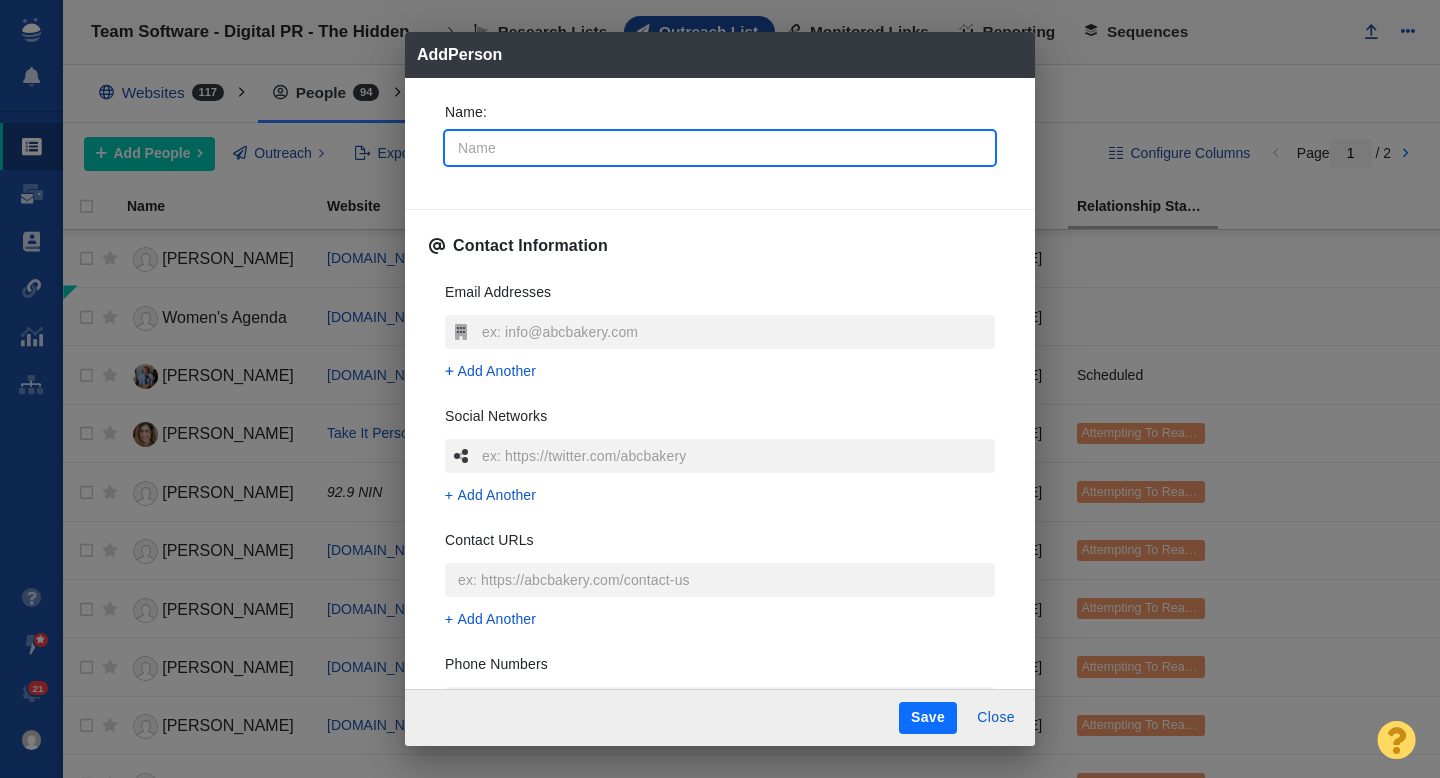 type on "W" 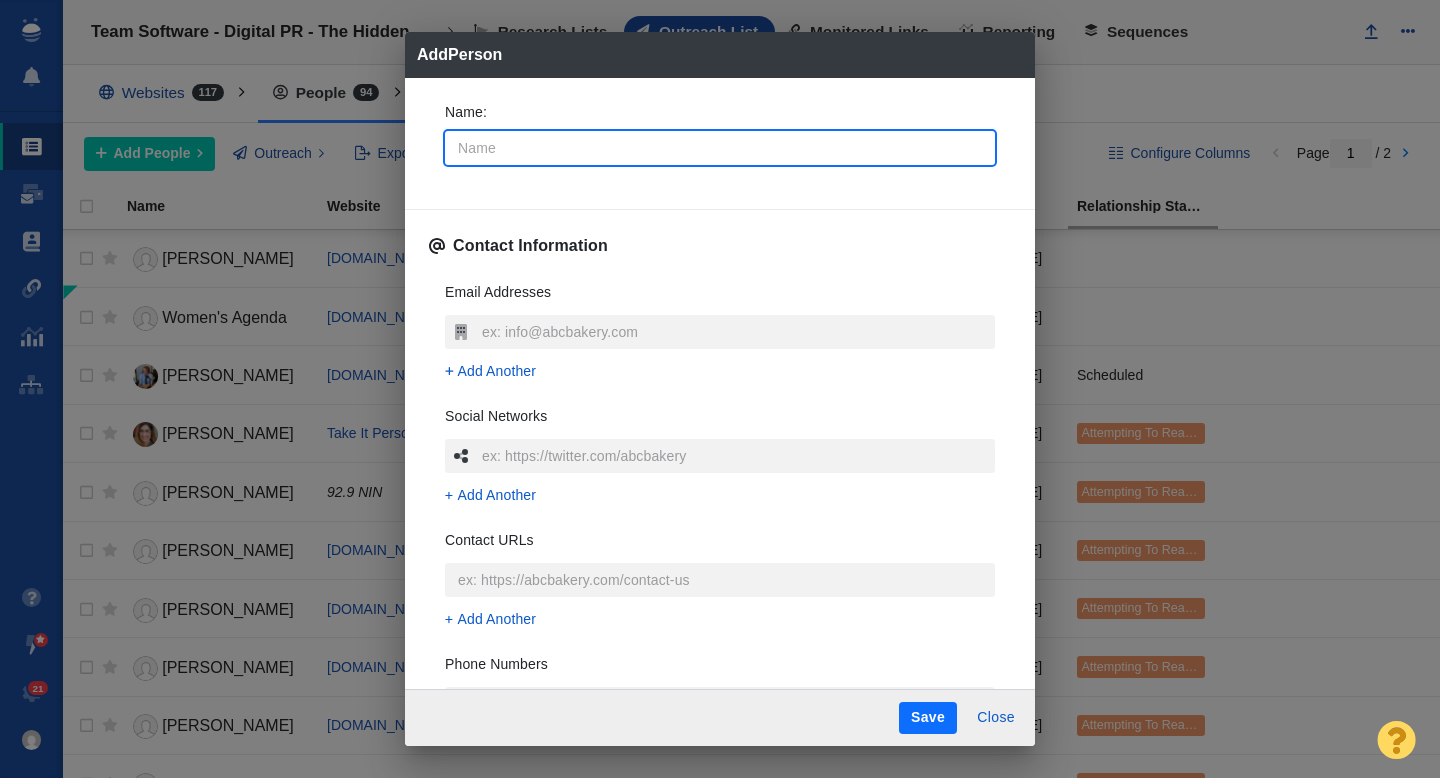 type on "x" 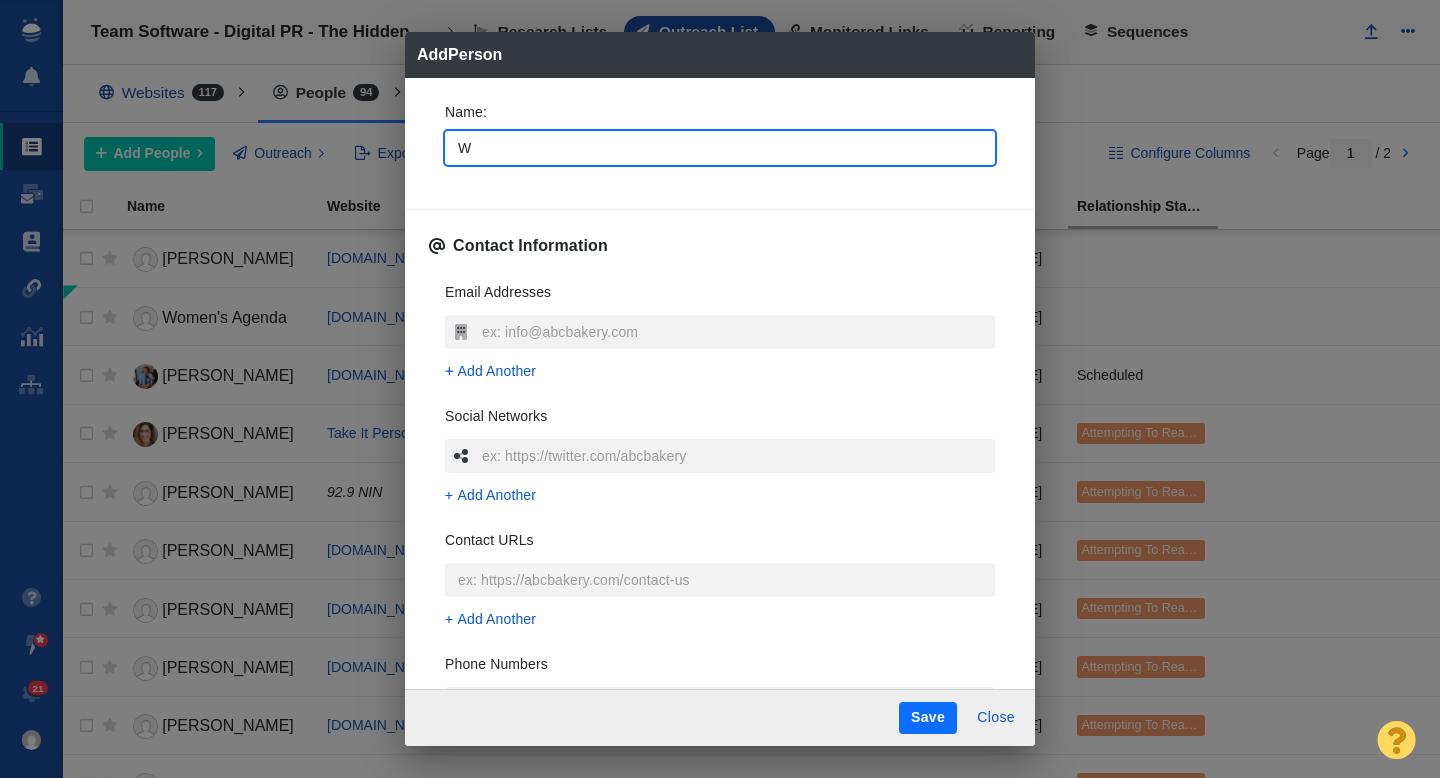 type on "Wo" 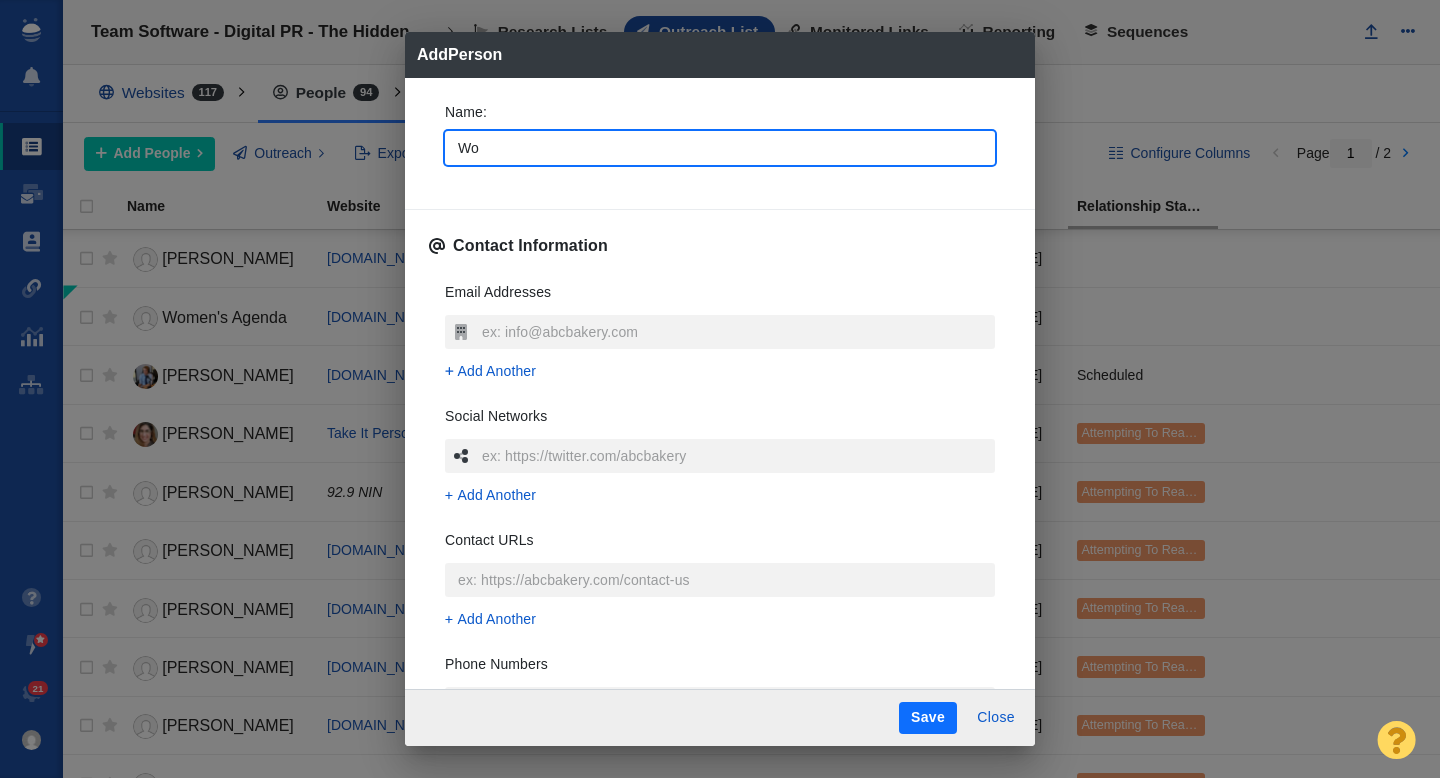 type on "Wom" 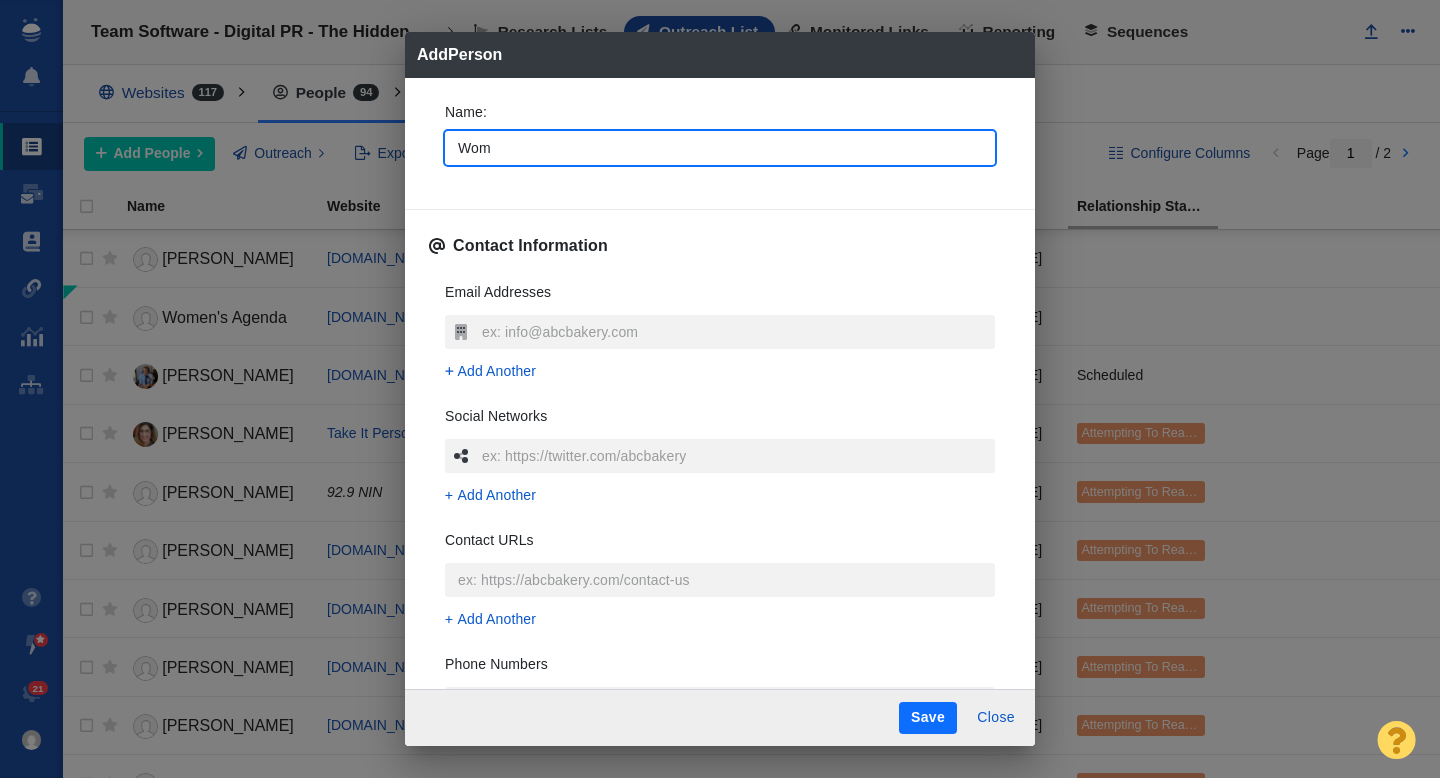 type on "x" 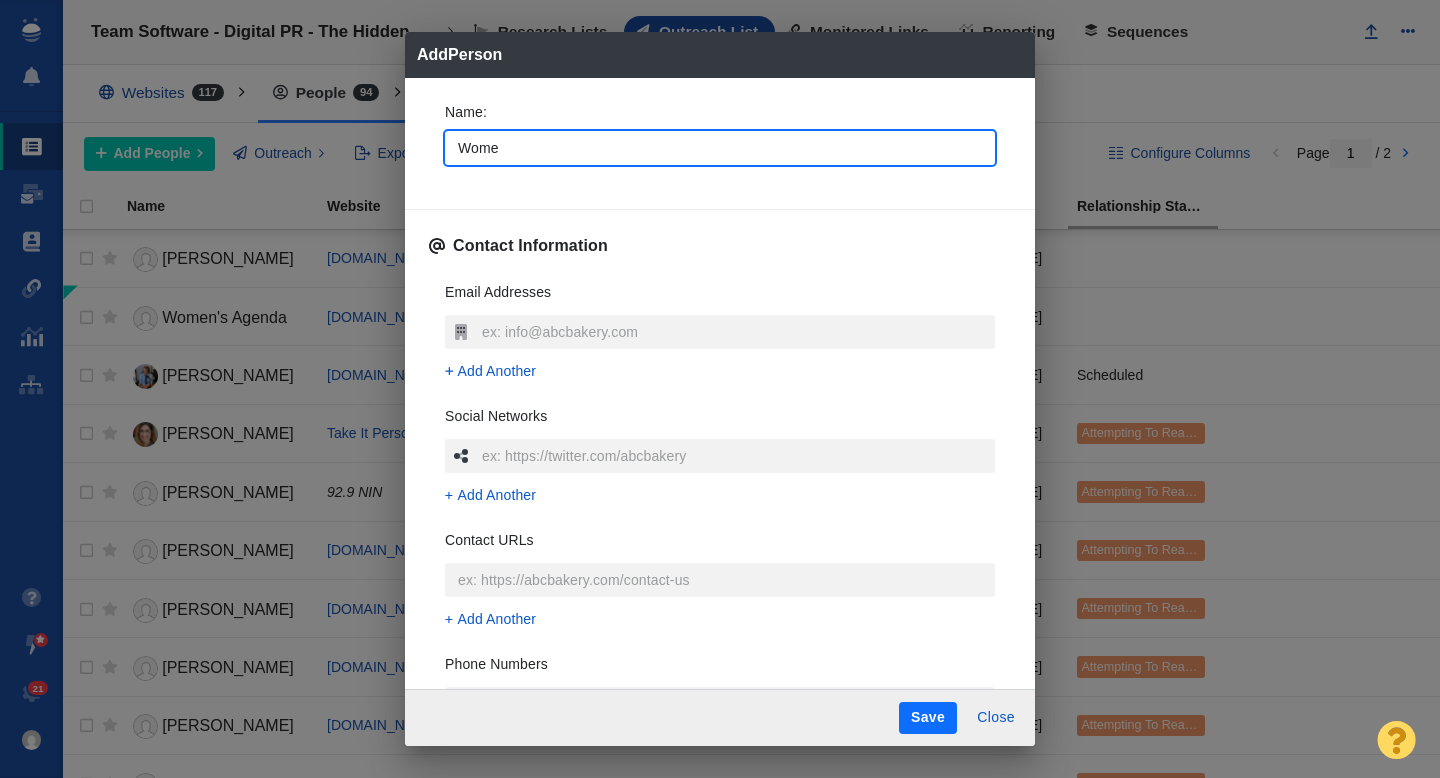 type on "Women" 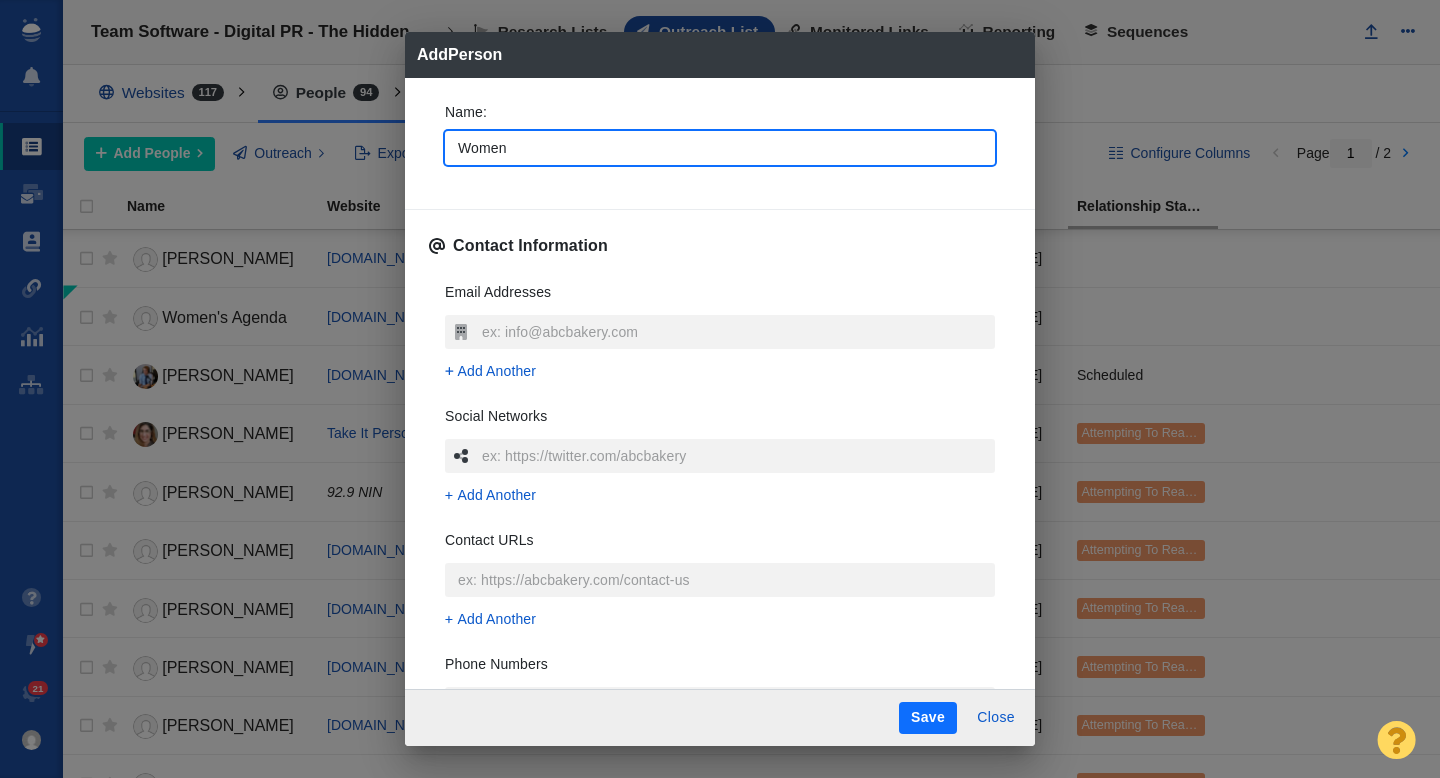 type on "Women" 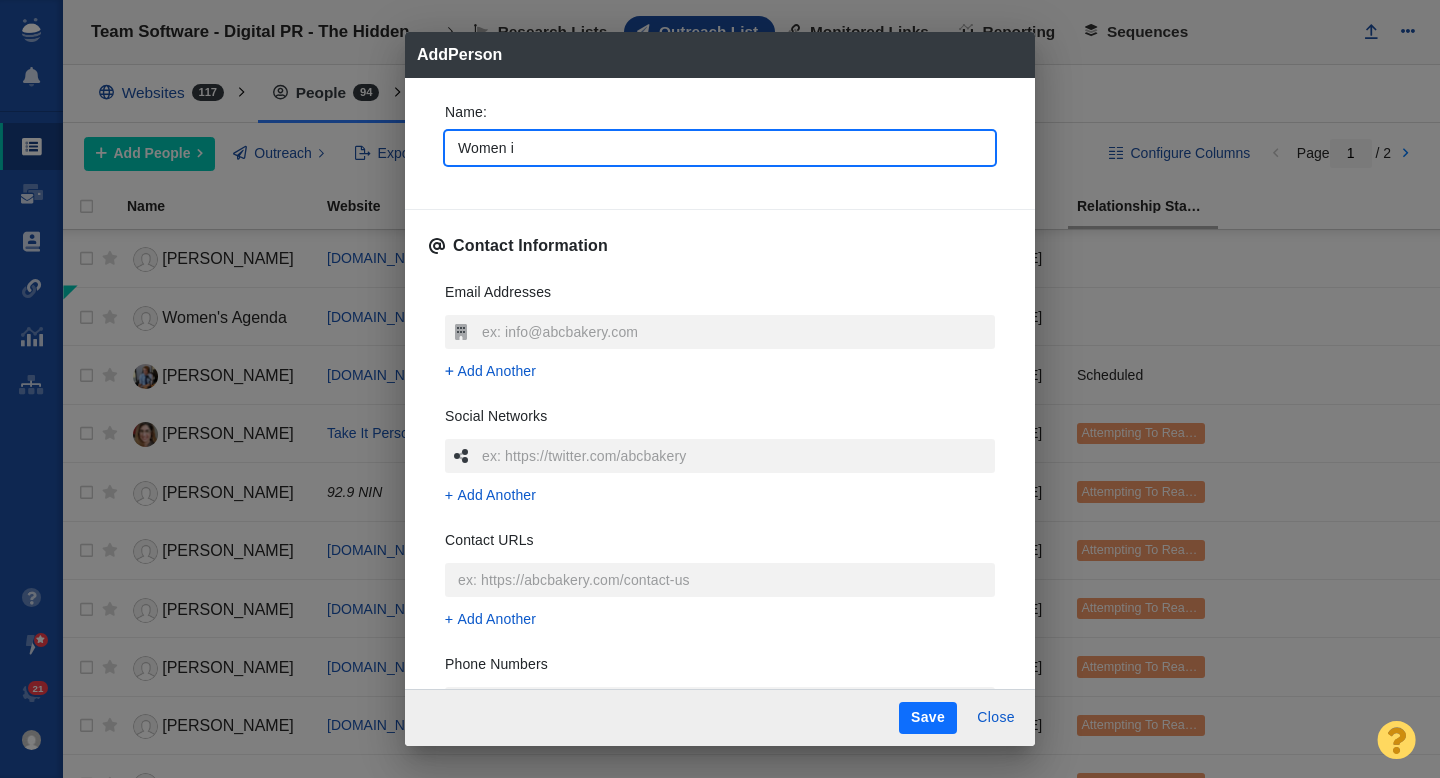 type on "Women in" 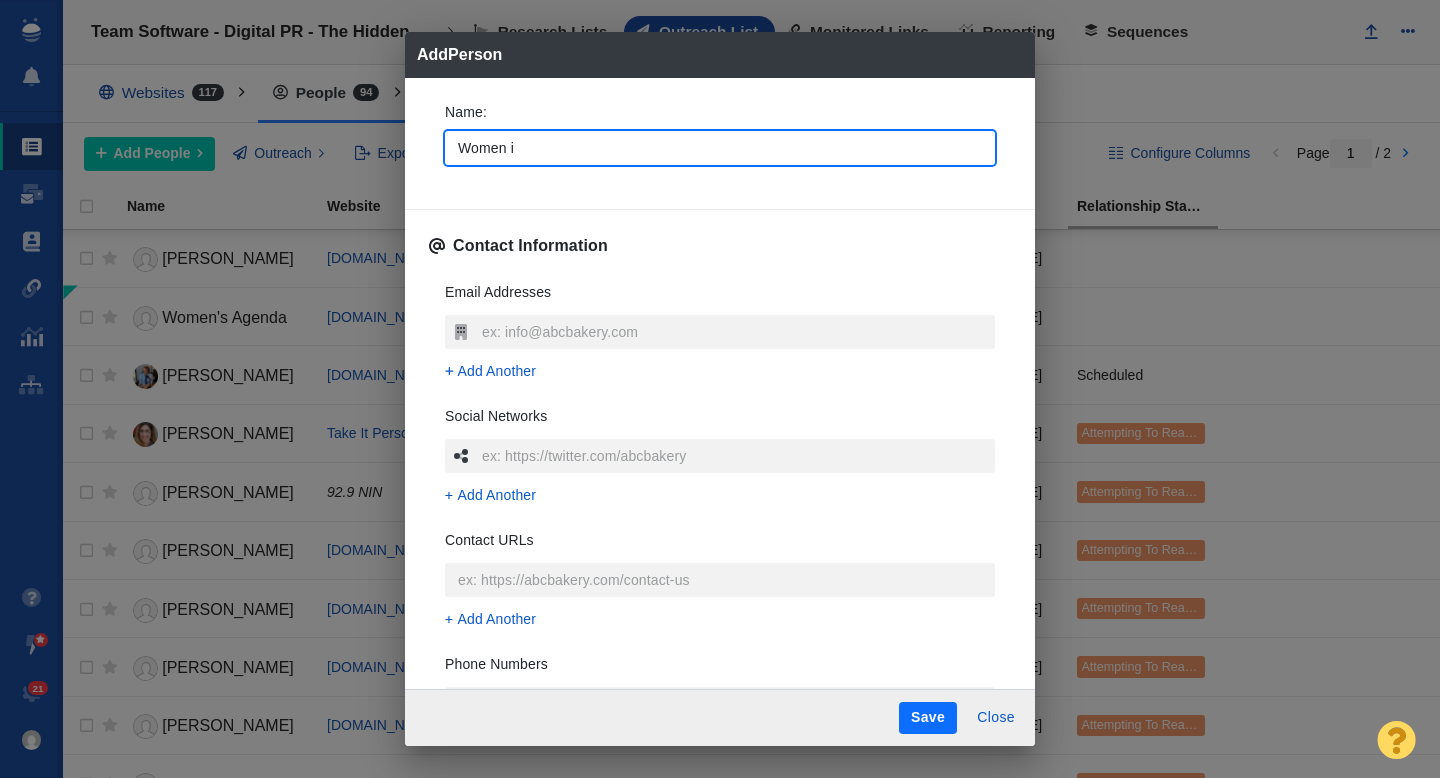 type on "x" 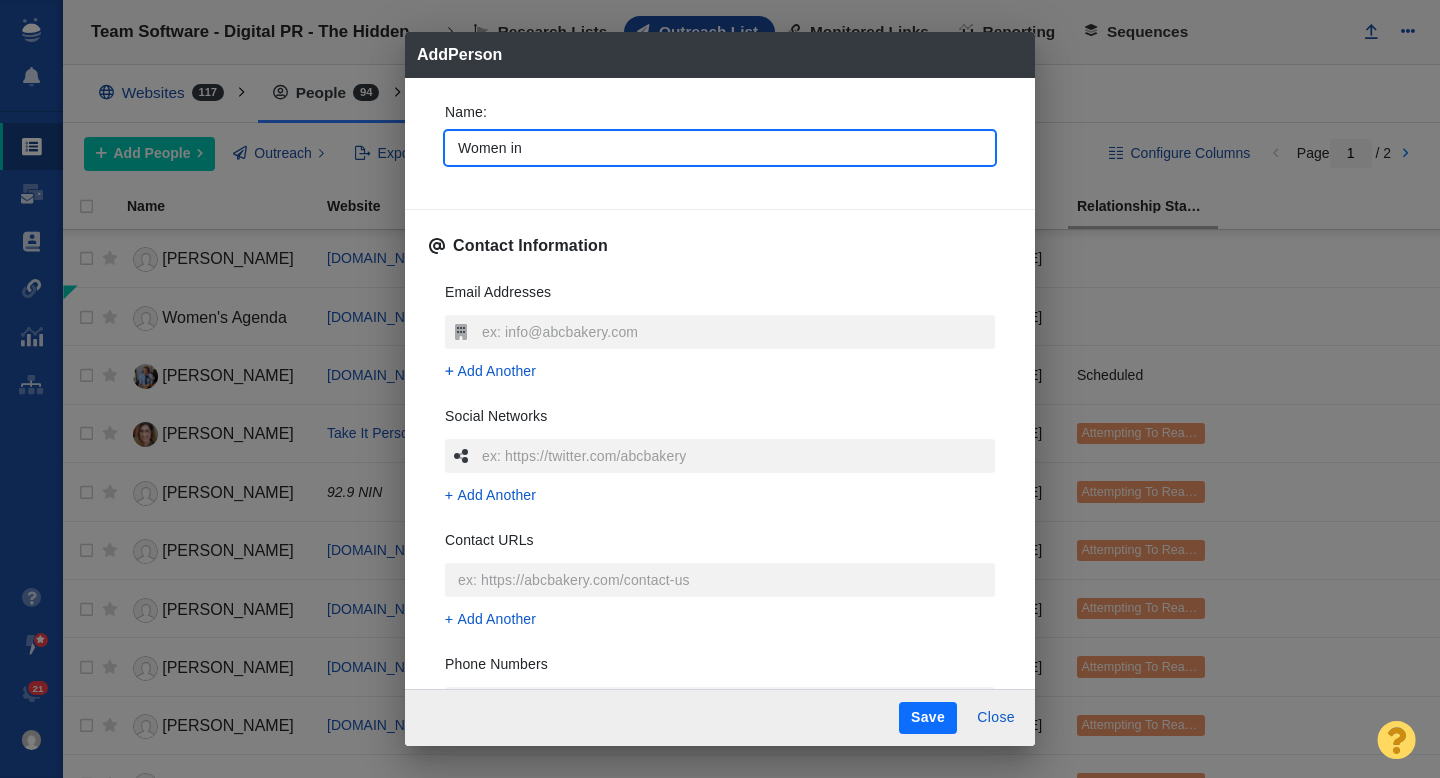 type on "Women in" 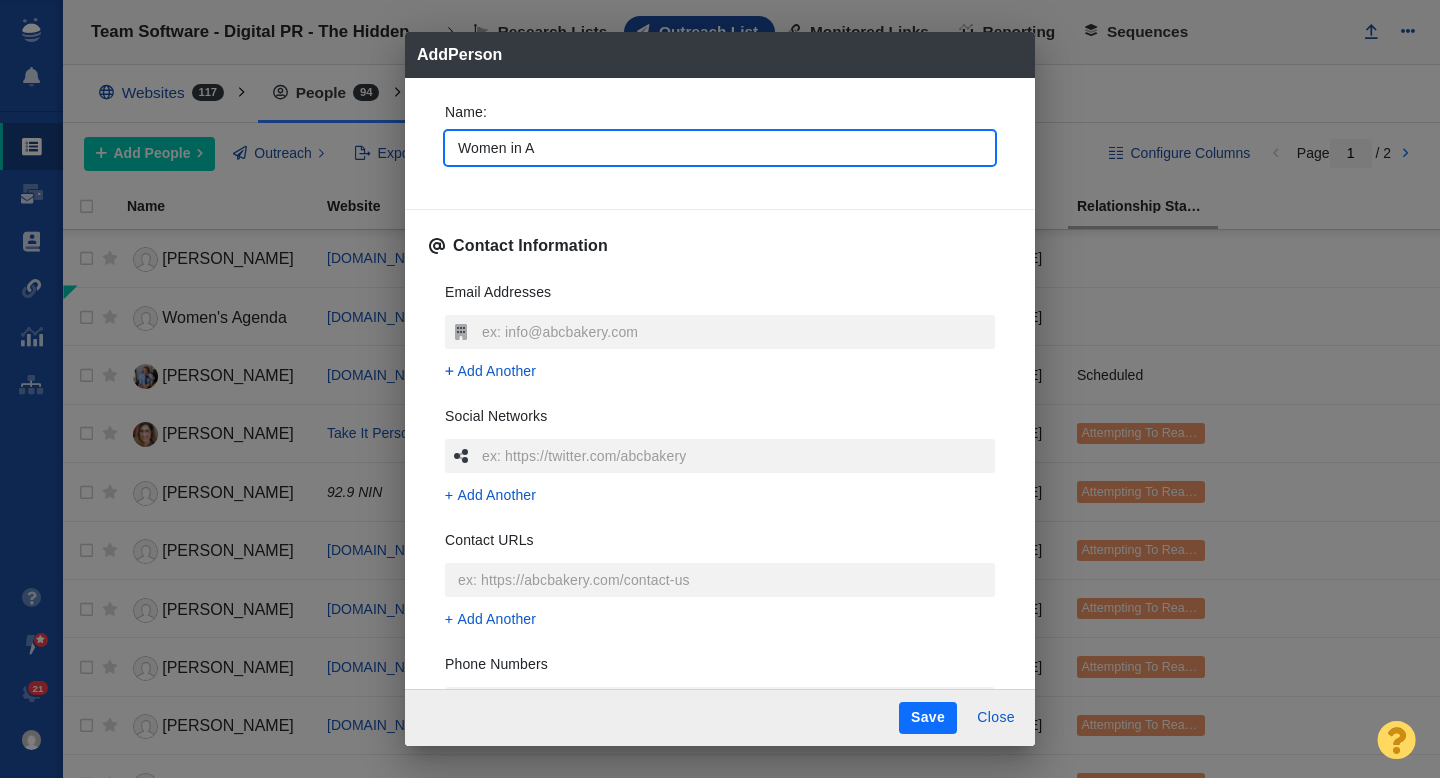 type on "Women in [GEOGRAPHIC_DATA]" 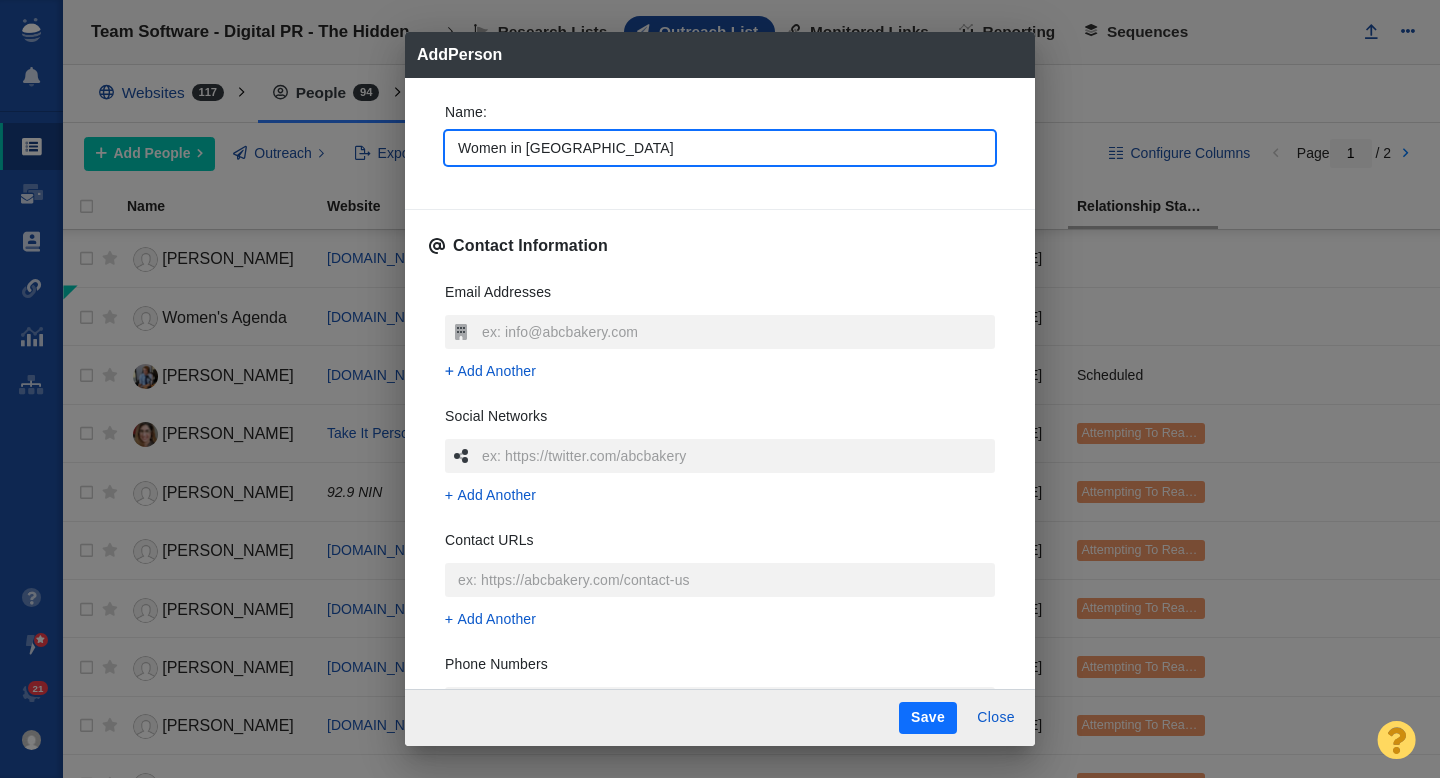 type on "Women in [GEOGRAPHIC_DATA]" 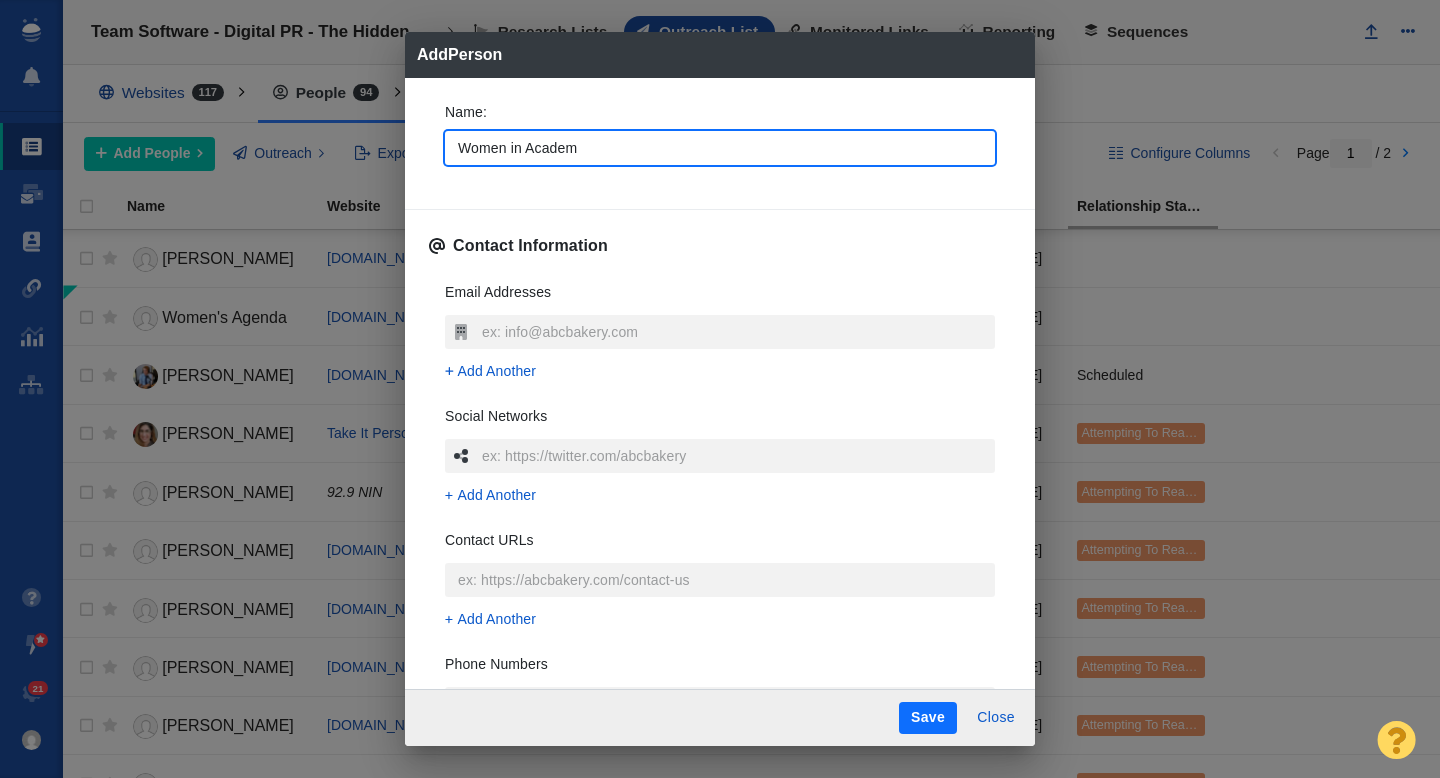 type on "x" 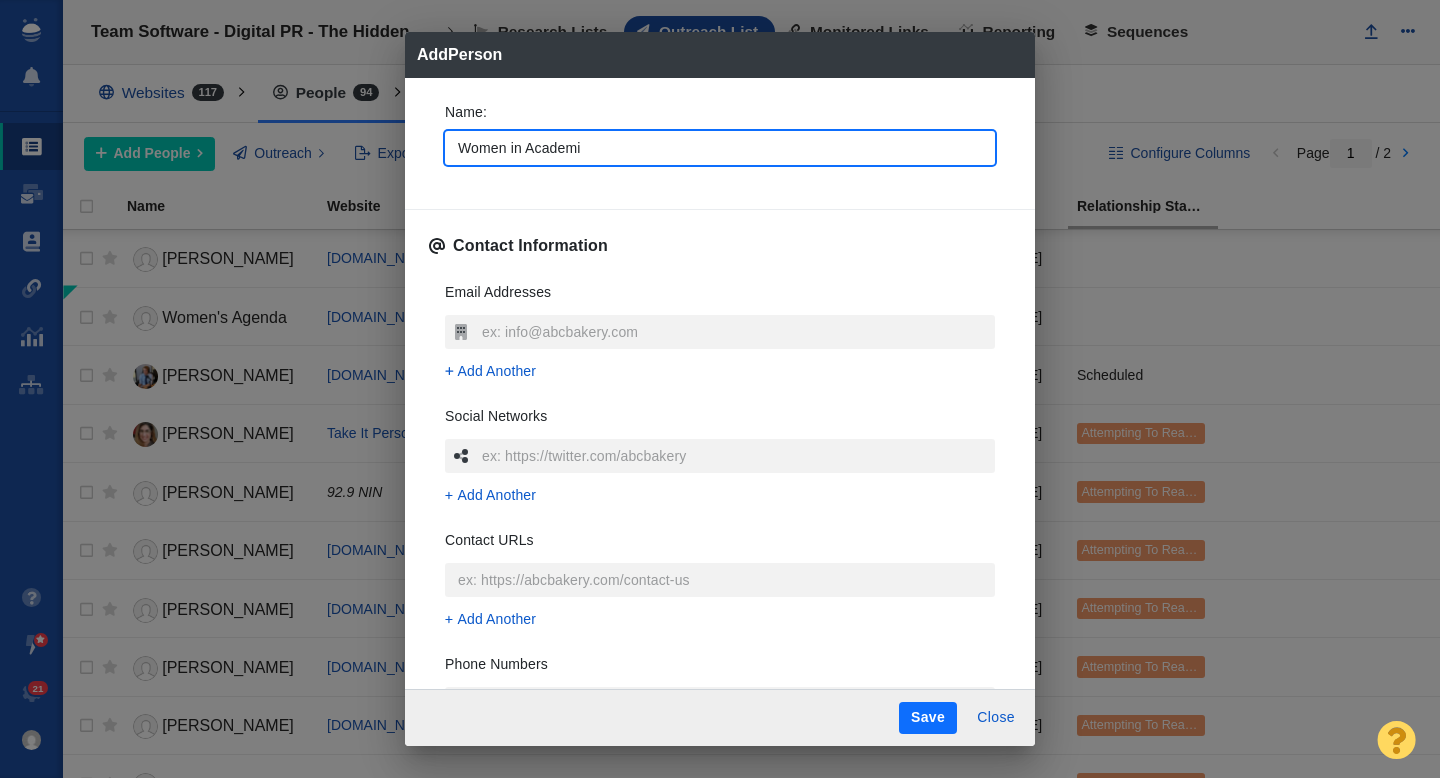 type on "Women in Academia" 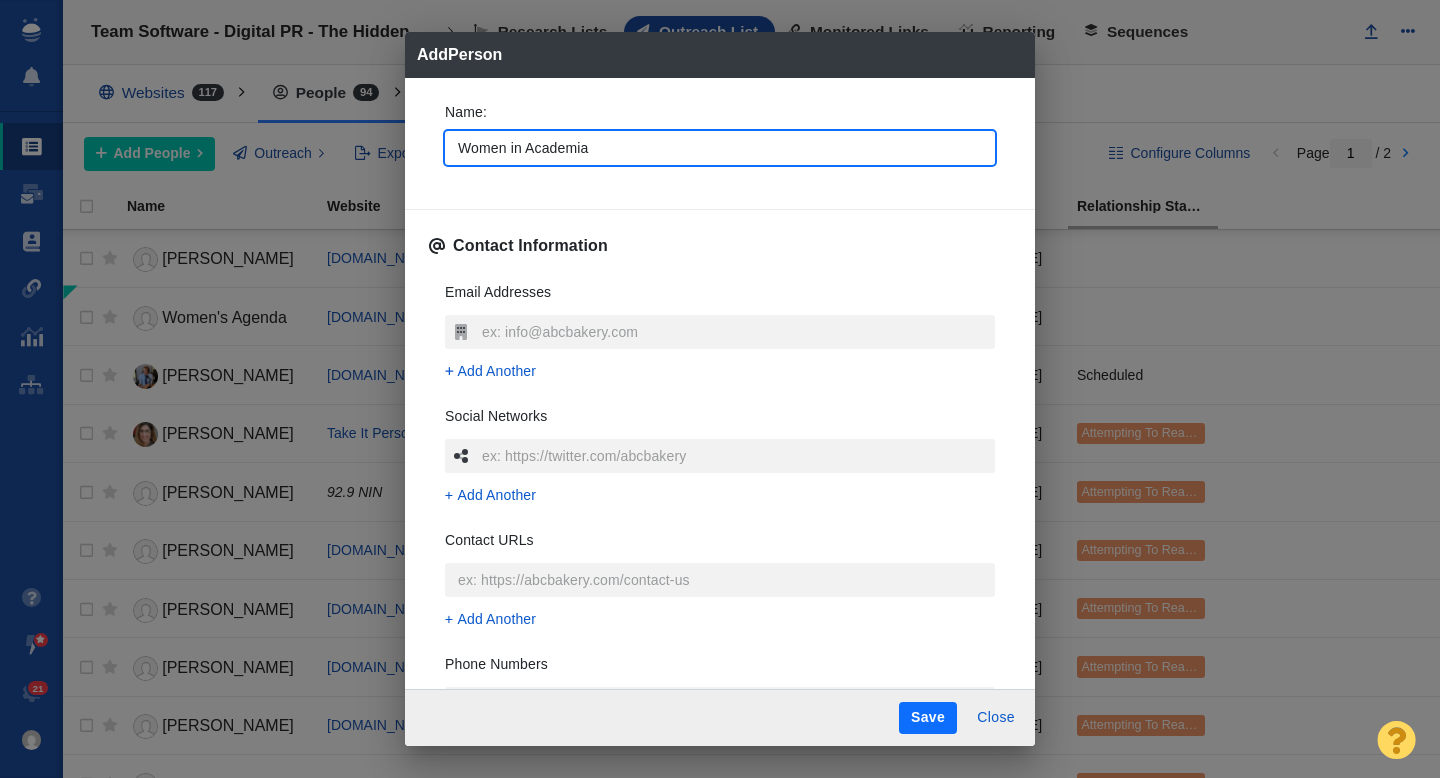 type on "Women in Academia" 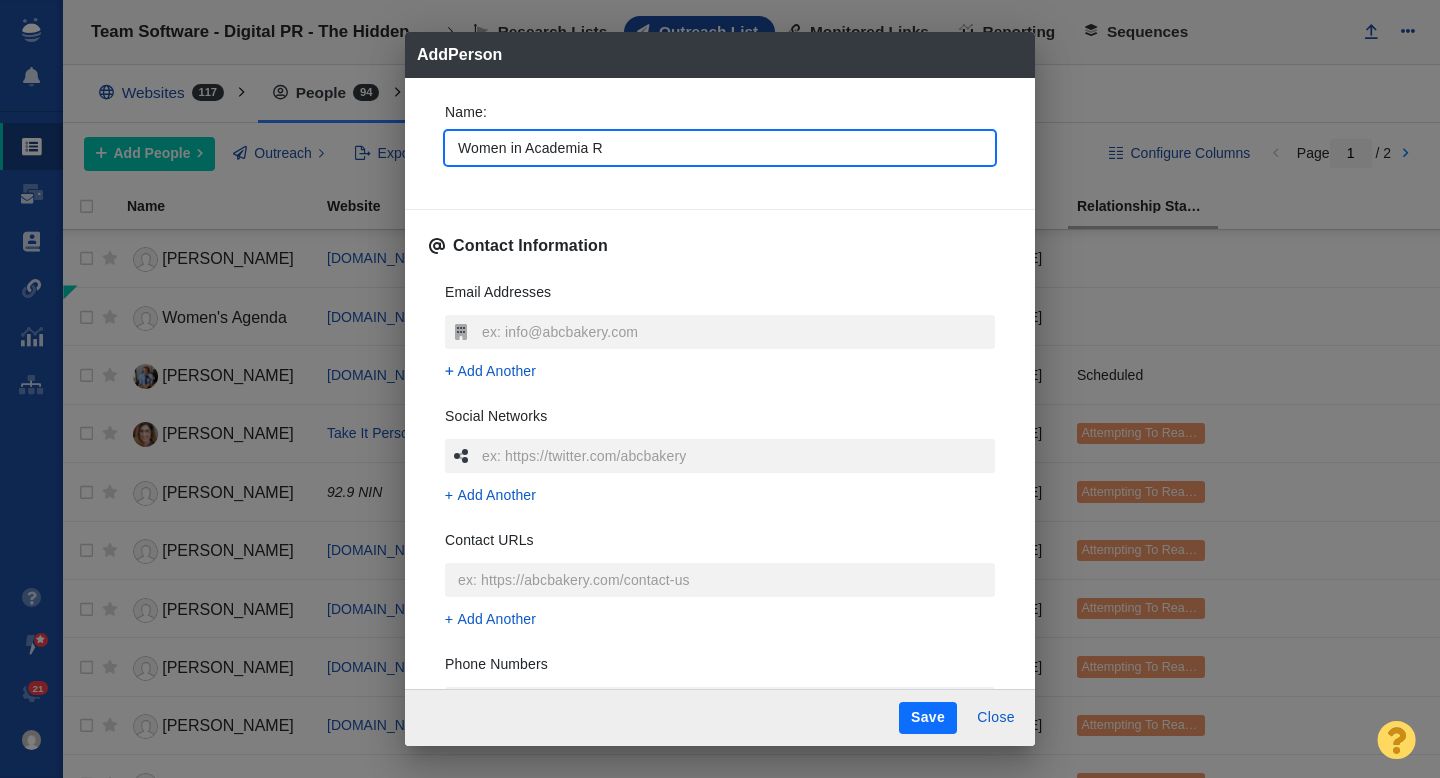 type on "x" 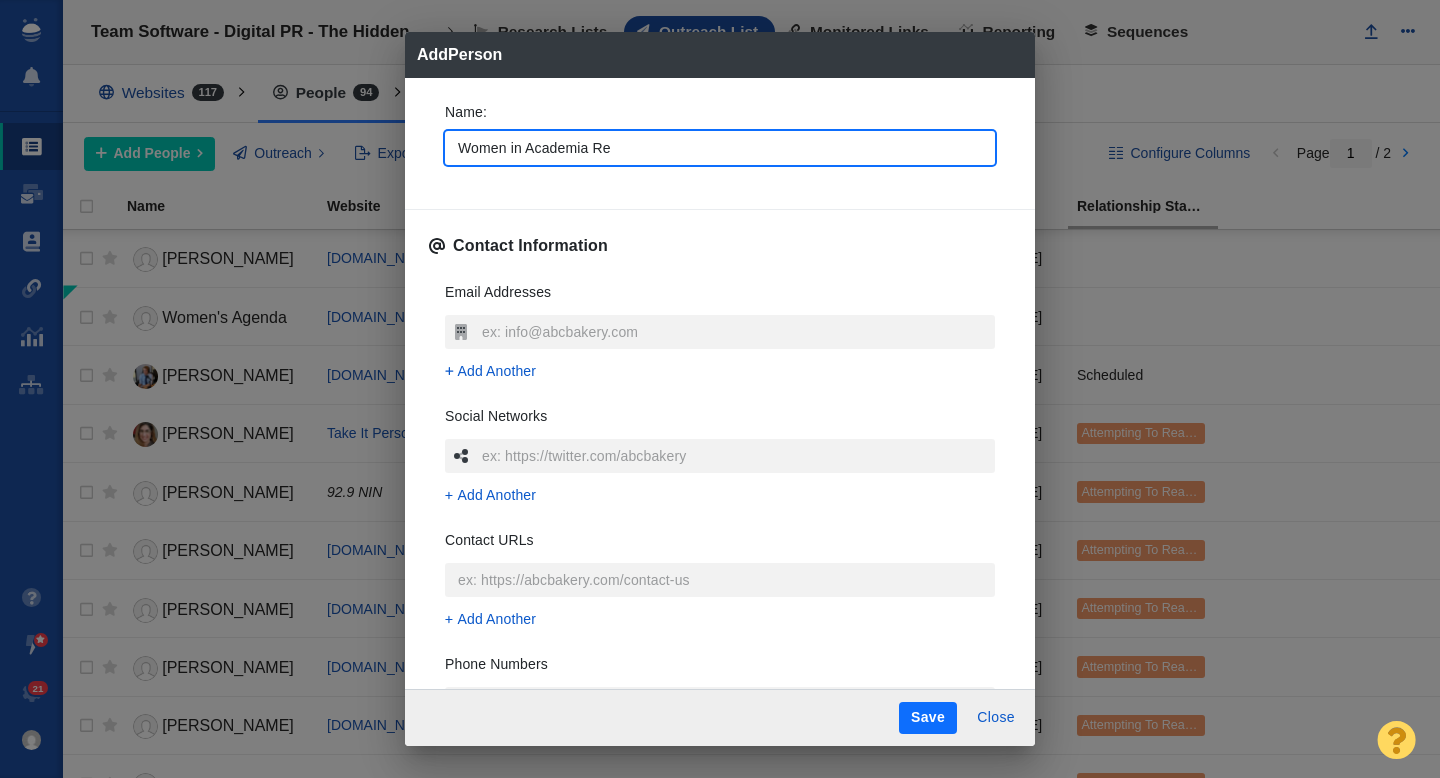 type on "Women in Academia Rep" 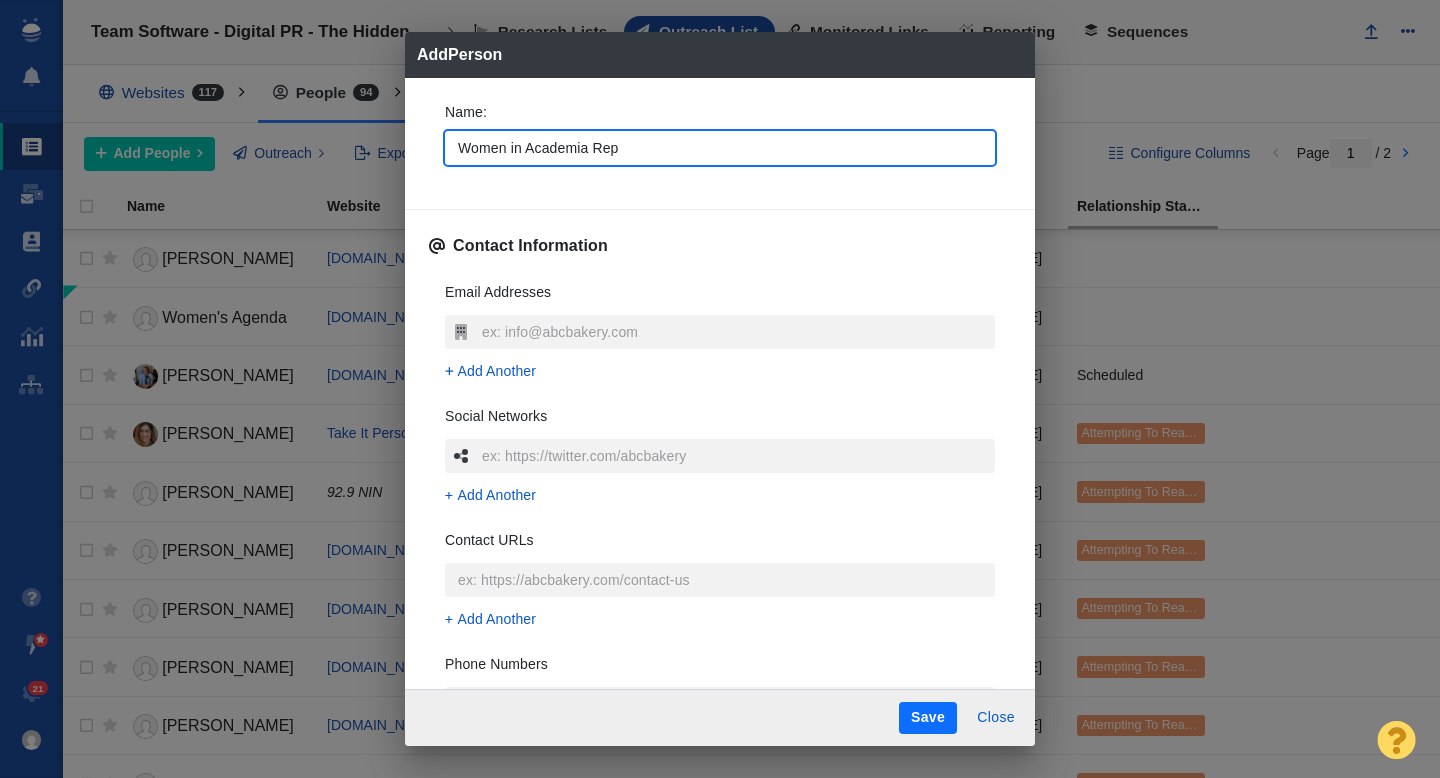 type on "Women in Academia Repo" 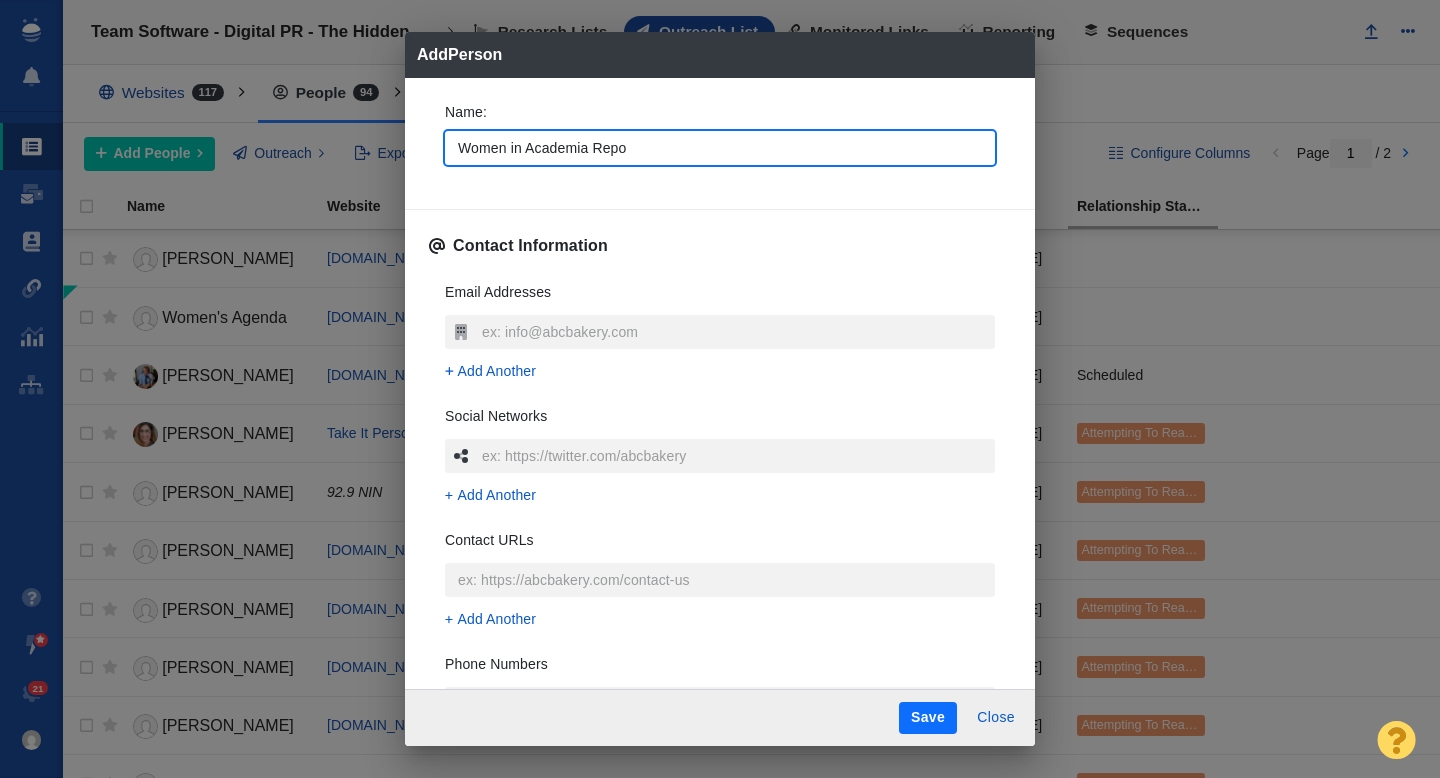type on "Women in Academia Repor" 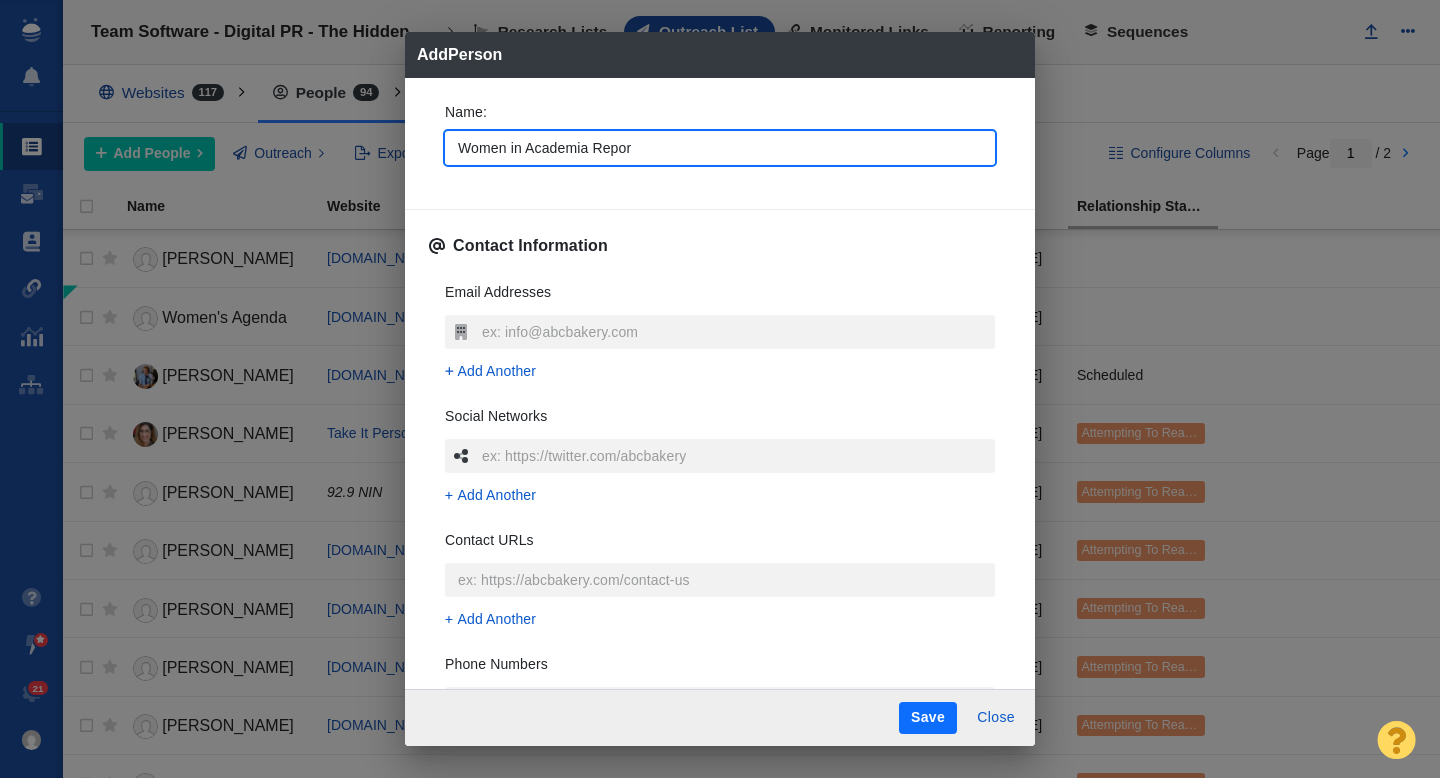 type on "x" 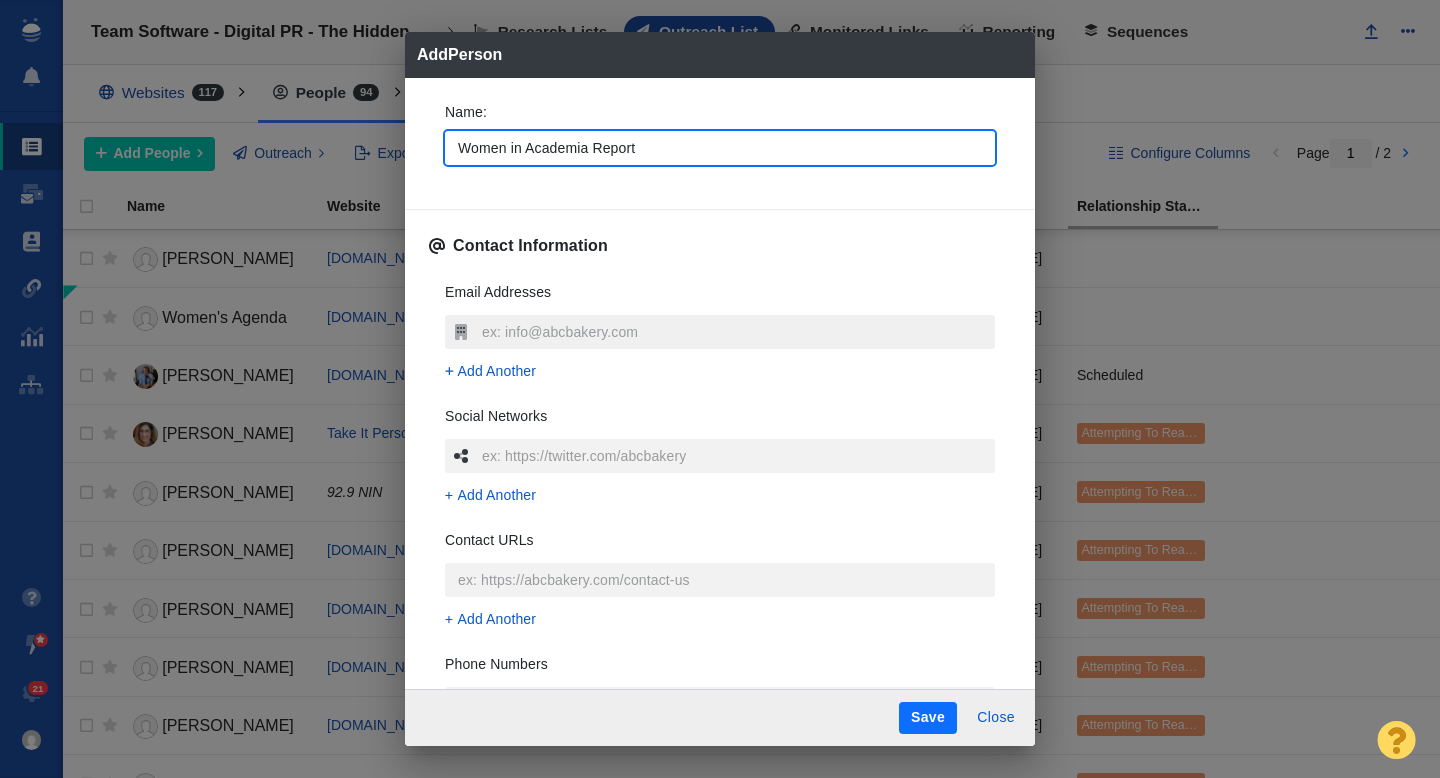 type on "Women in Academia Report" 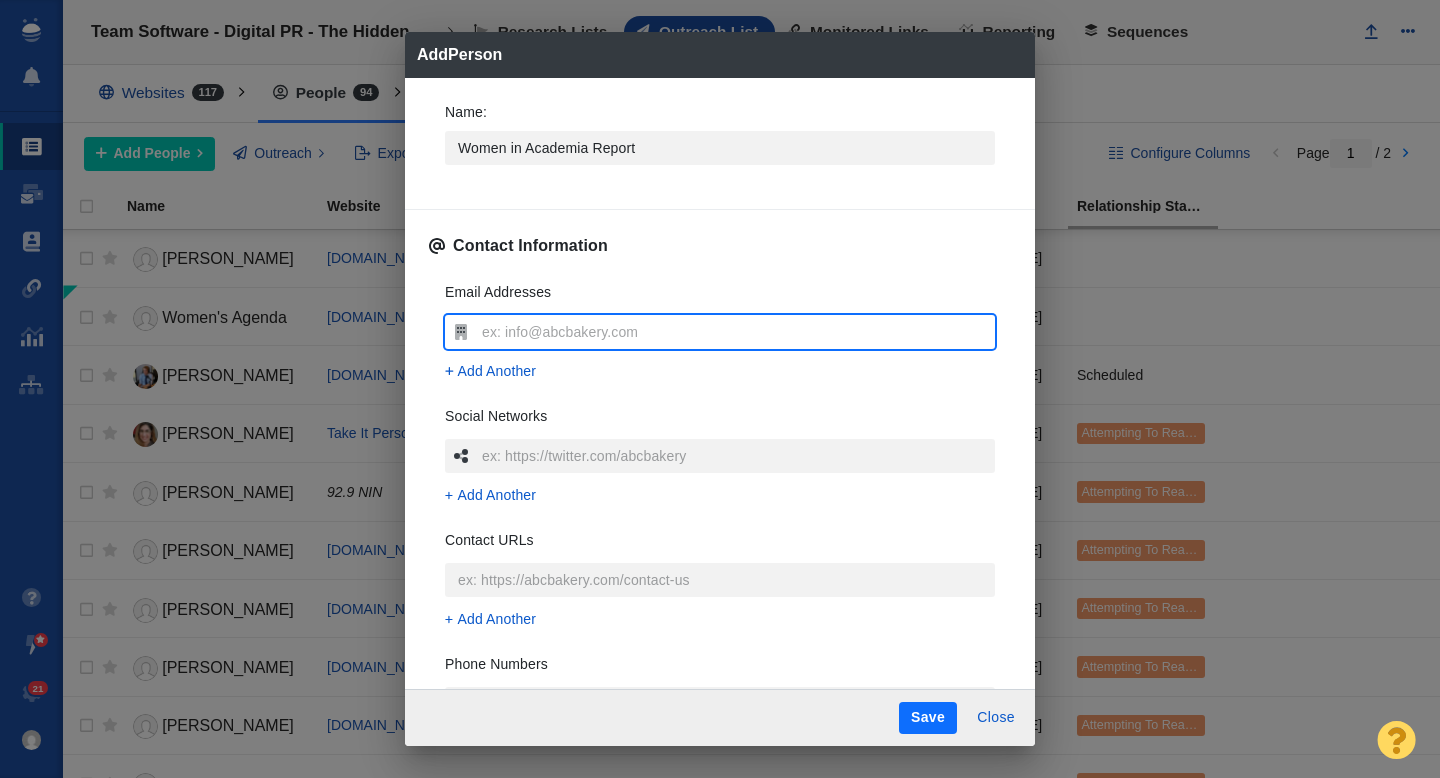 click at bounding box center [736, 332] 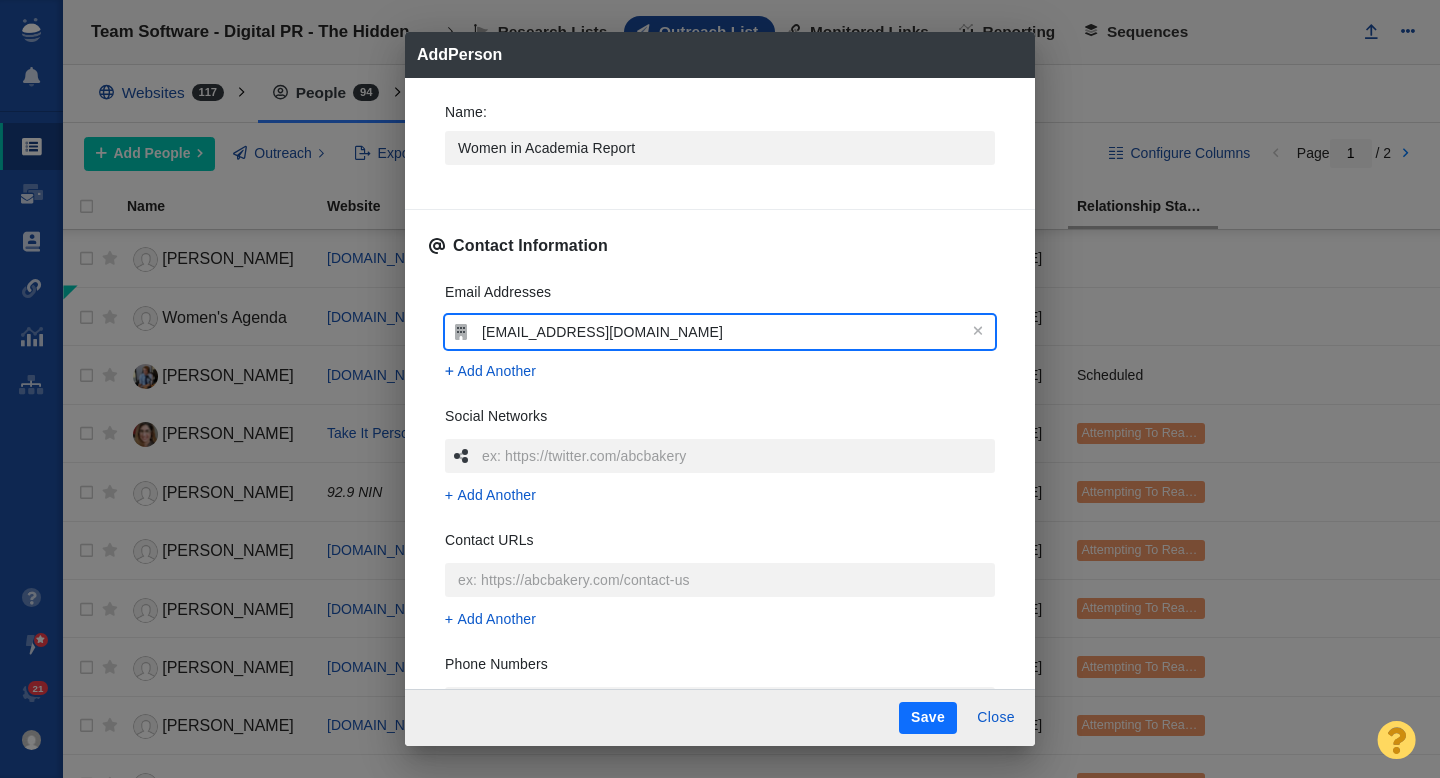 type on "[EMAIL_ADDRESS][DOMAIN_NAME]" 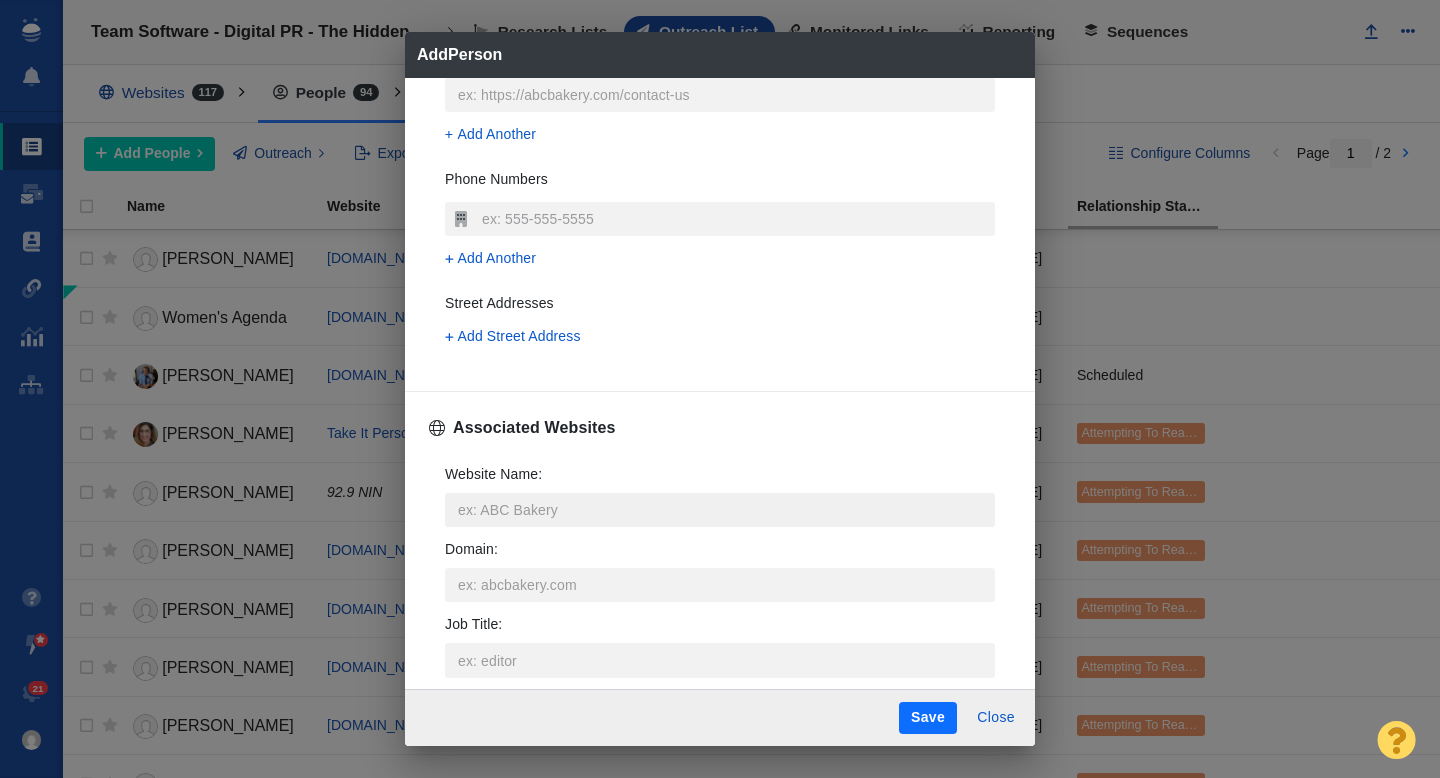 scroll, scrollTop: 512, scrollLeft: 0, axis: vertical 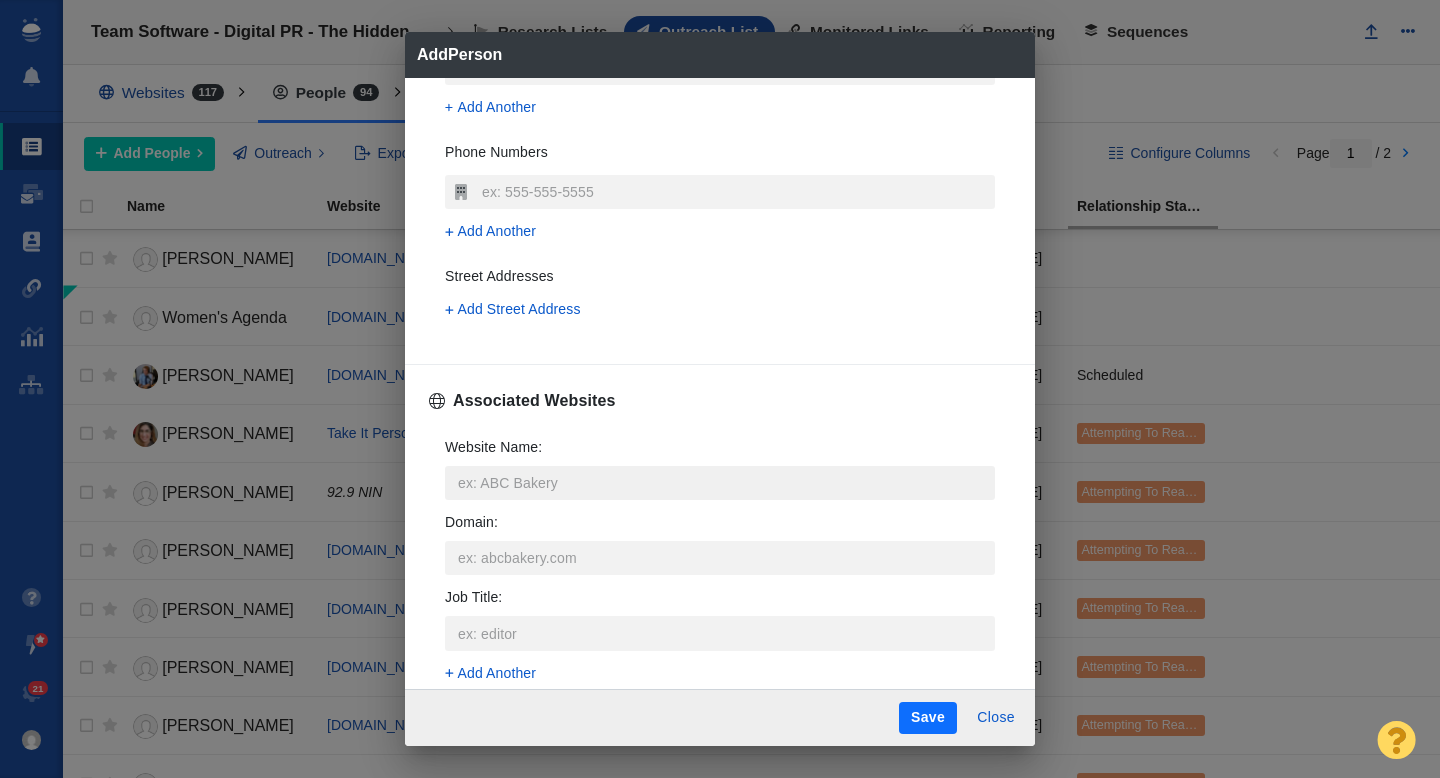 click on "Website Name :" at bounding box center (720, 483) 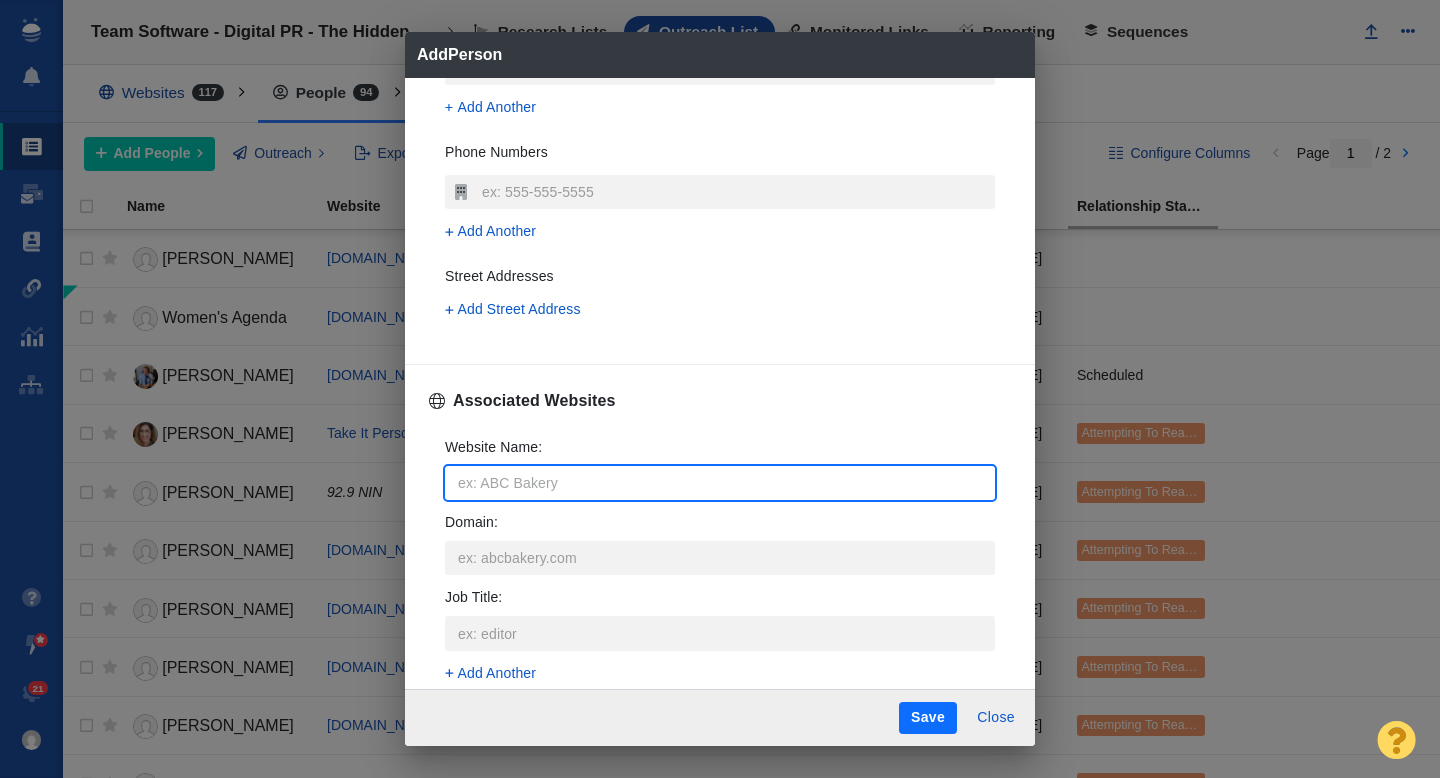 type on "w" 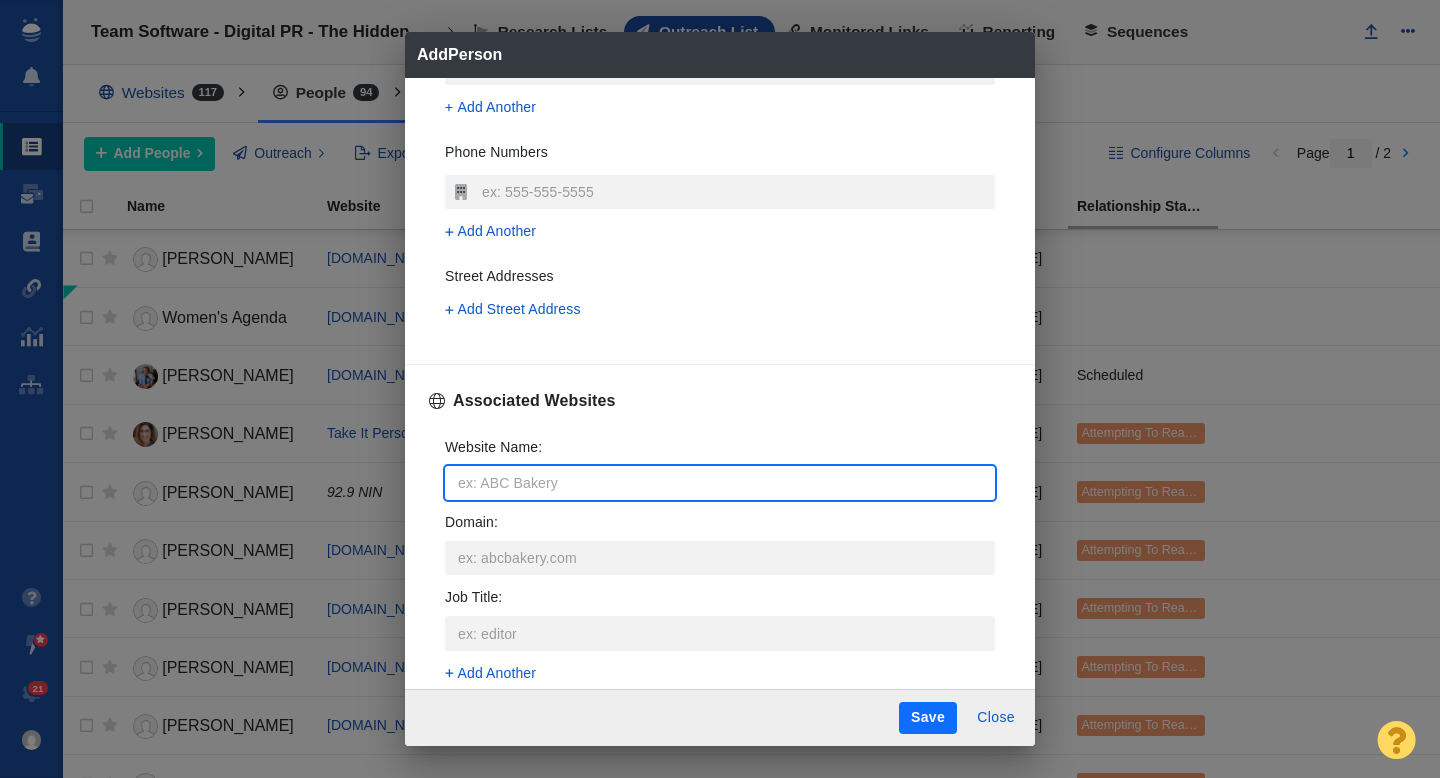 type on "x" 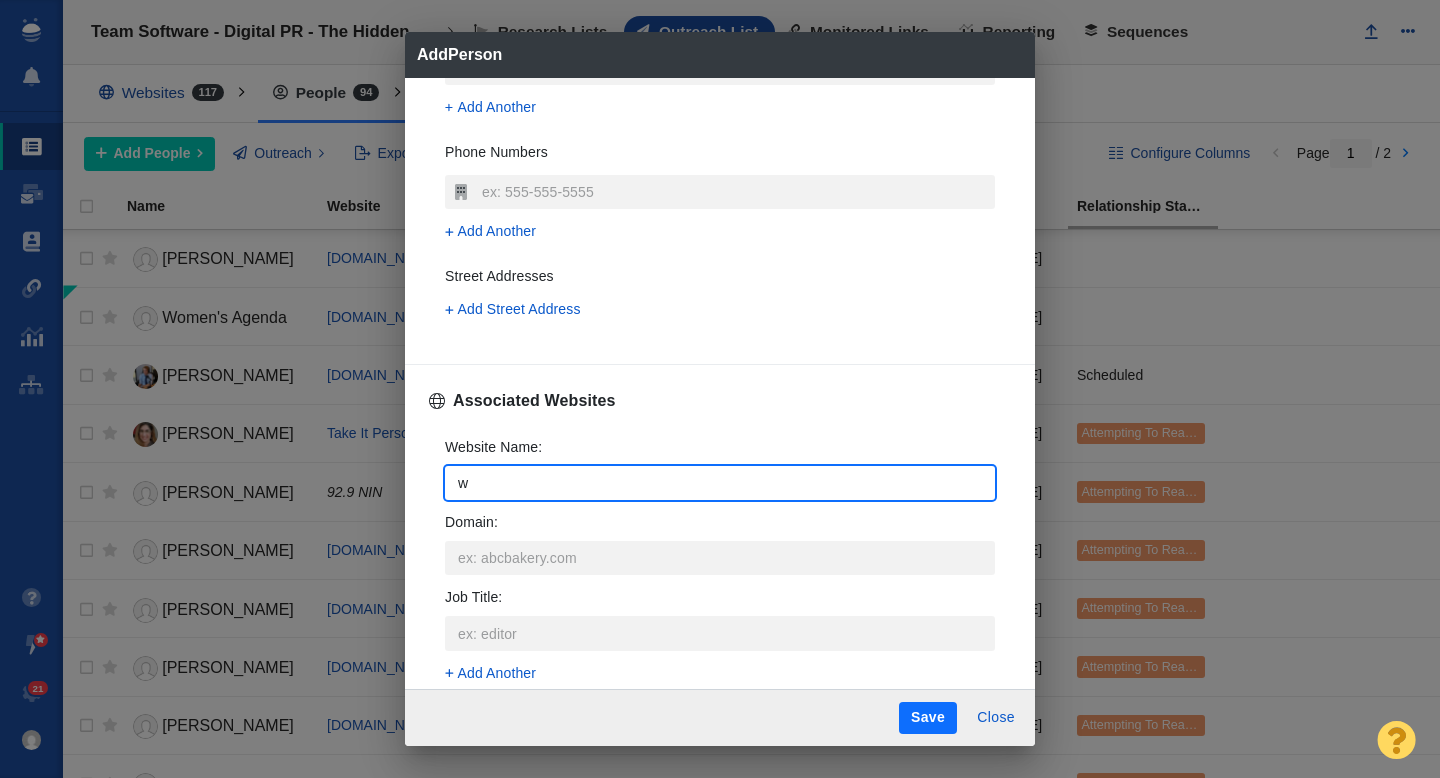 type on "wo" 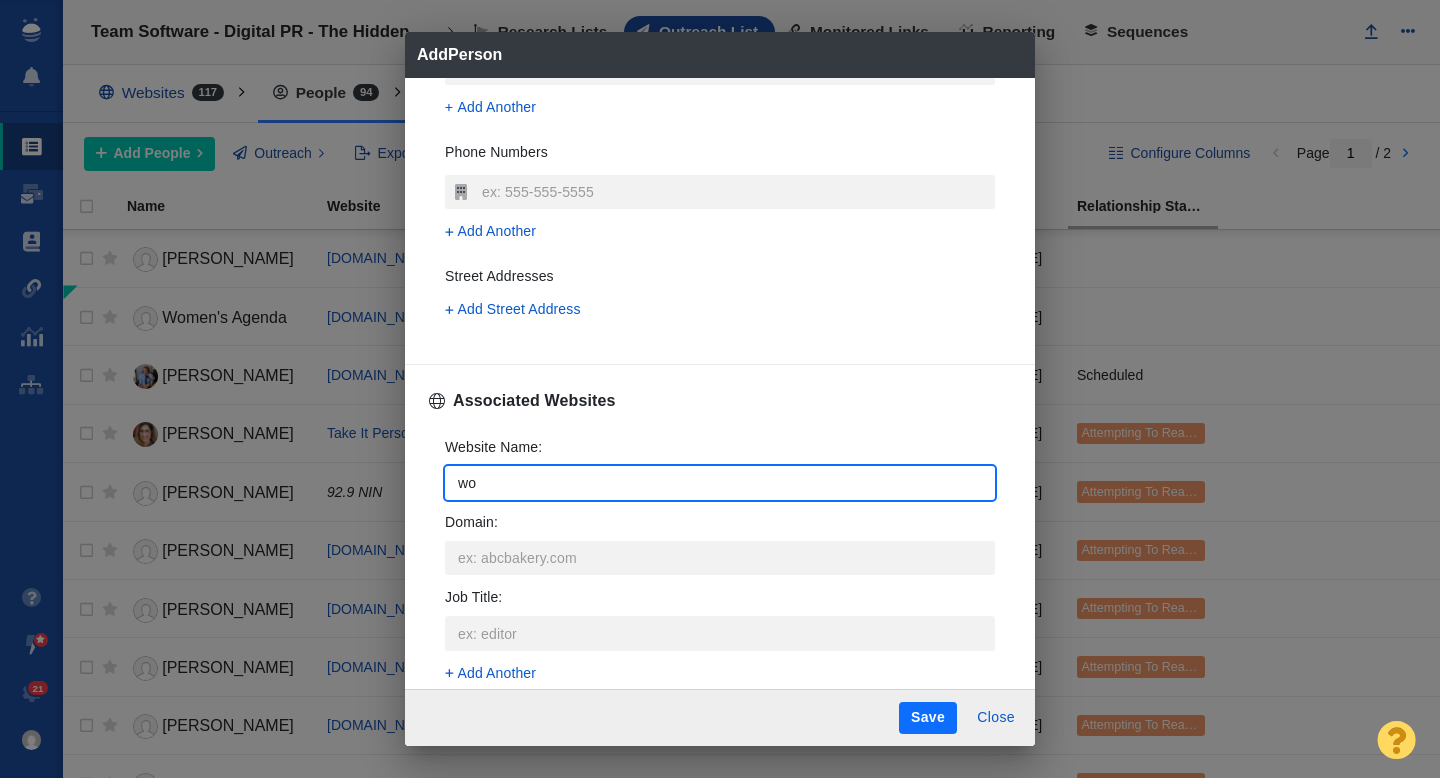 type on "x" 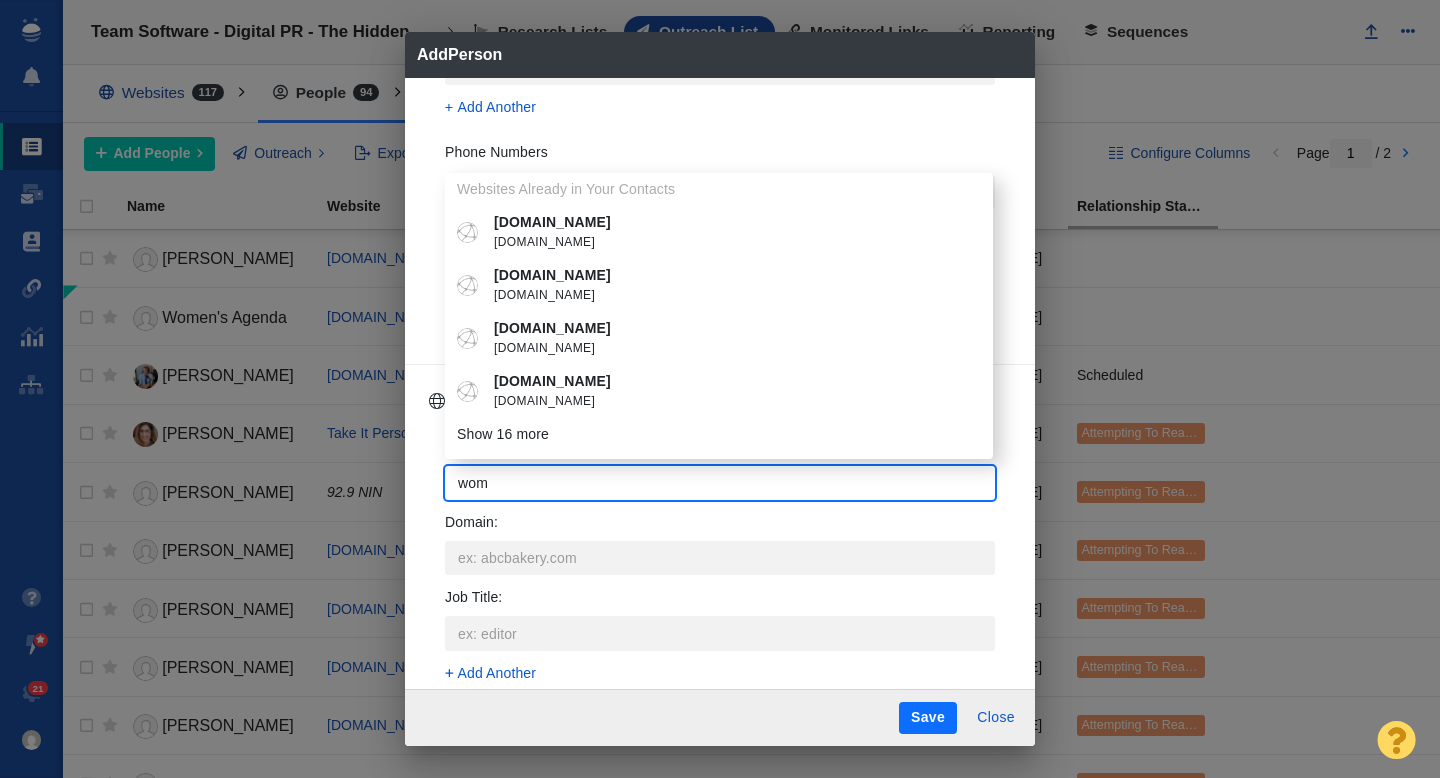 type on "wo" 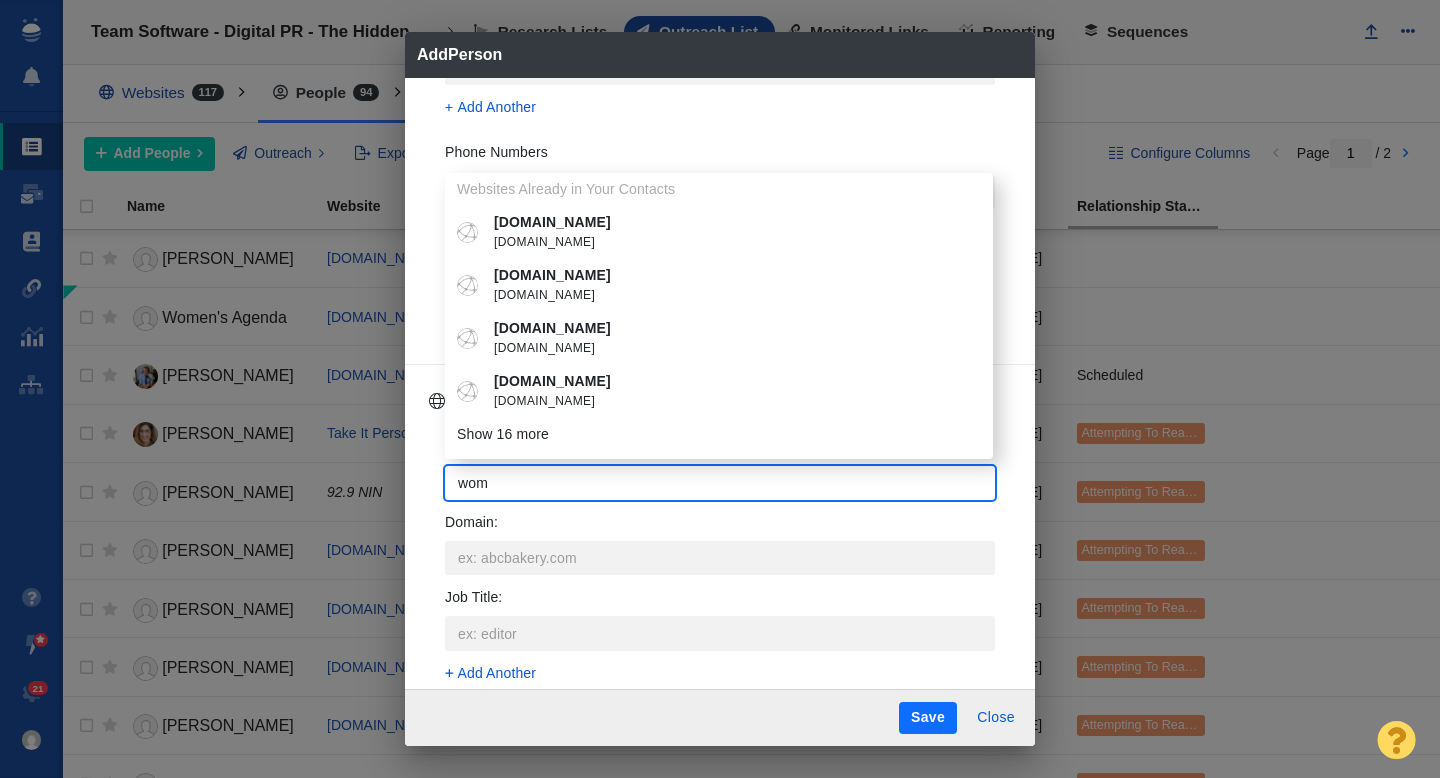 type on "x" 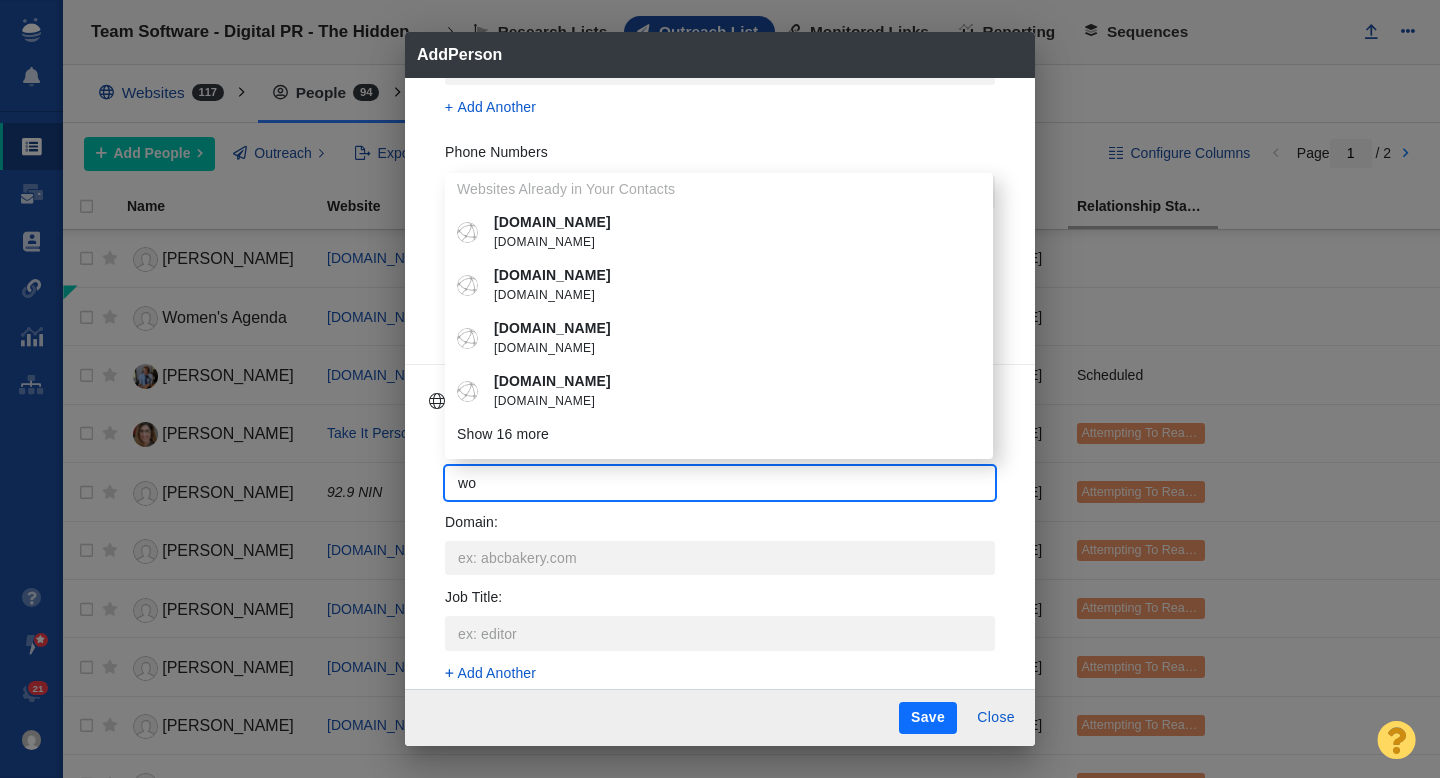 type on "w" 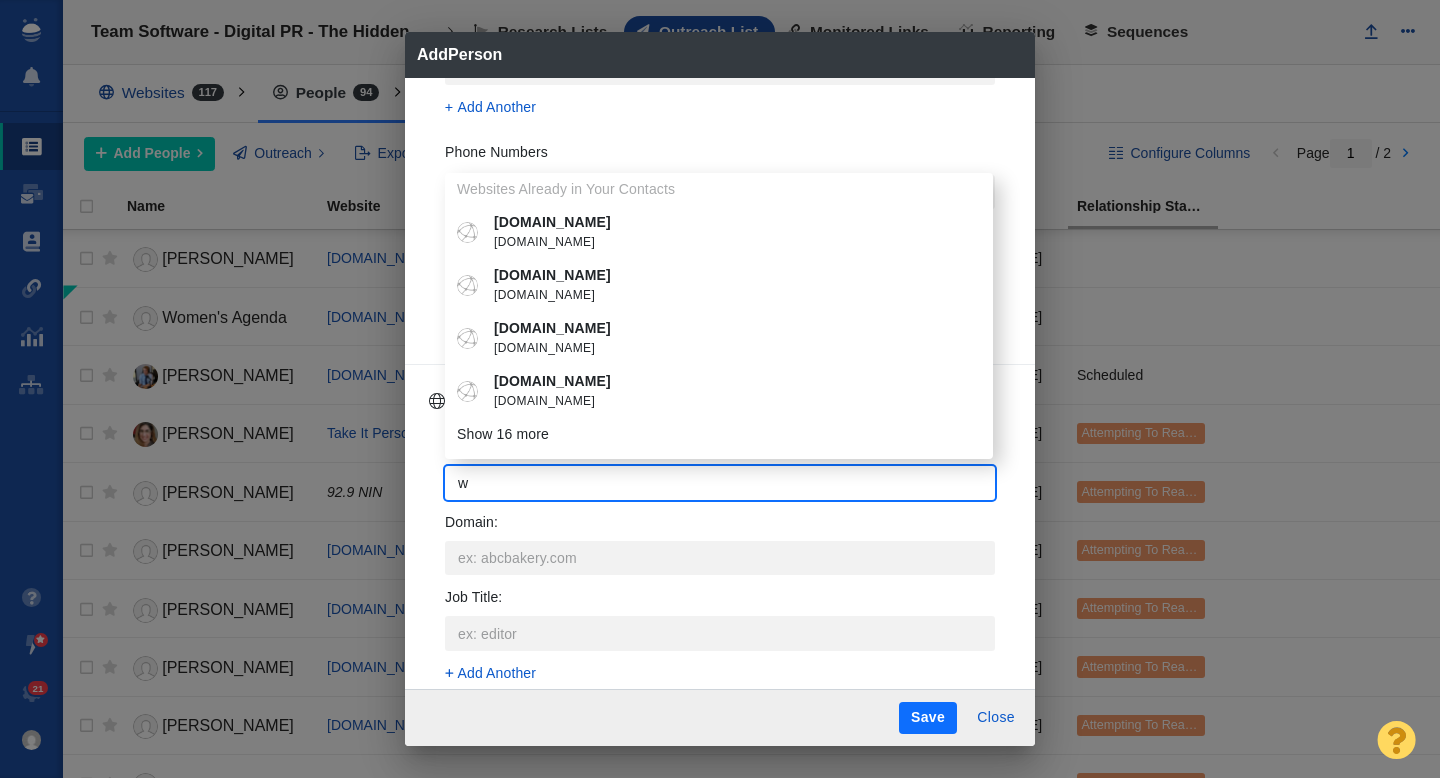 type on "wi" 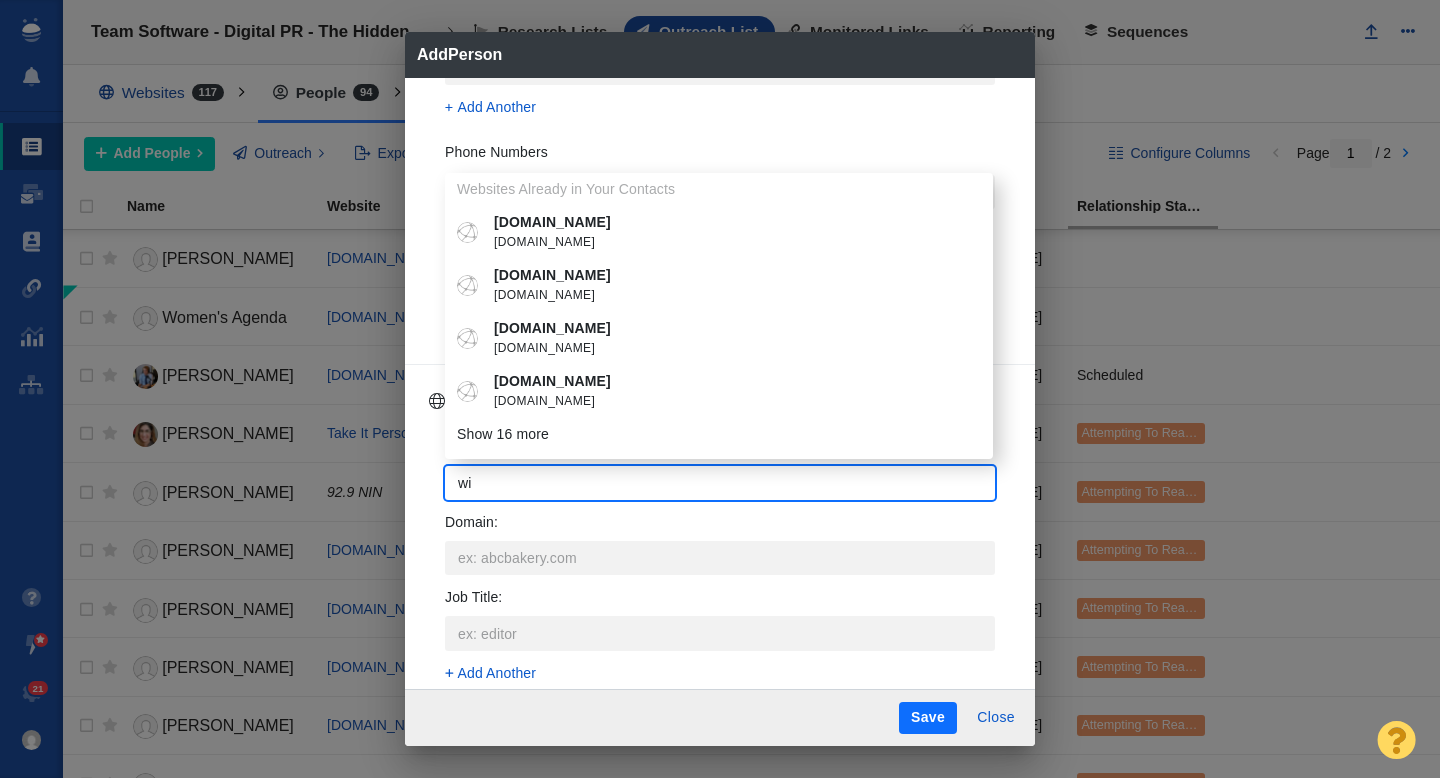 type on "wia" 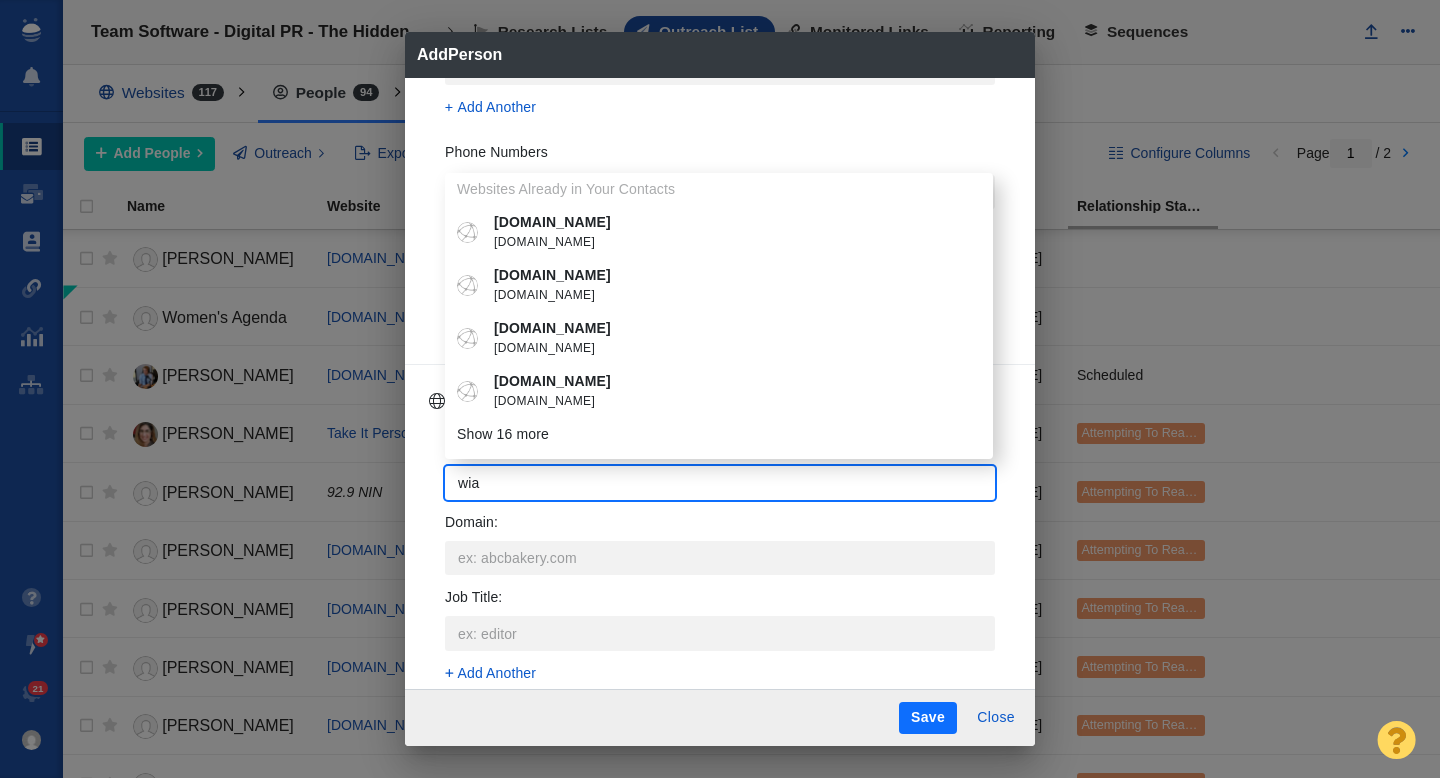 type on "wiar" 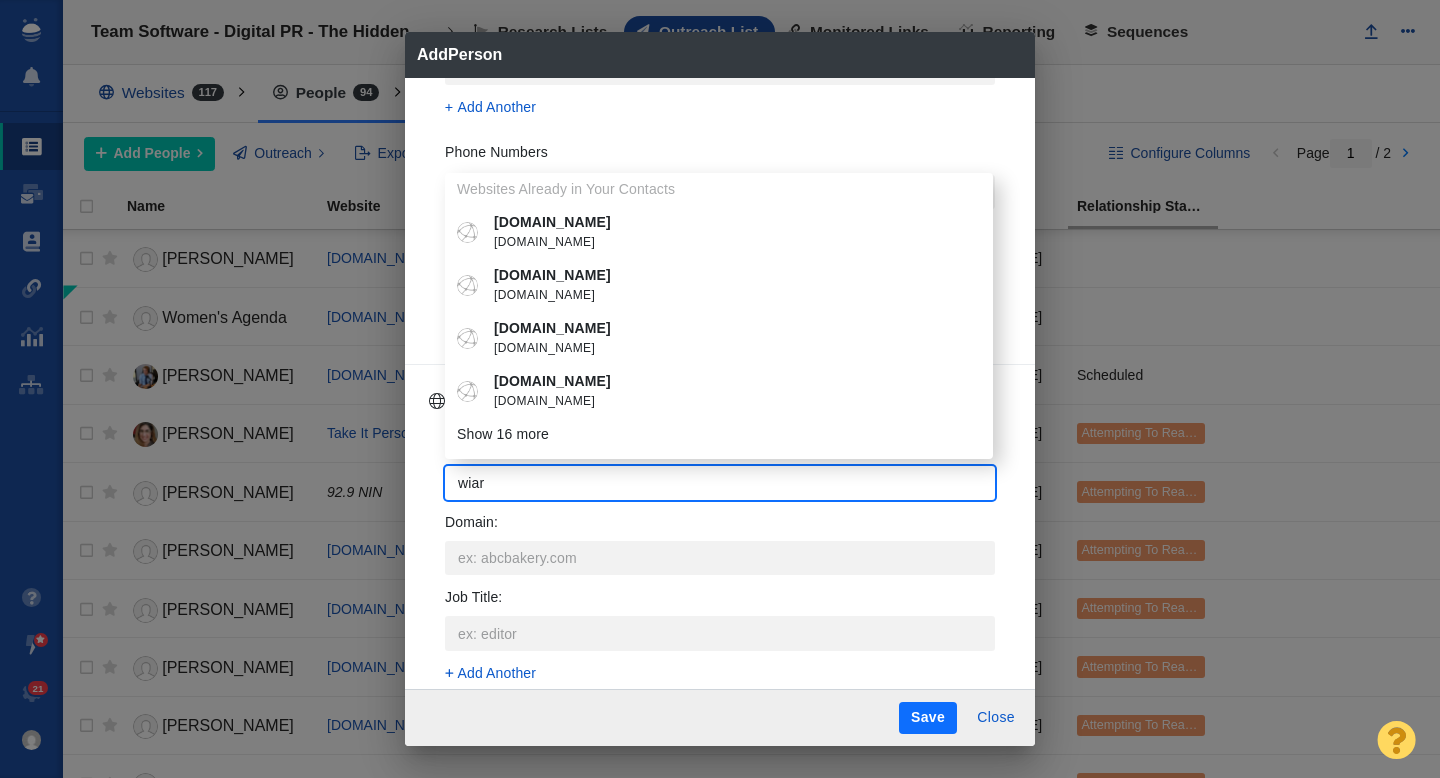 type on "wiare" 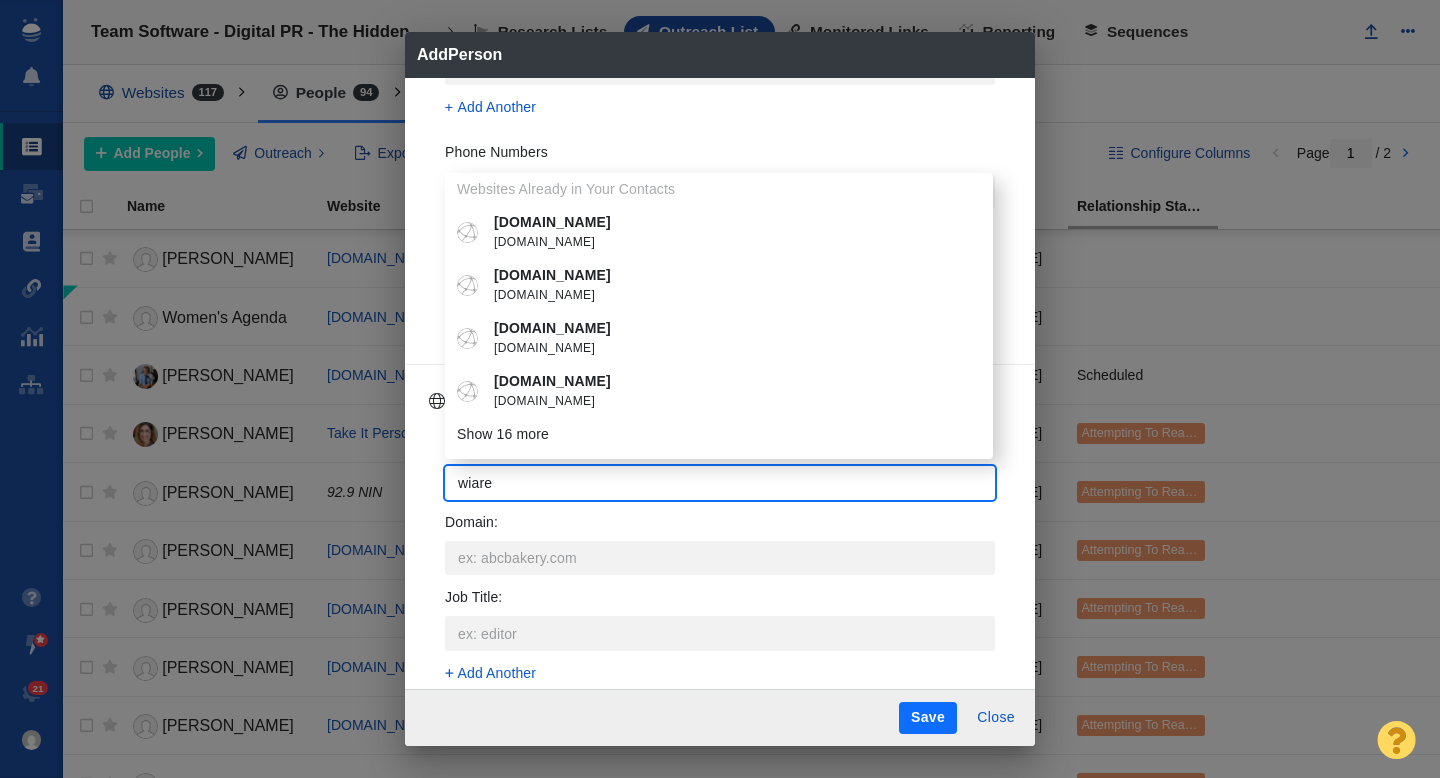 type on "x" 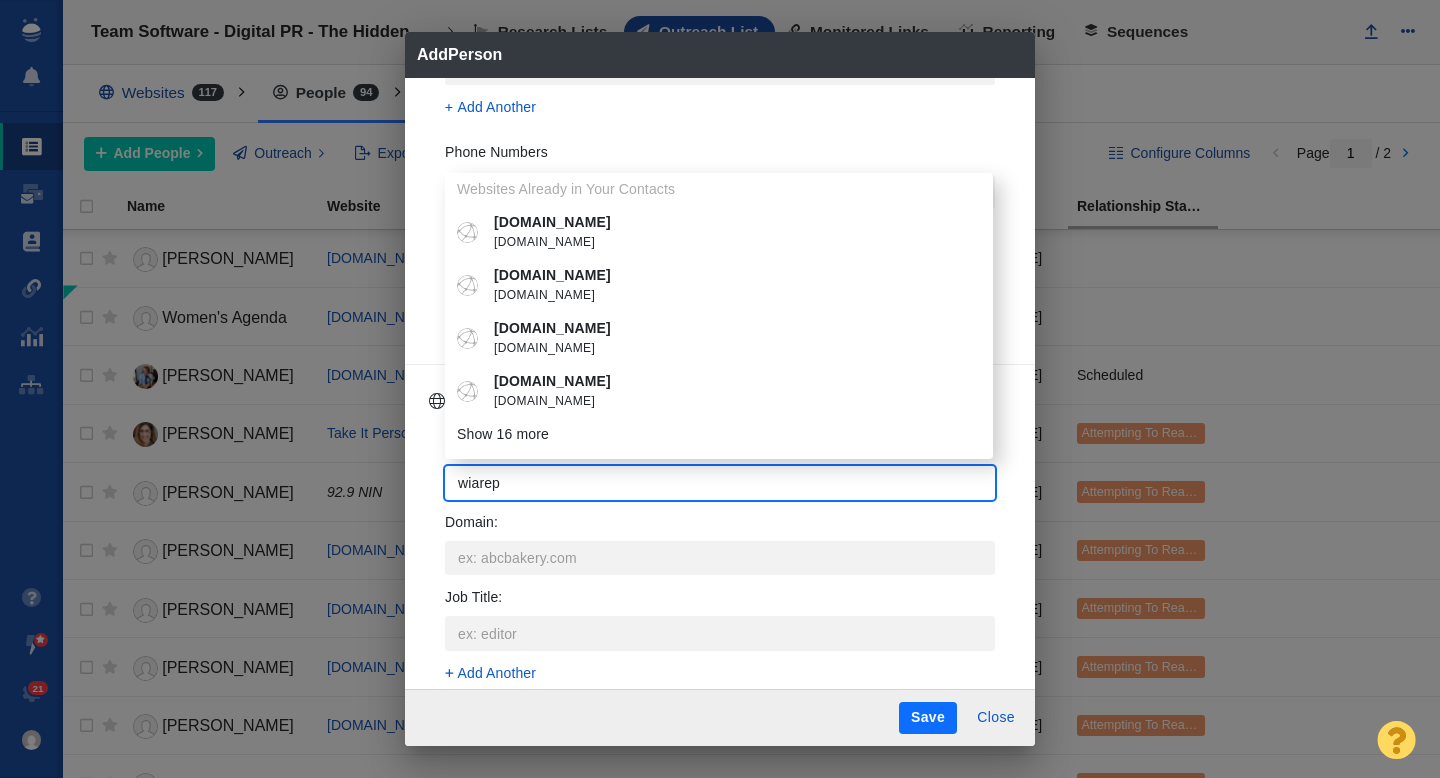 type on "x" 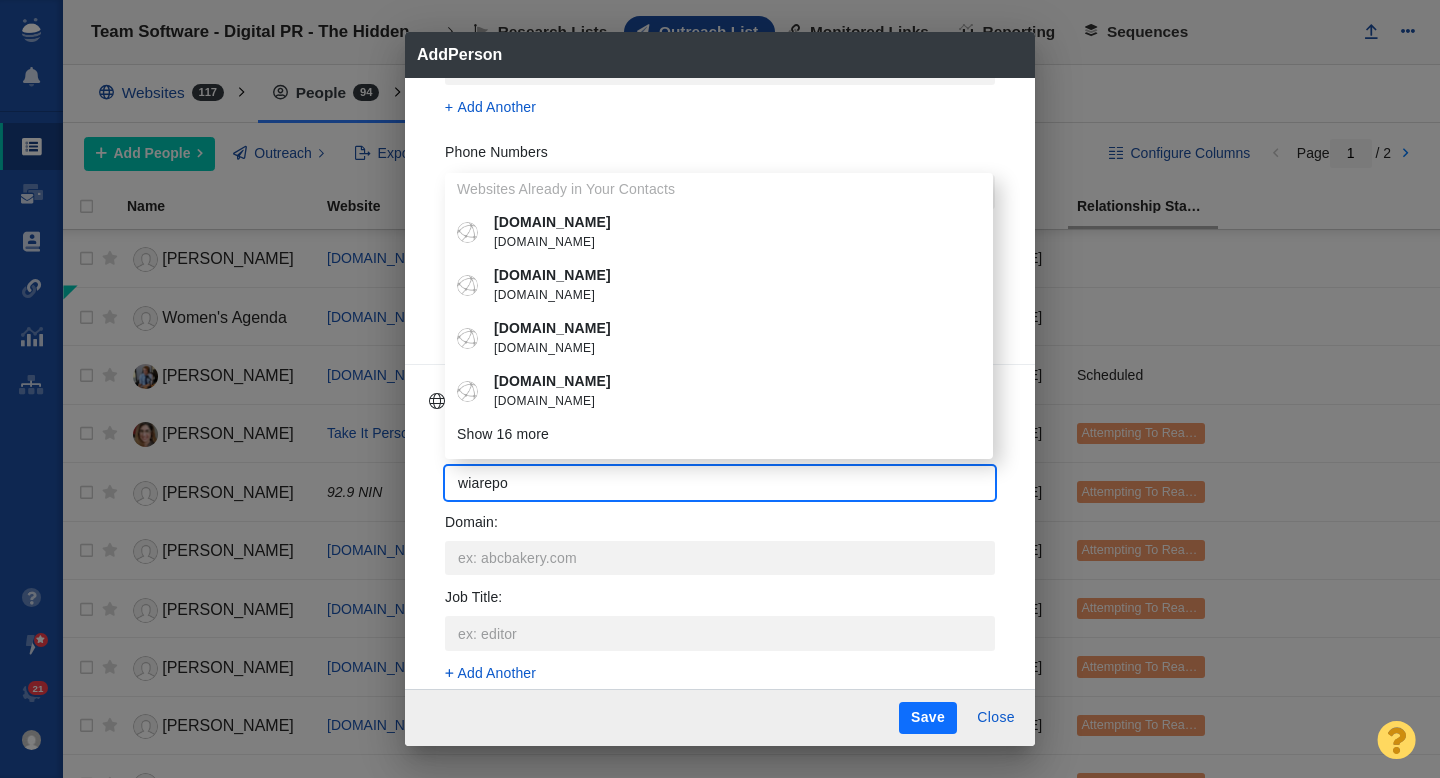 type on "wiarepor" 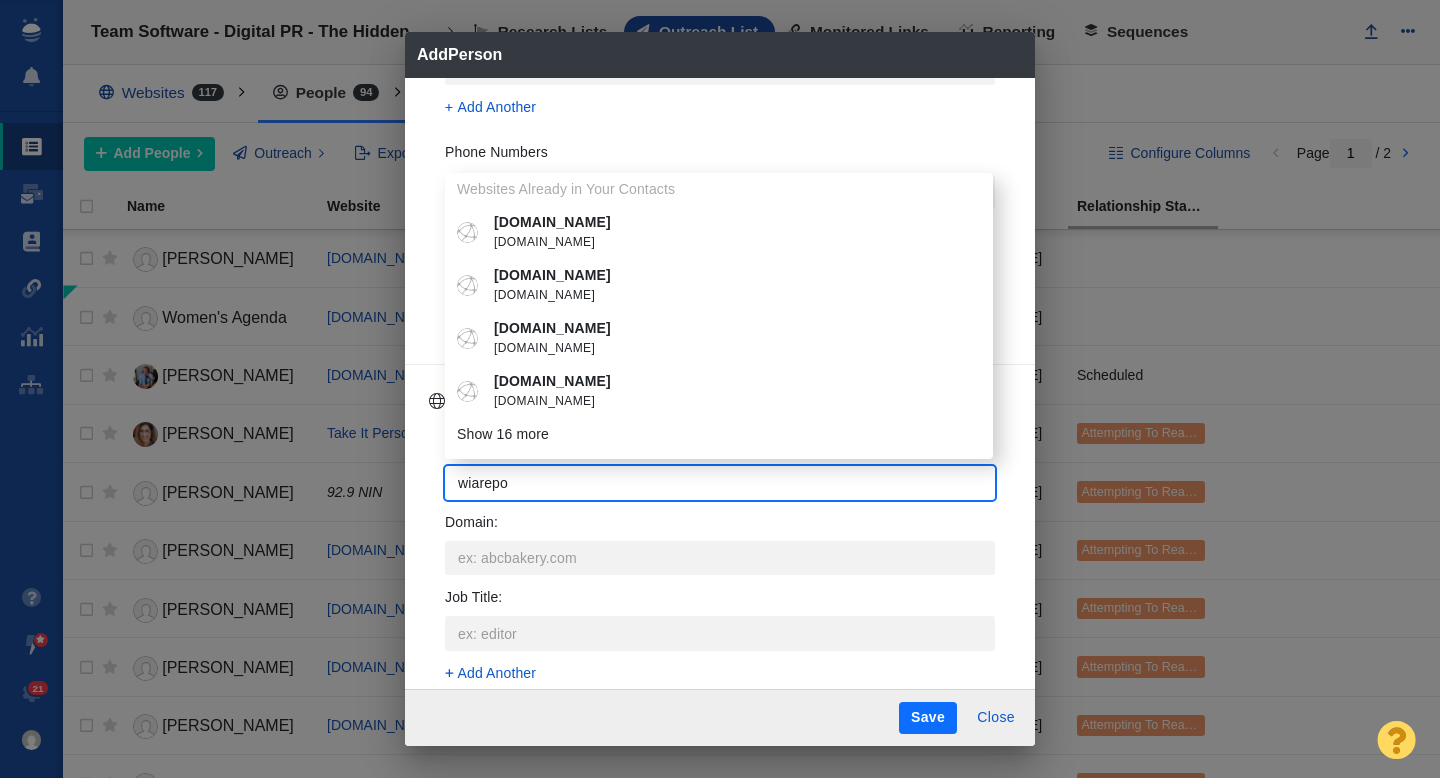 type on "x" 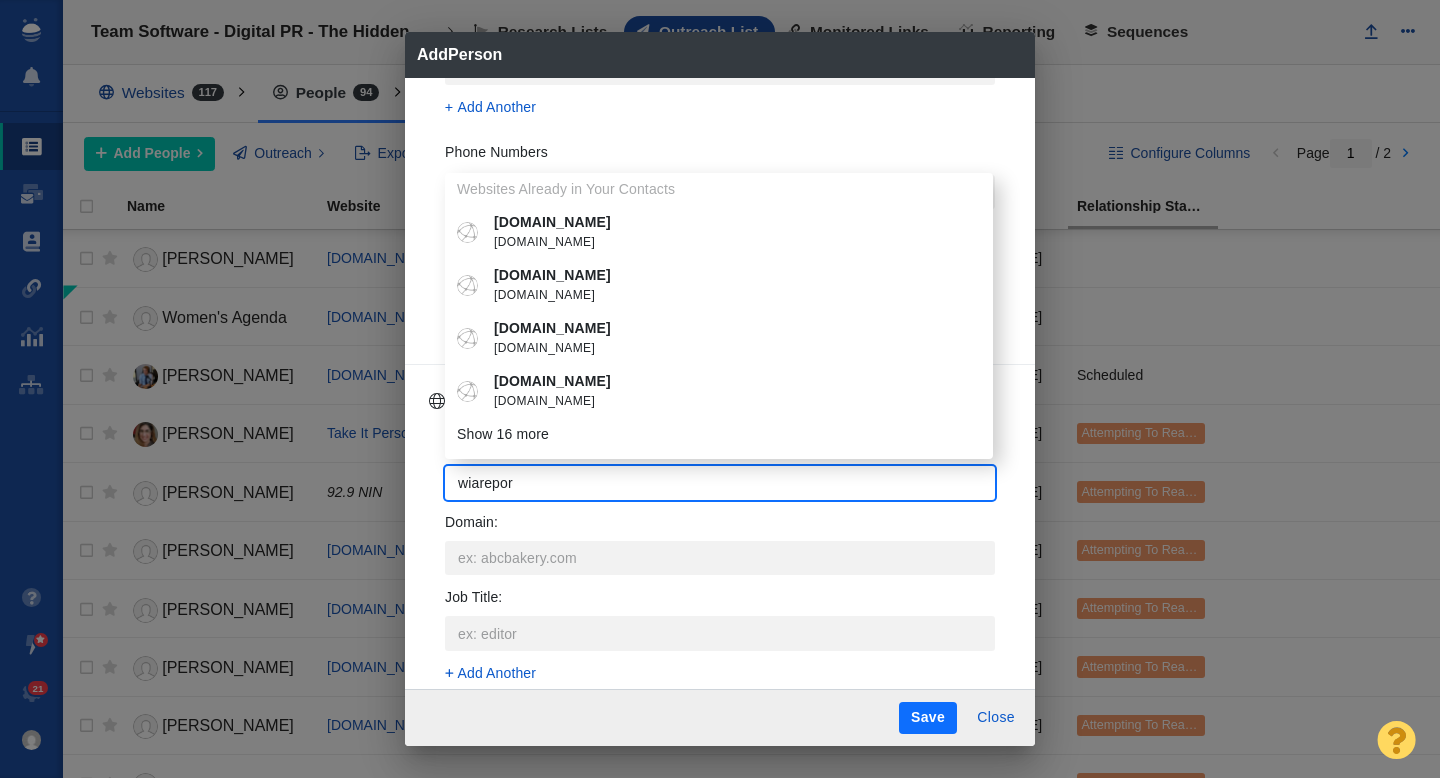 type on "wiareport" 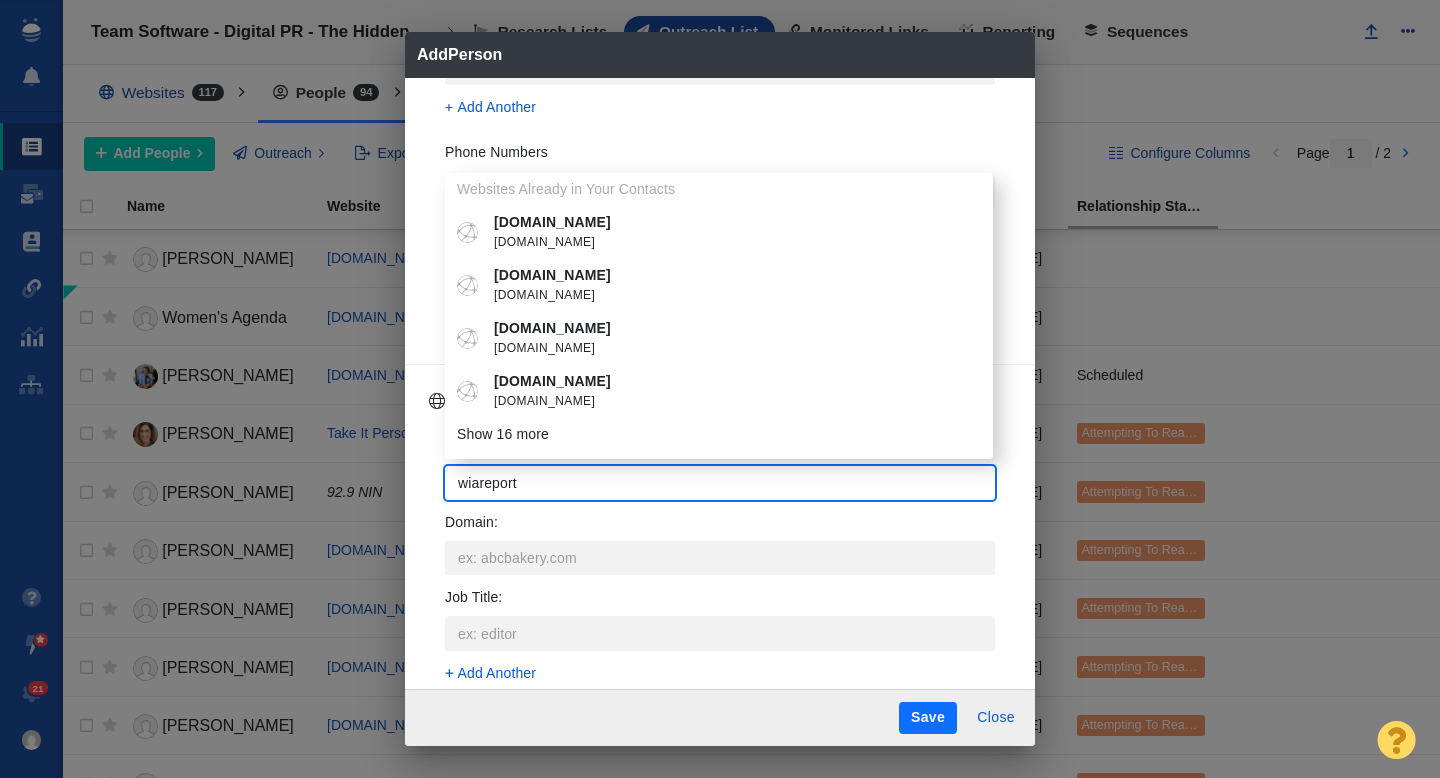 type on "wiareport." 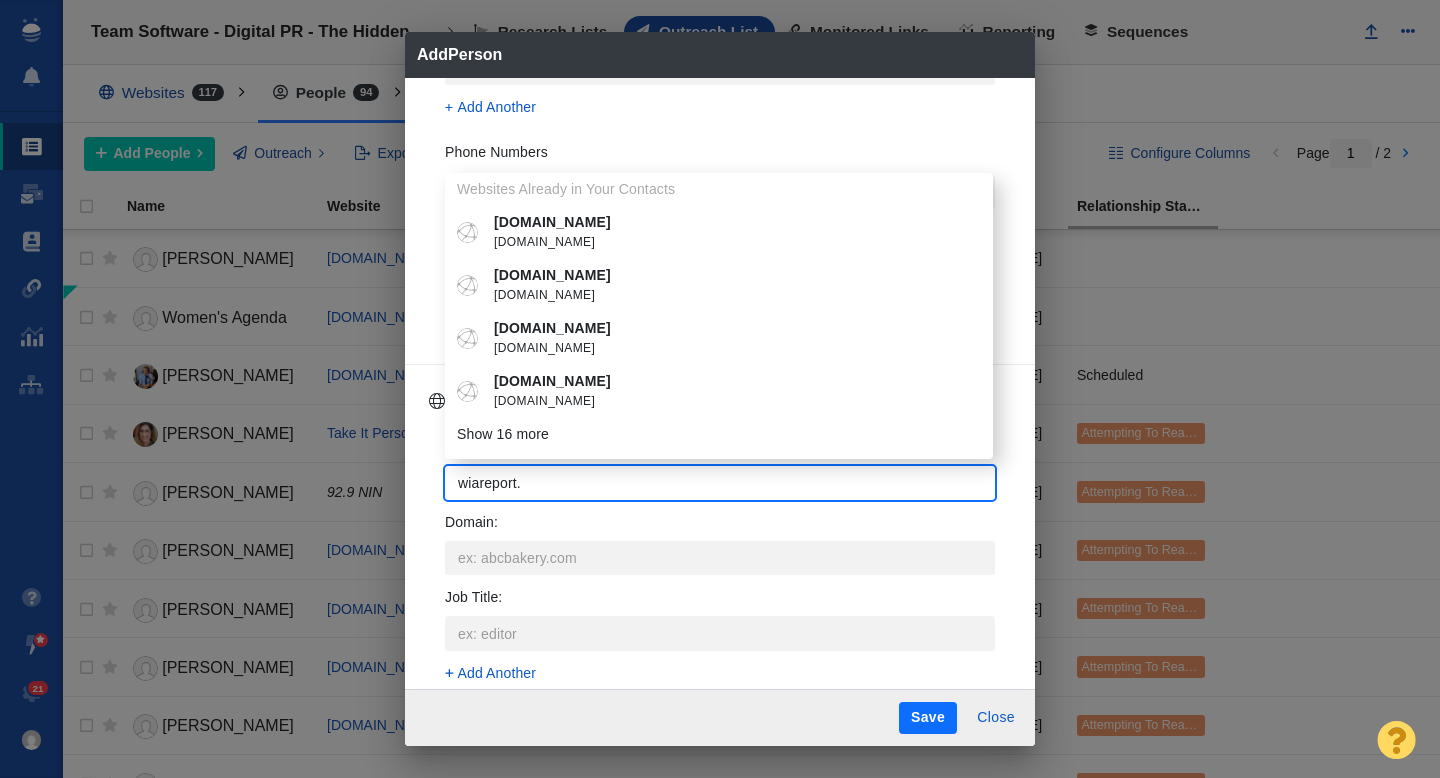 type on "wiareport.c" 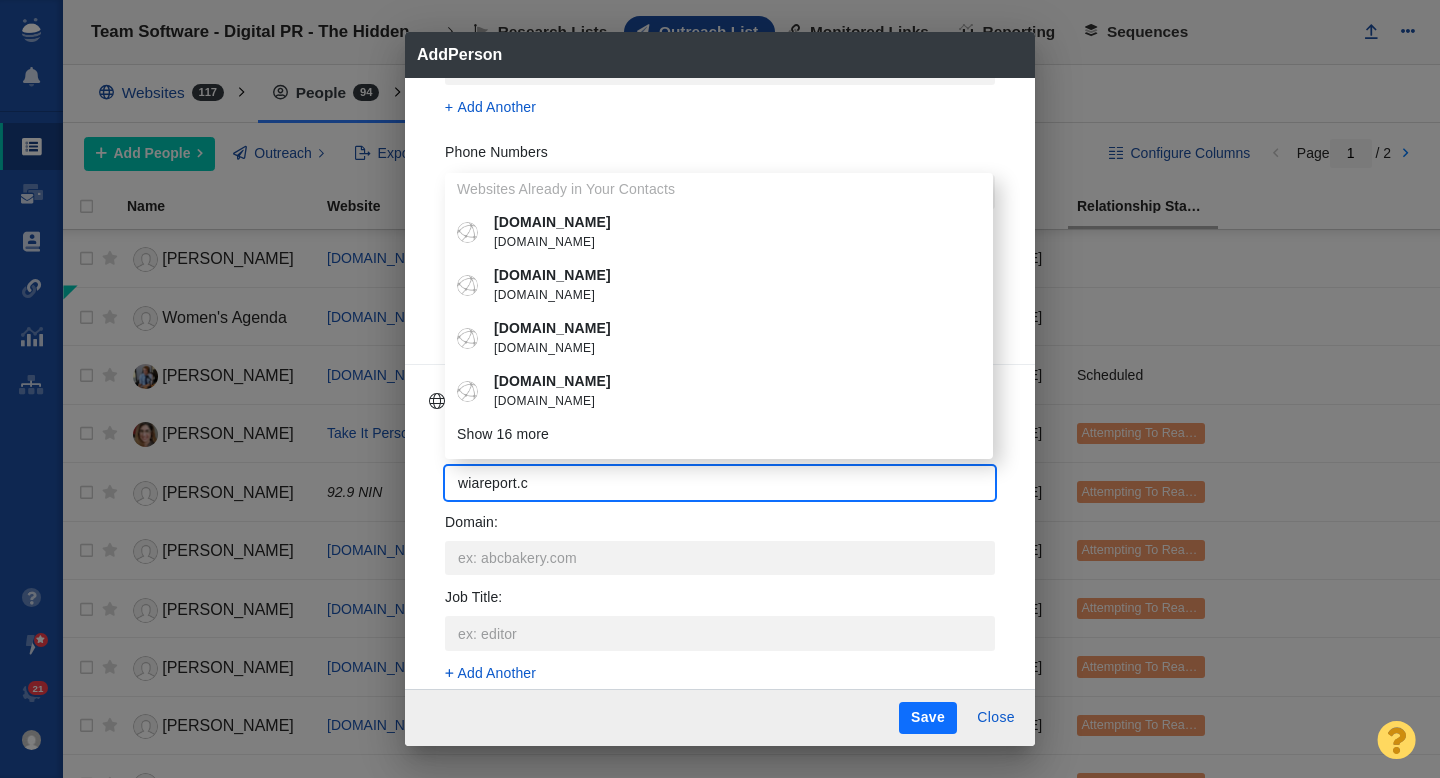 type on "[DOMAIN_NAME]" 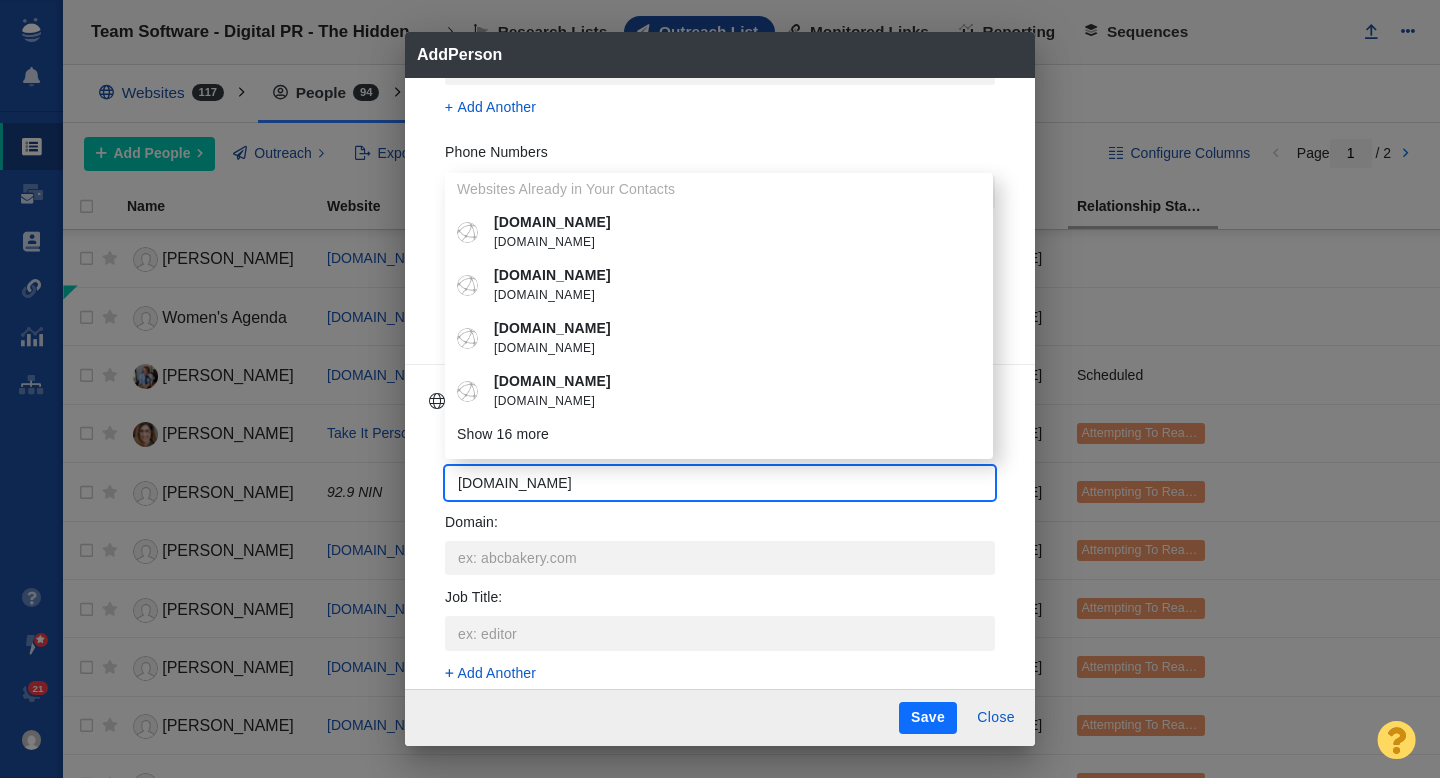 type on "[DOMAIN_NAME]" 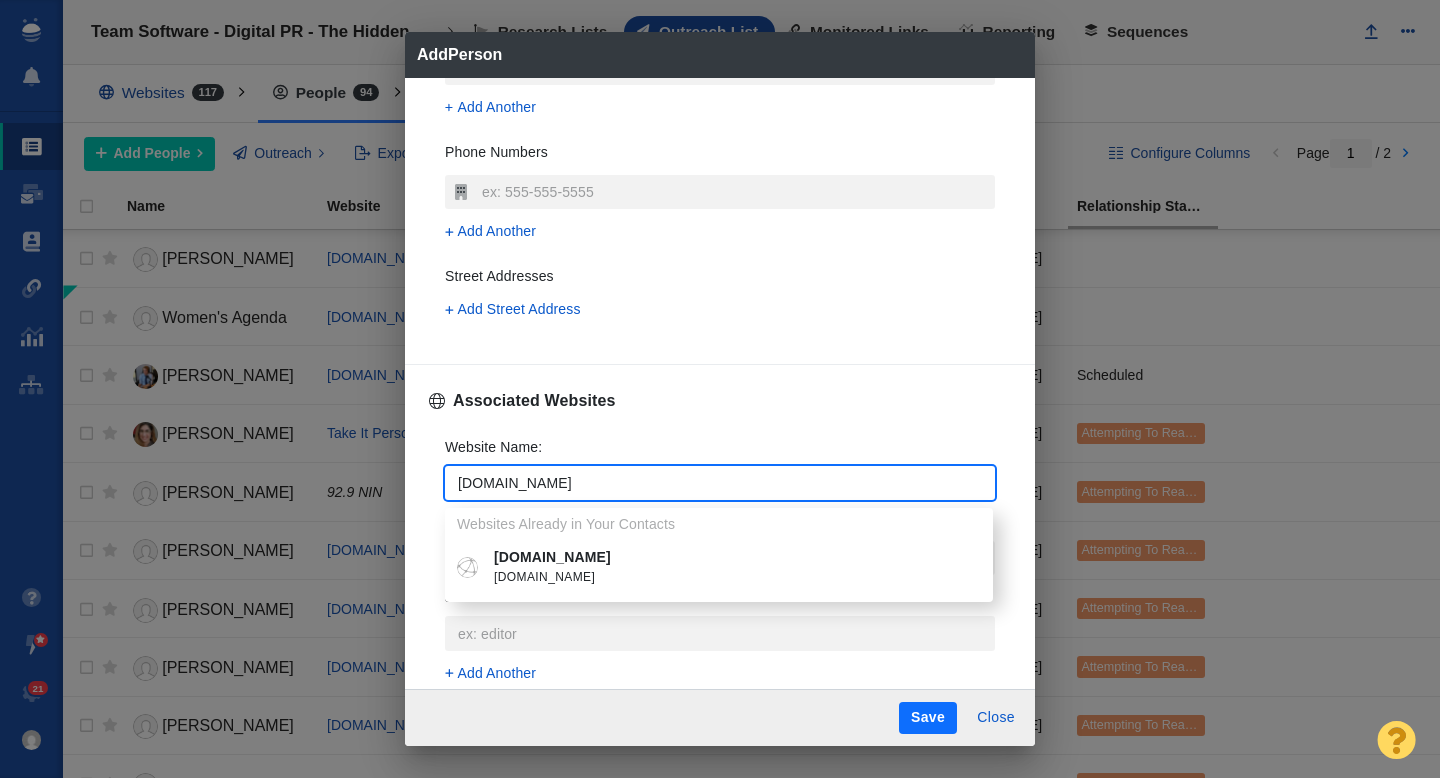 click on "[DOMAIN_NAME]" at bounding box center (733, 557) 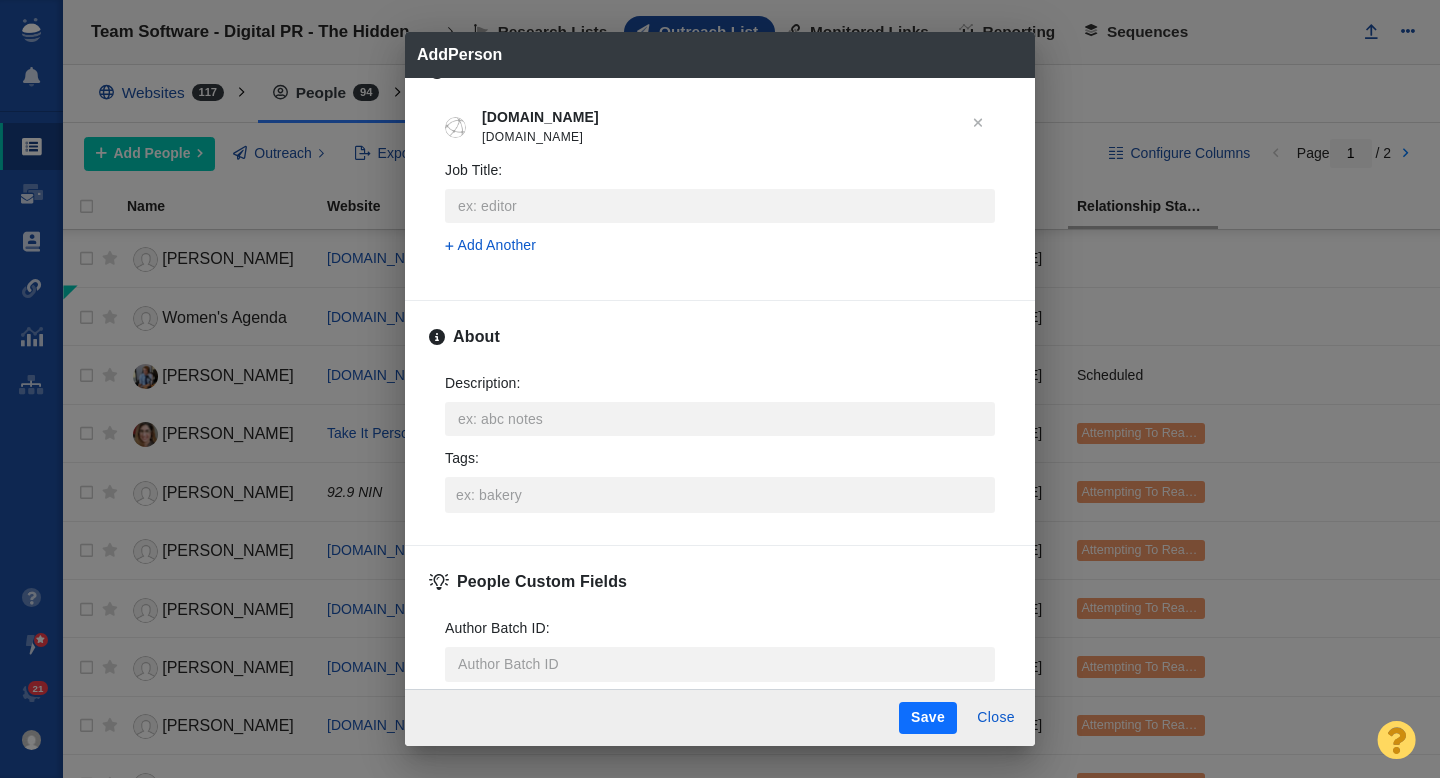 scroll, scrollTop: 845, scrollLeft: 0, axis: vertical 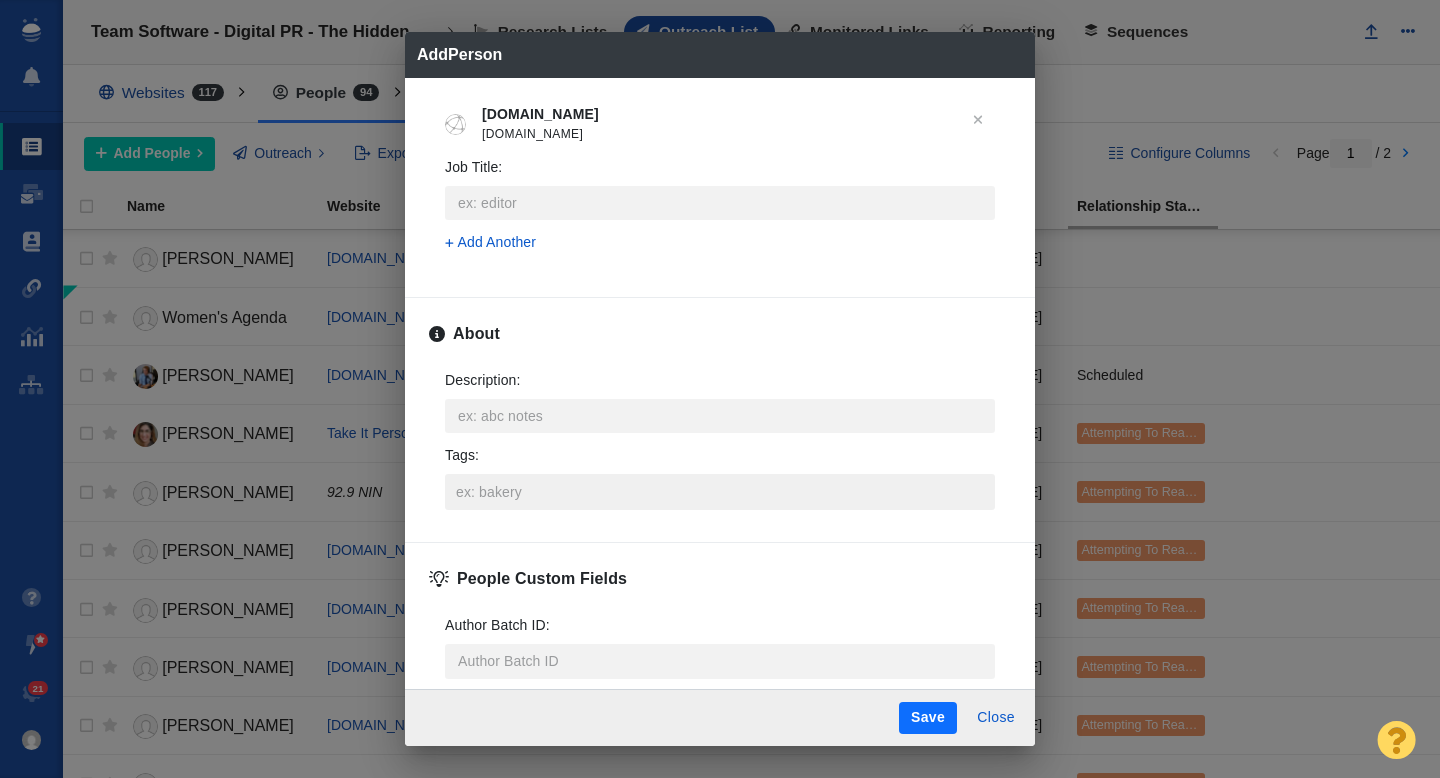 click on "Tags :" at bounding box center [720, 492] 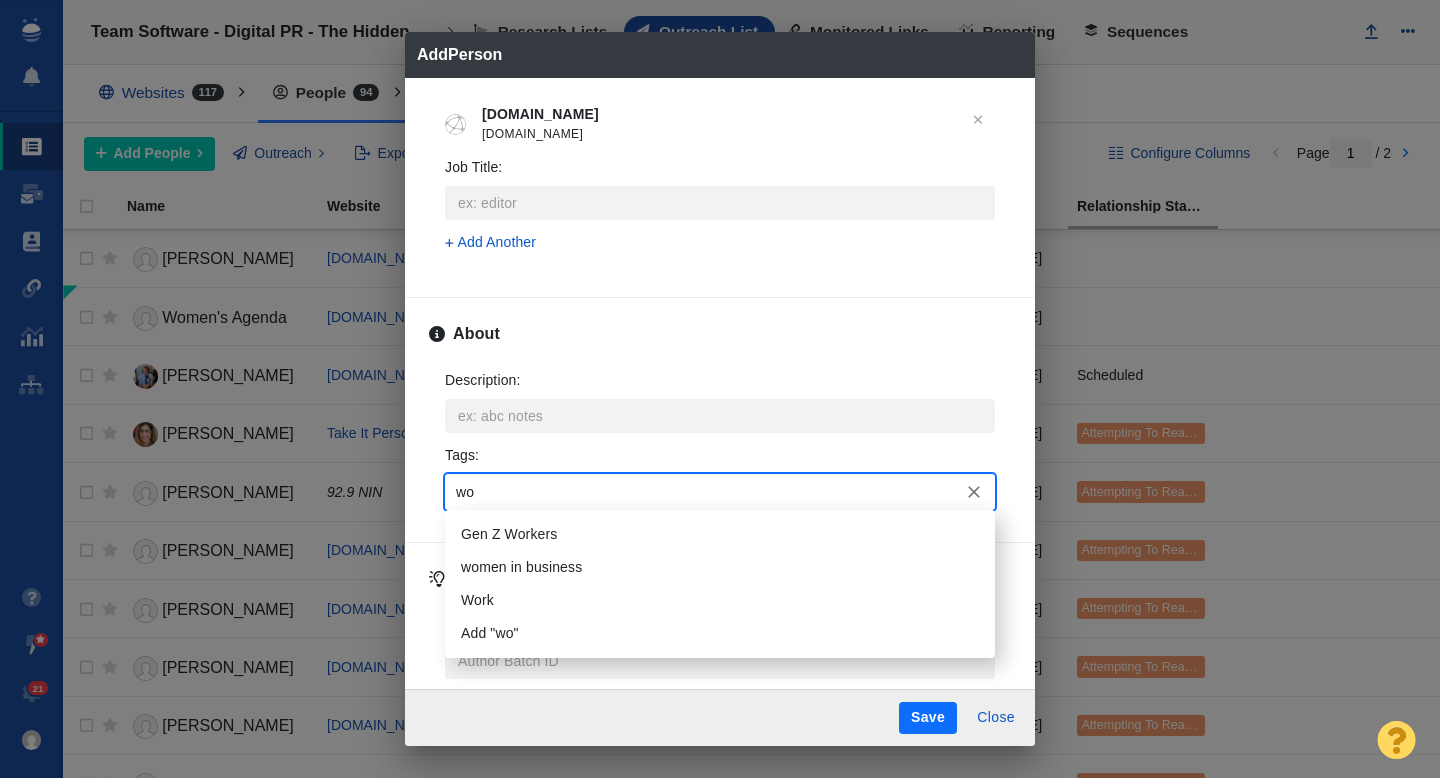 type on "wom" 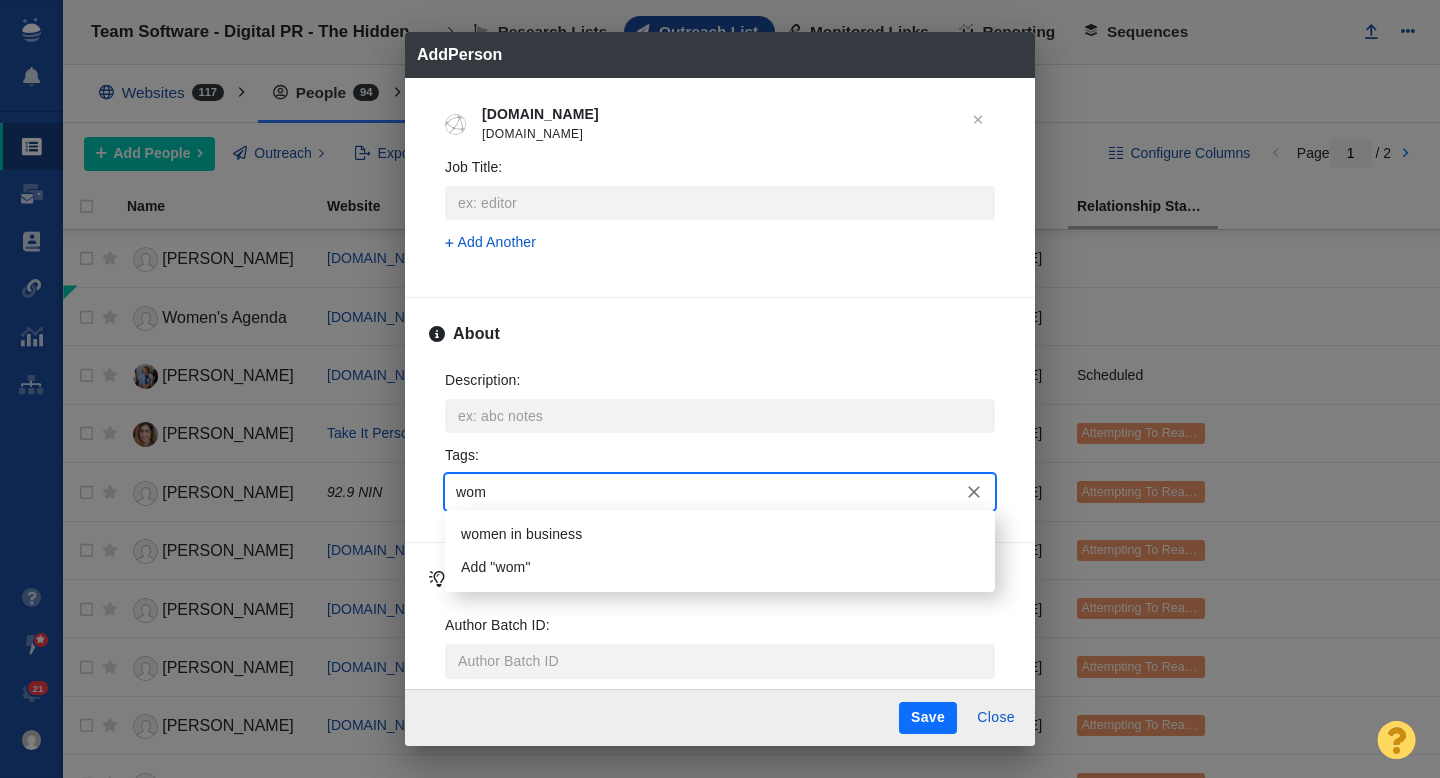 click on "women in business" at bounding box center [720, 534] 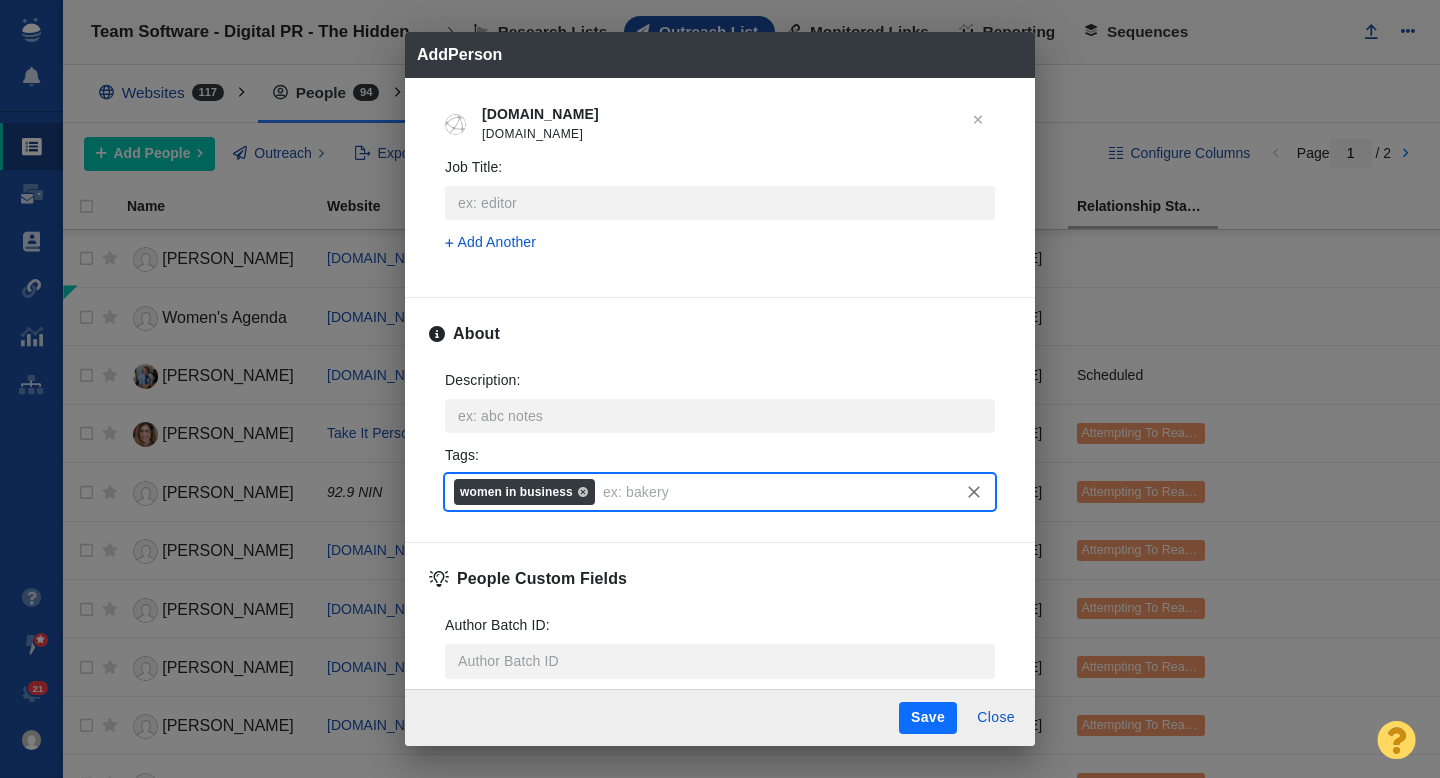 scroll, scrollTop: 986, scrollLeft: 0, axis: vertical 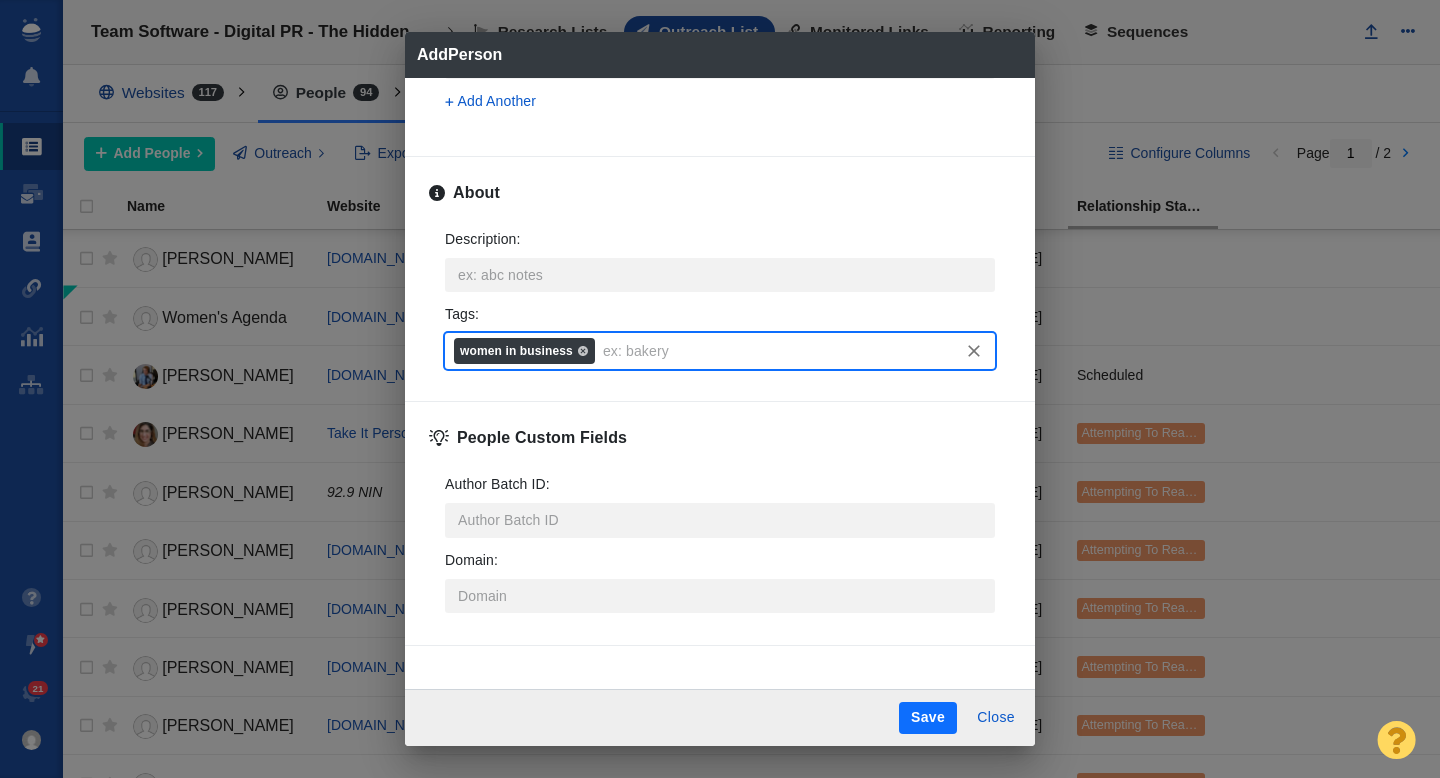 click on "Save" at bounding box center (928, 718) 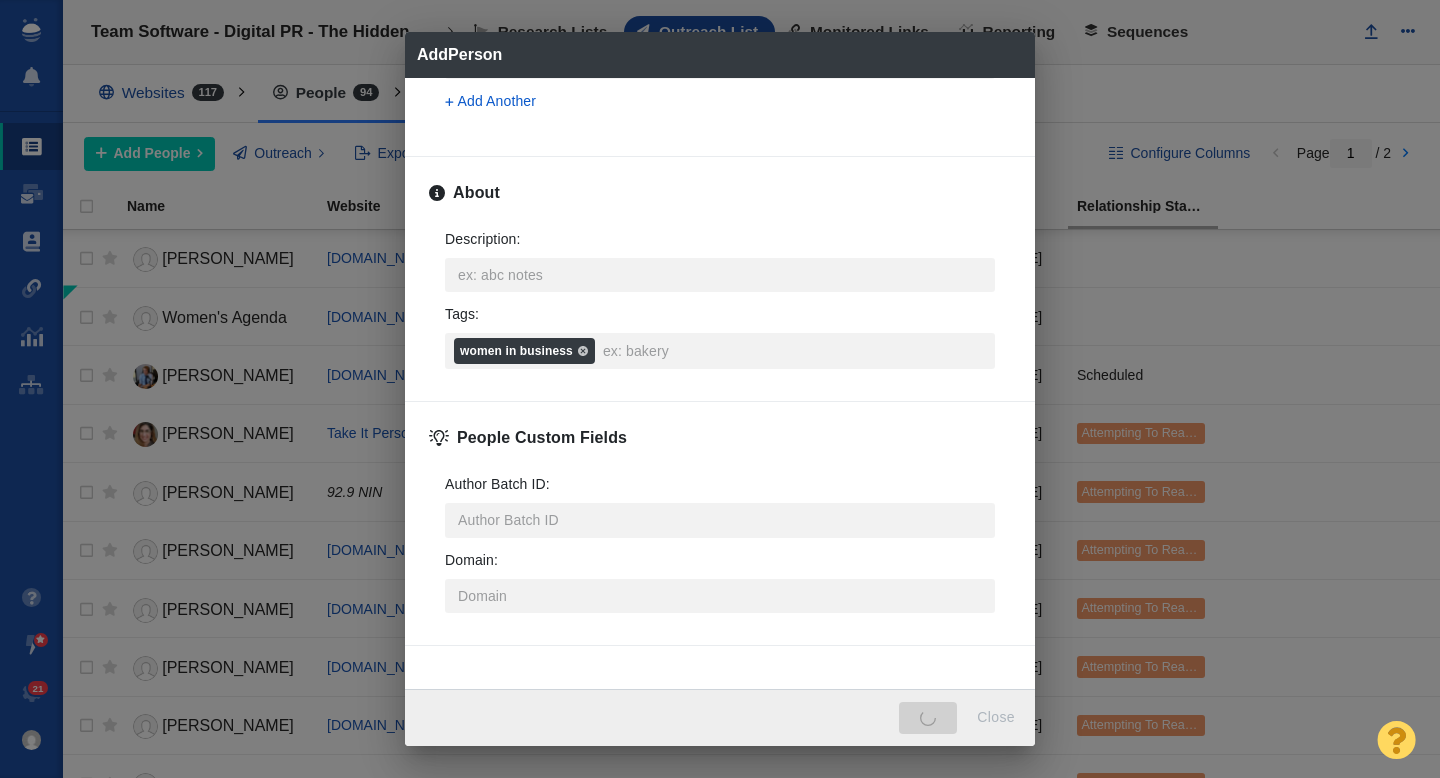 type on "x" 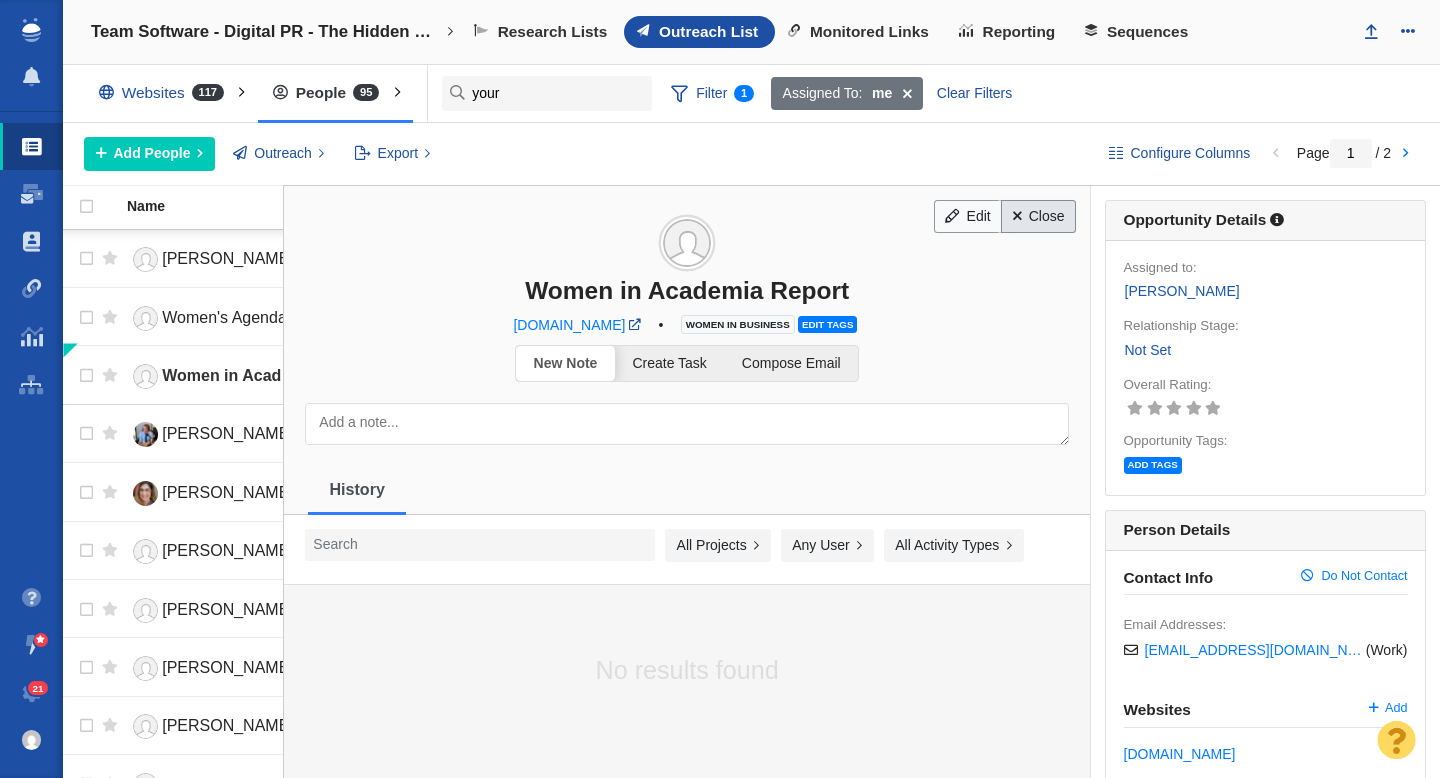 click on "Close" at bounding box center (1038, 217) 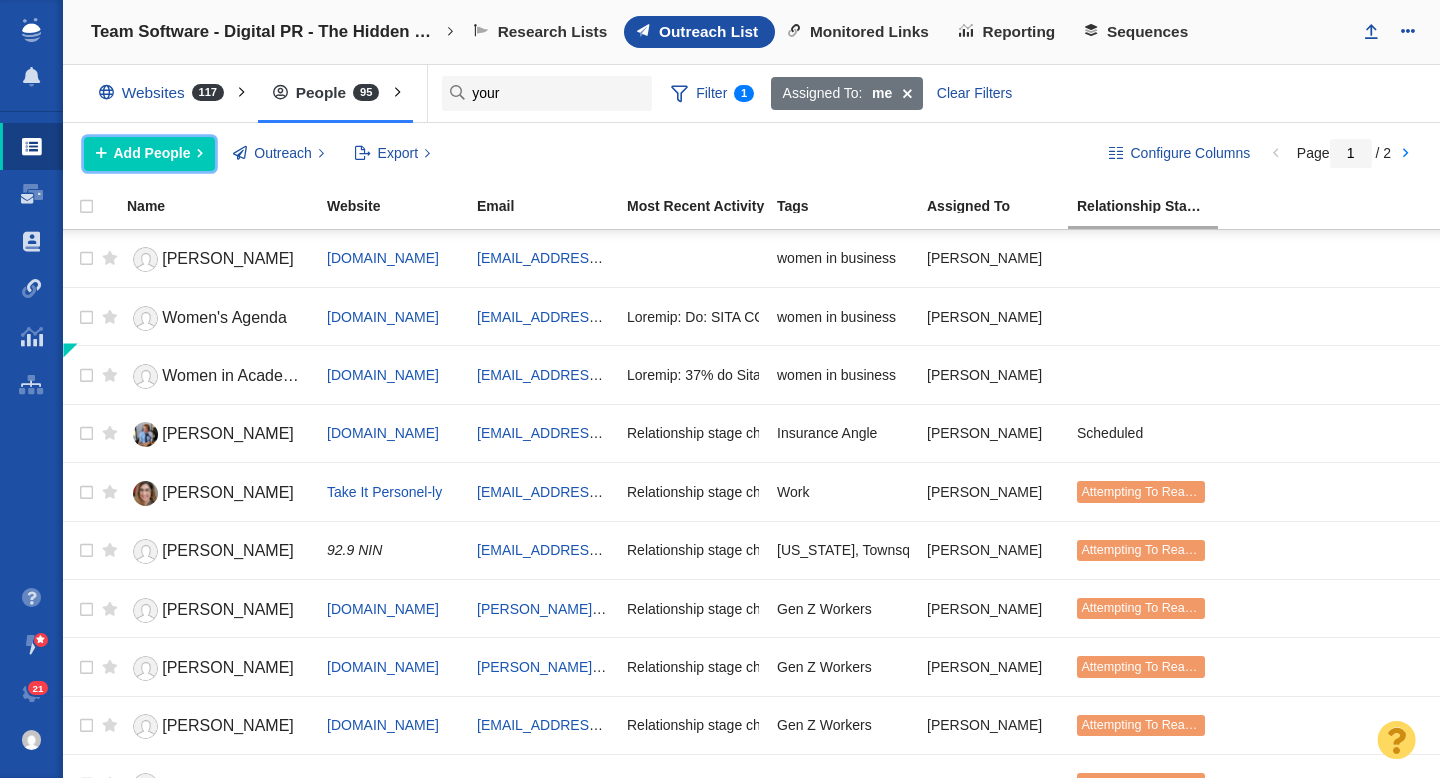 click on "Add People" at bounding box center [149, 154] 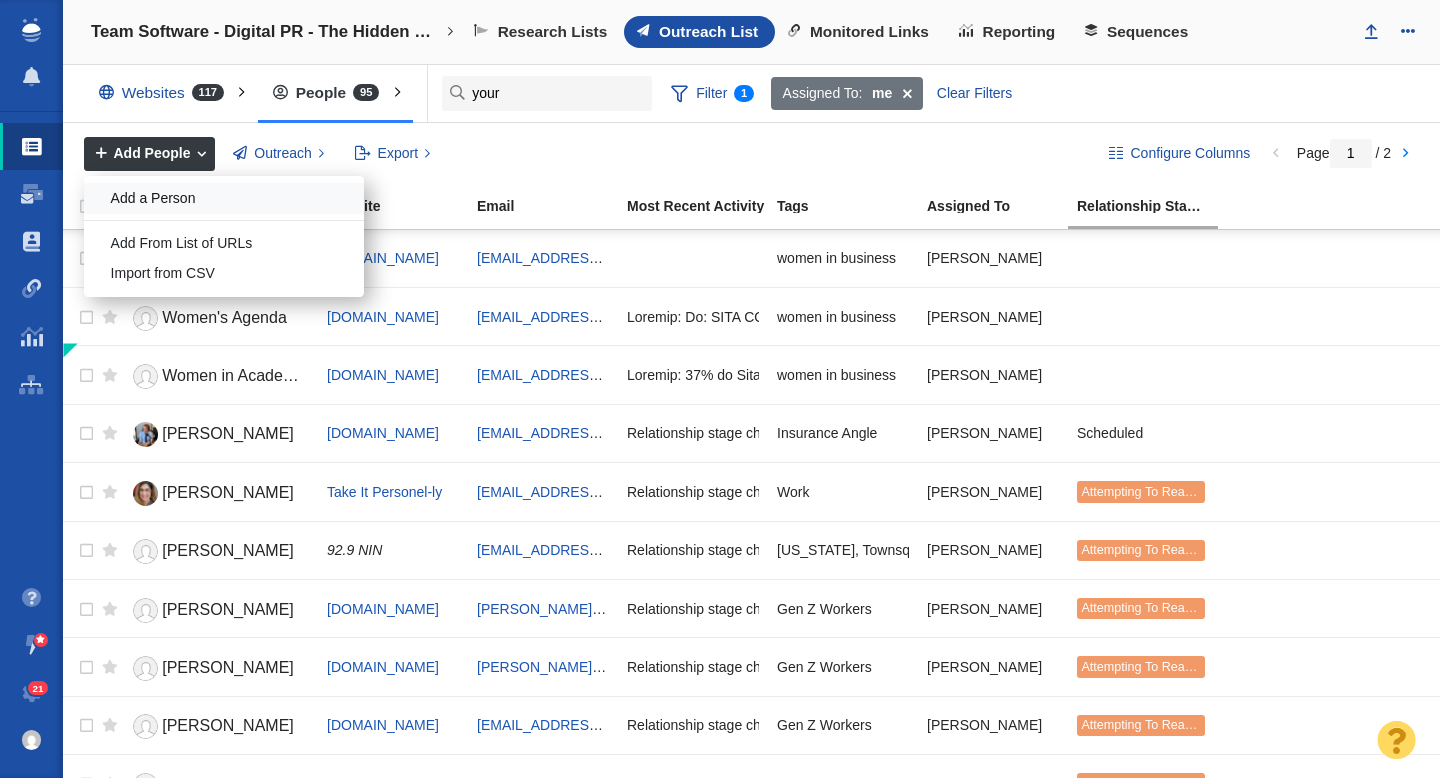 click on "Add a Person" at bounding box center [224, 198] 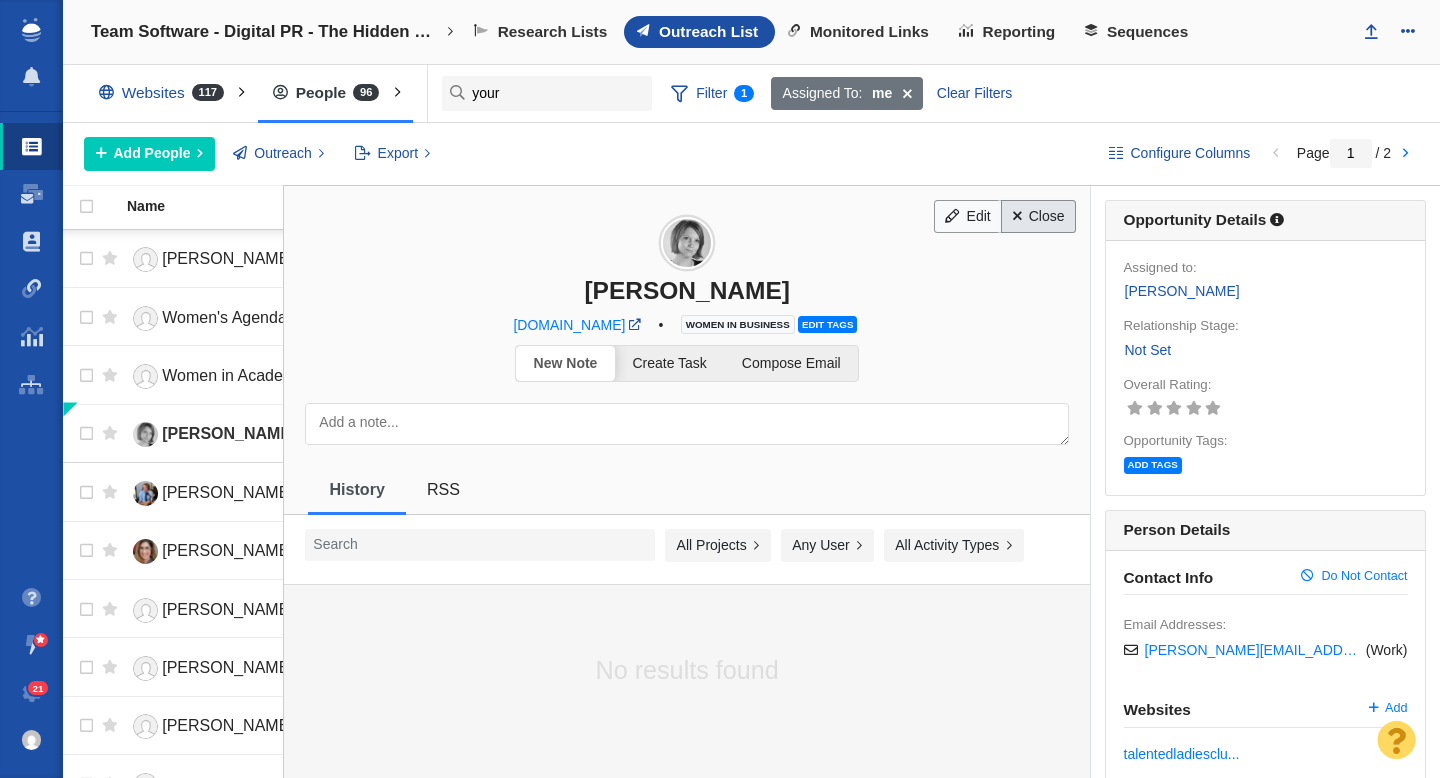 click on "Close" at bounding box center (1038, 217) 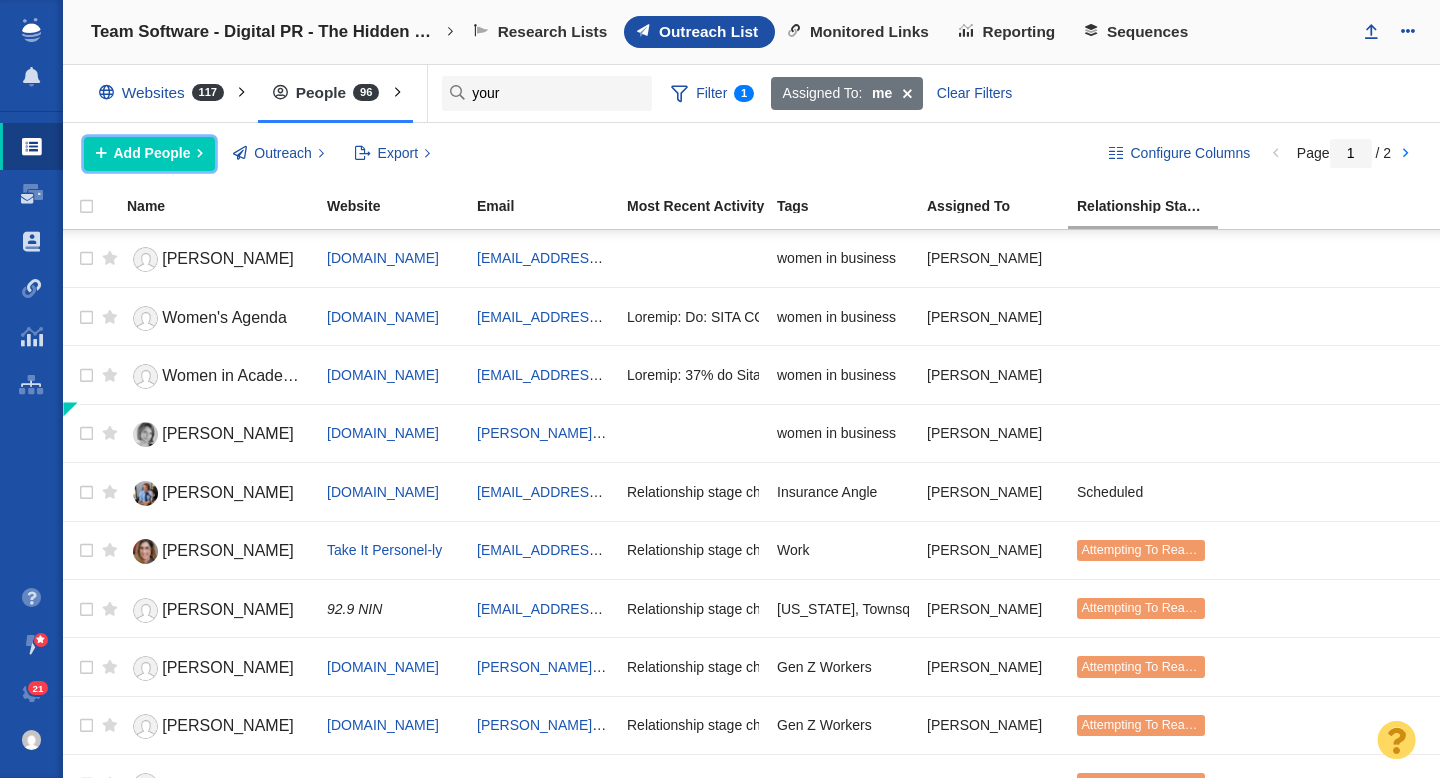 click on "Add People" at bounding box center [152, 153] 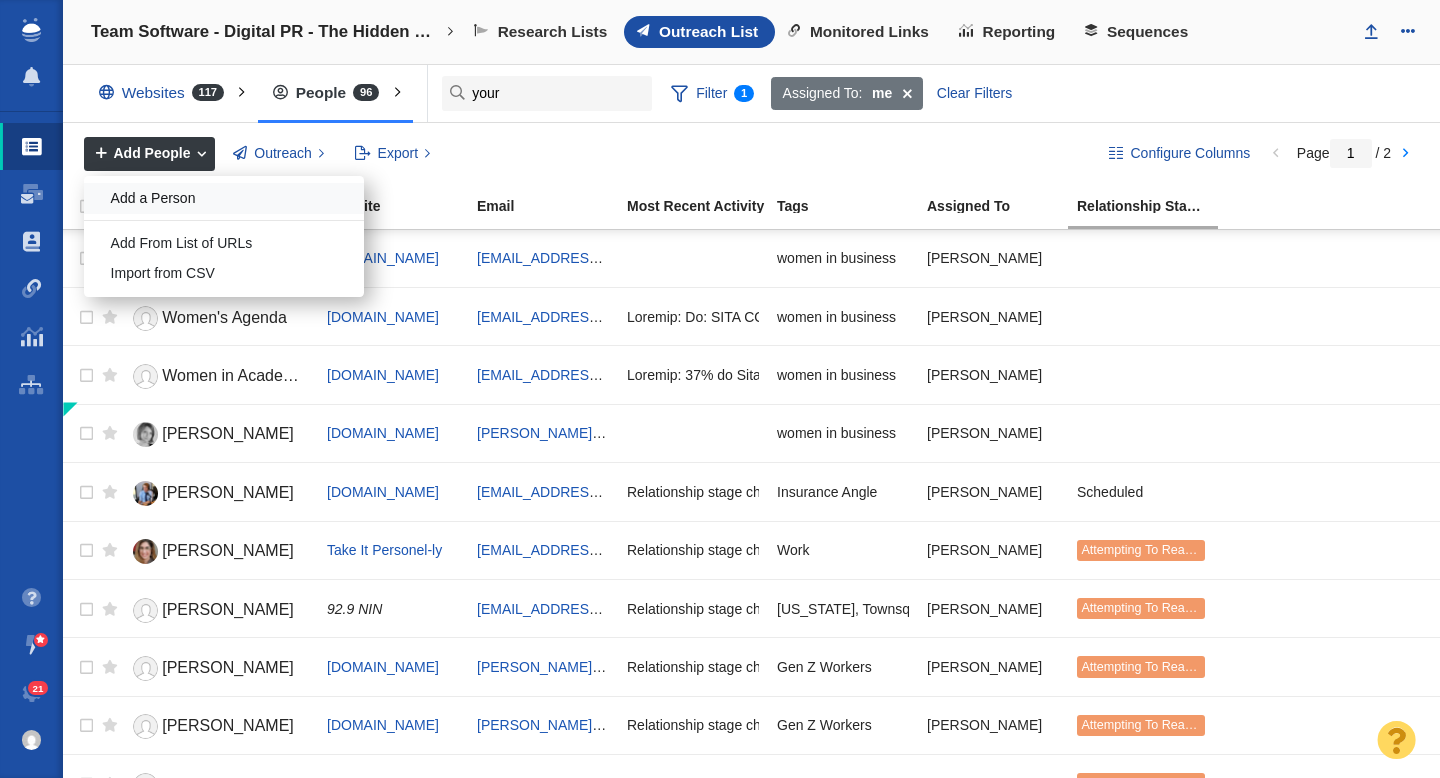 click on "Add a Person" at bounding box center [224, 198] 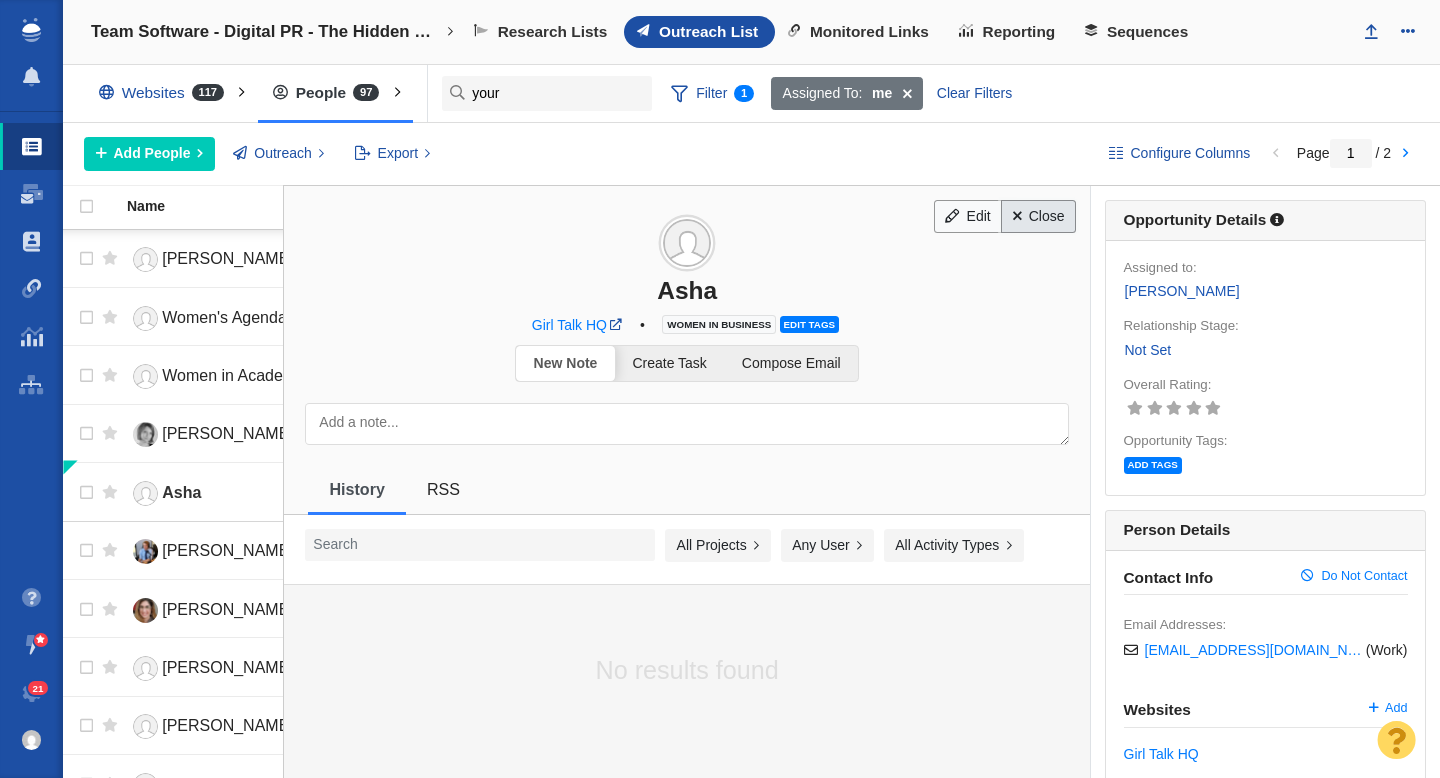 click on "Close" at bounding box center (1038, 217) 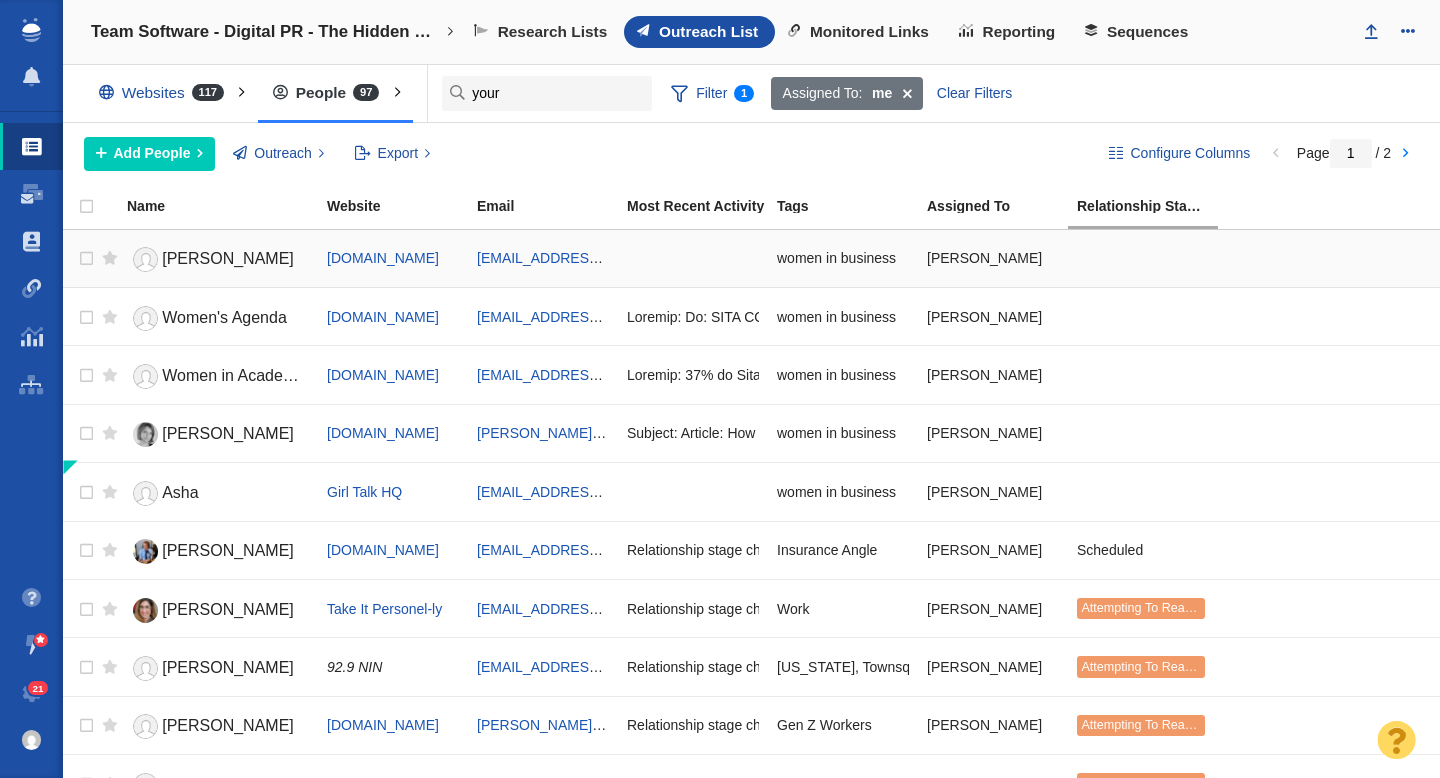 click on "[PERSON_NAME]" at bounding box center [218, 259] 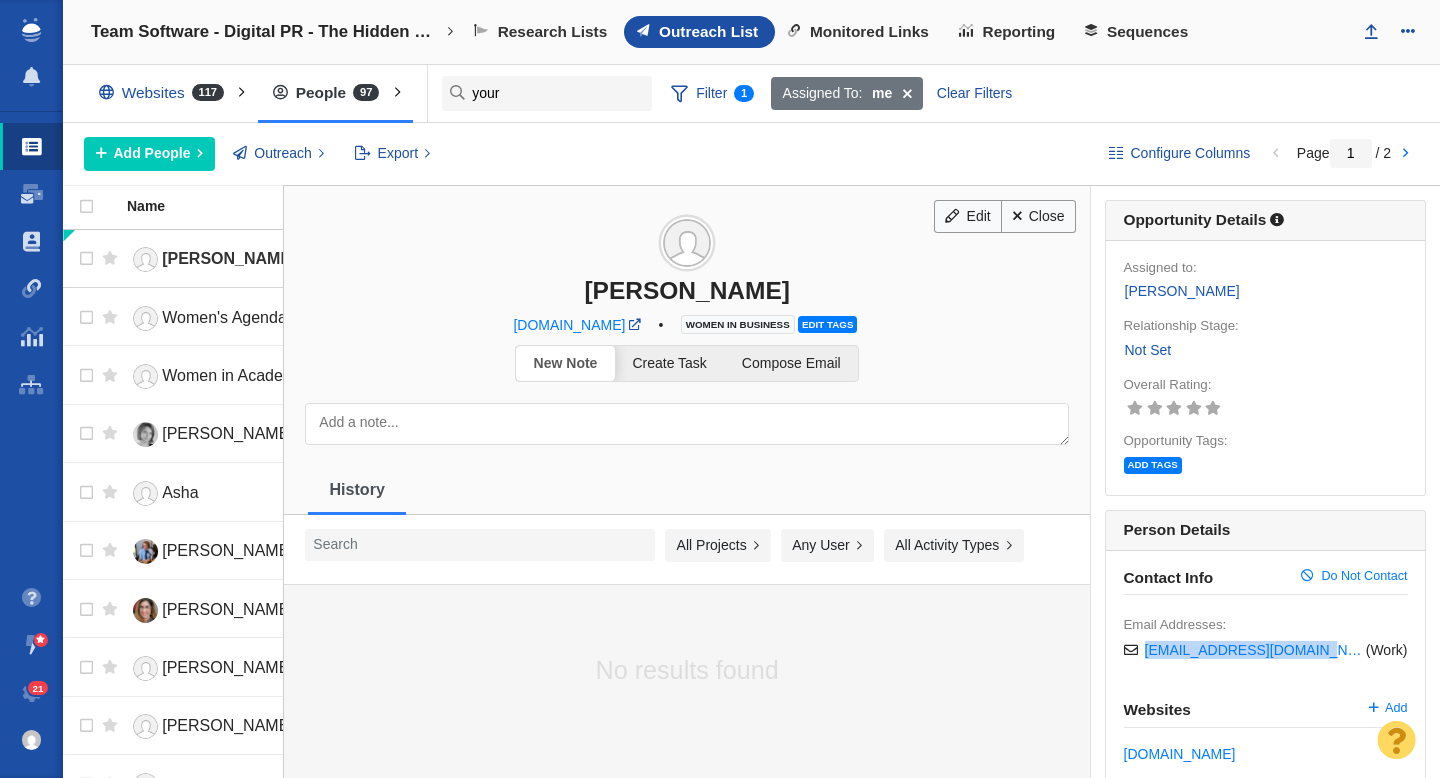 click on "Not Set" at bounding box center [1148, 350] 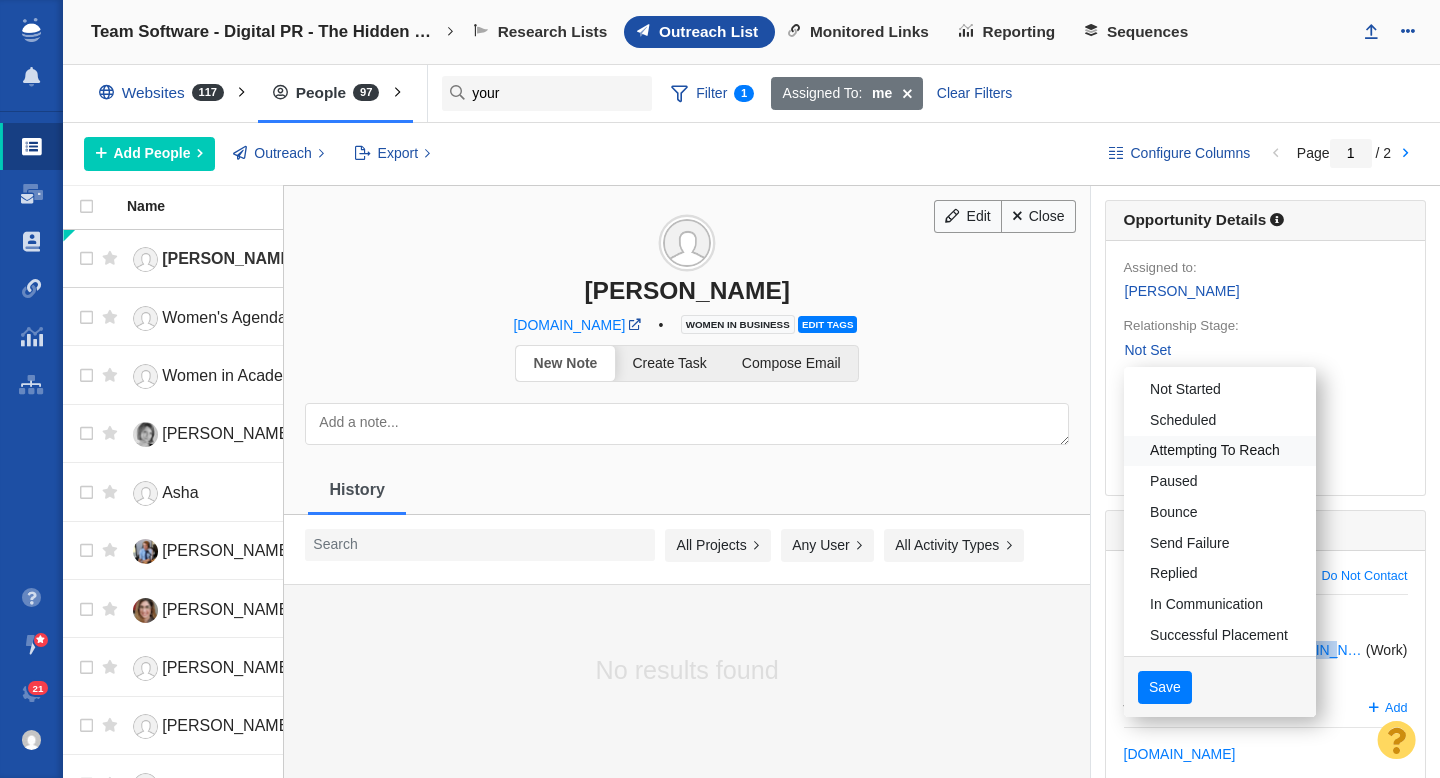 click on "Attempting To Reach" at bounding box center (1220, 451) 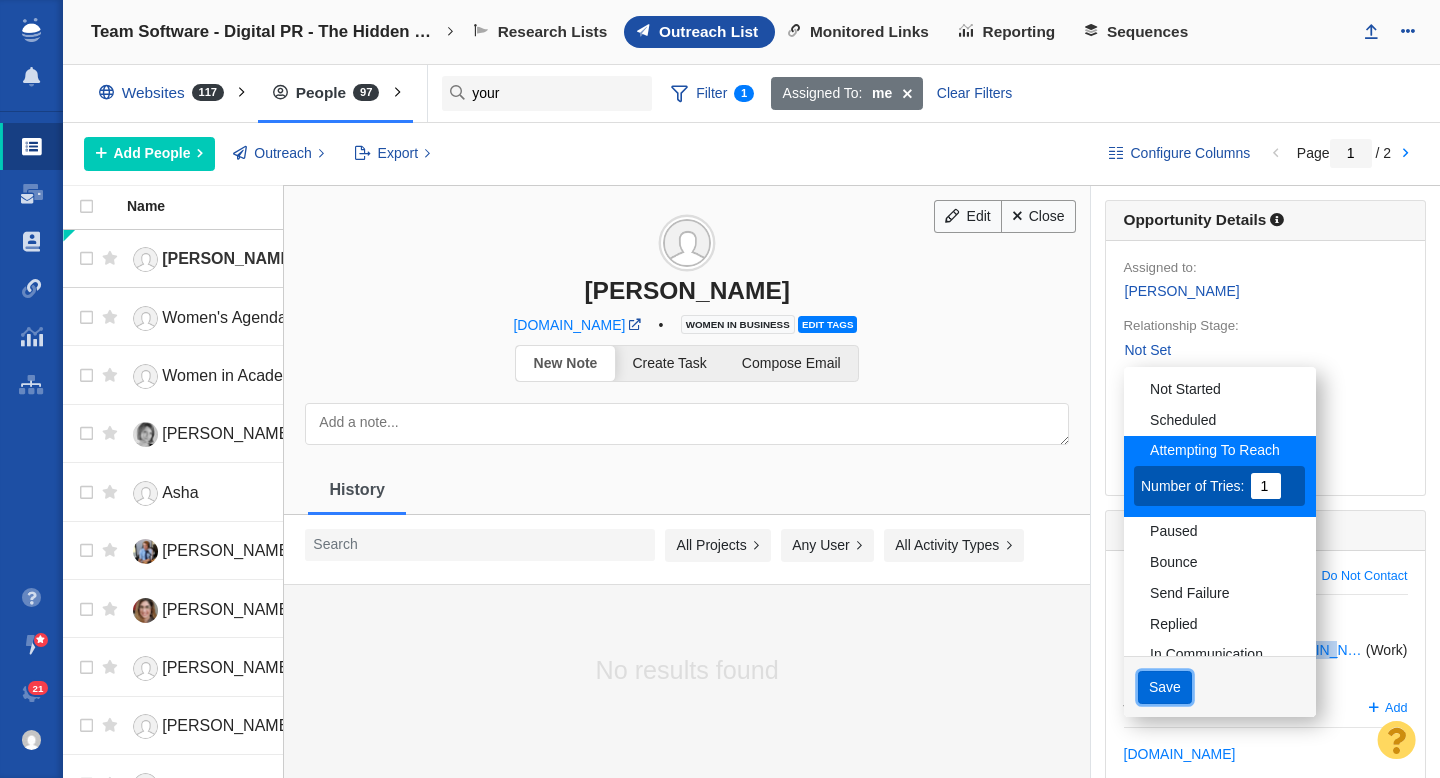 click on "Save" at bounding box center [1165, 688] 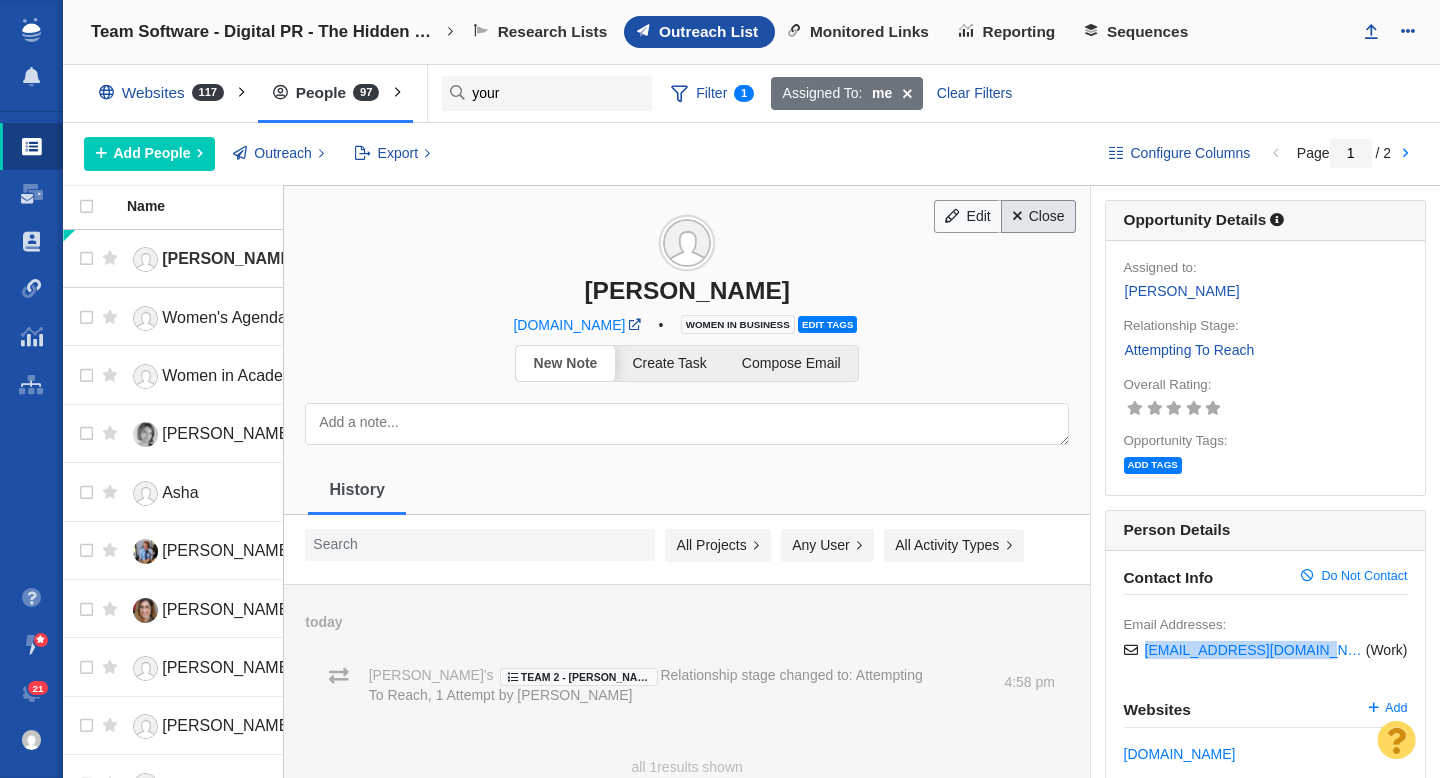 click on "Close" at bounding box center (1038, 217) 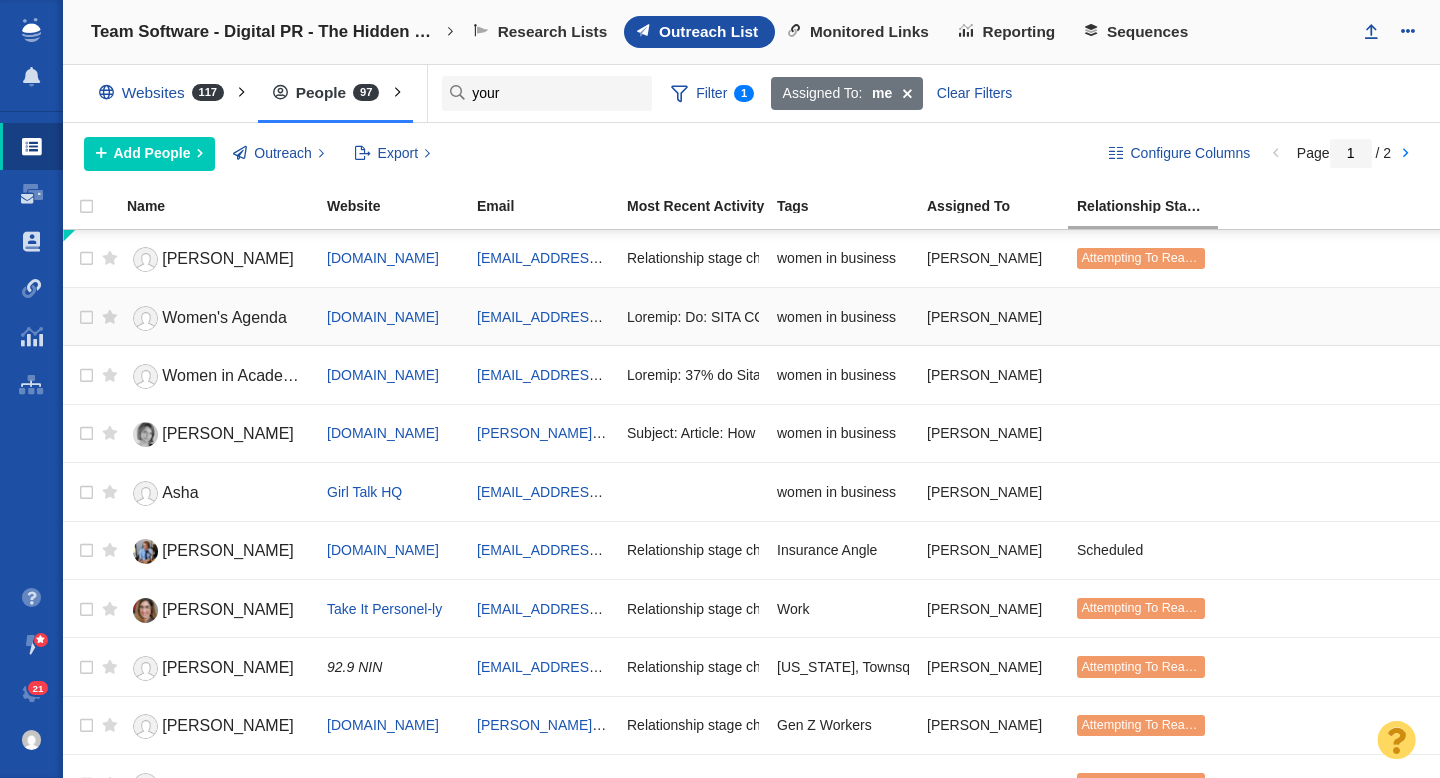 click on "Women's Agenda" at bounding box center [224, 317] 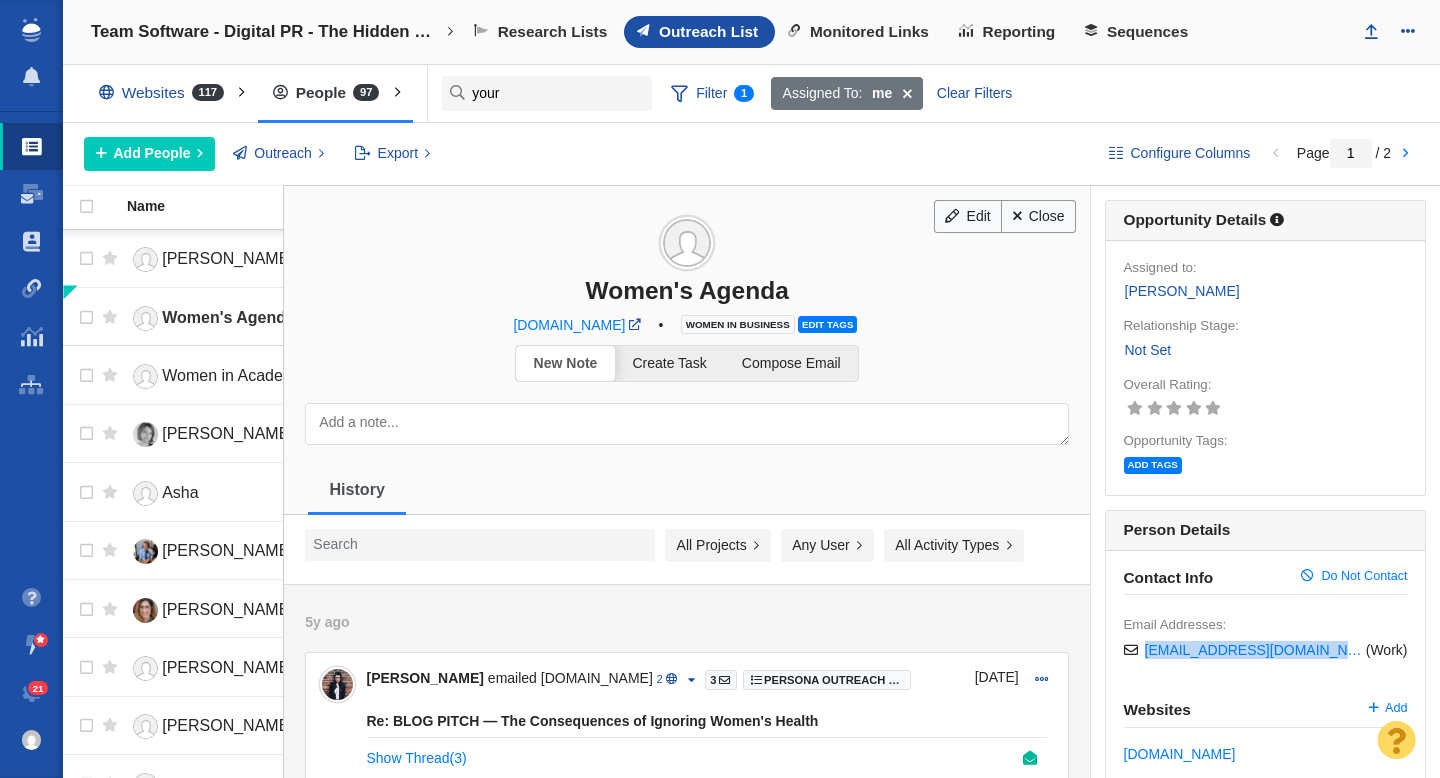 click on "Not Set" at bounding box center (1148, 350) 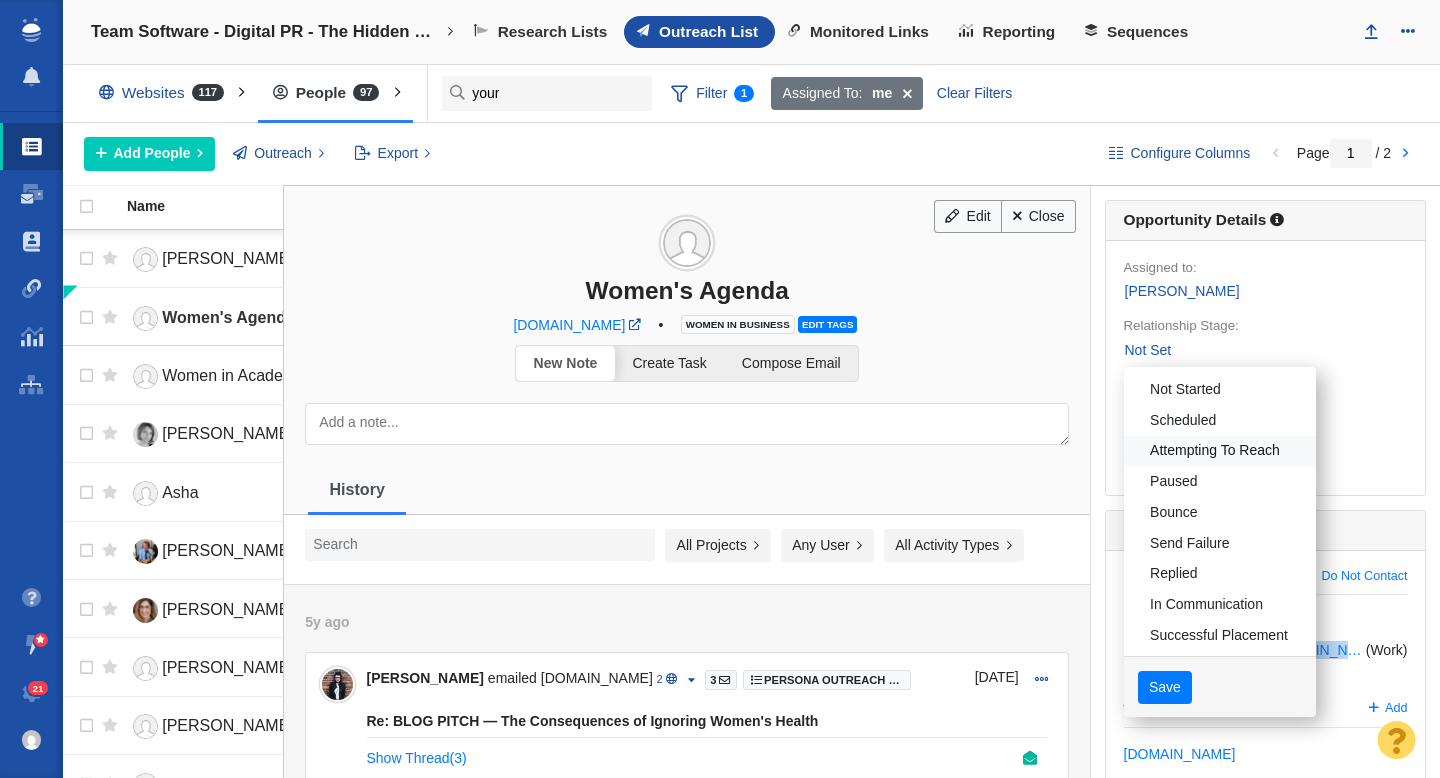 click on "Attempting To Reach" at bounding box center [1220, 451] 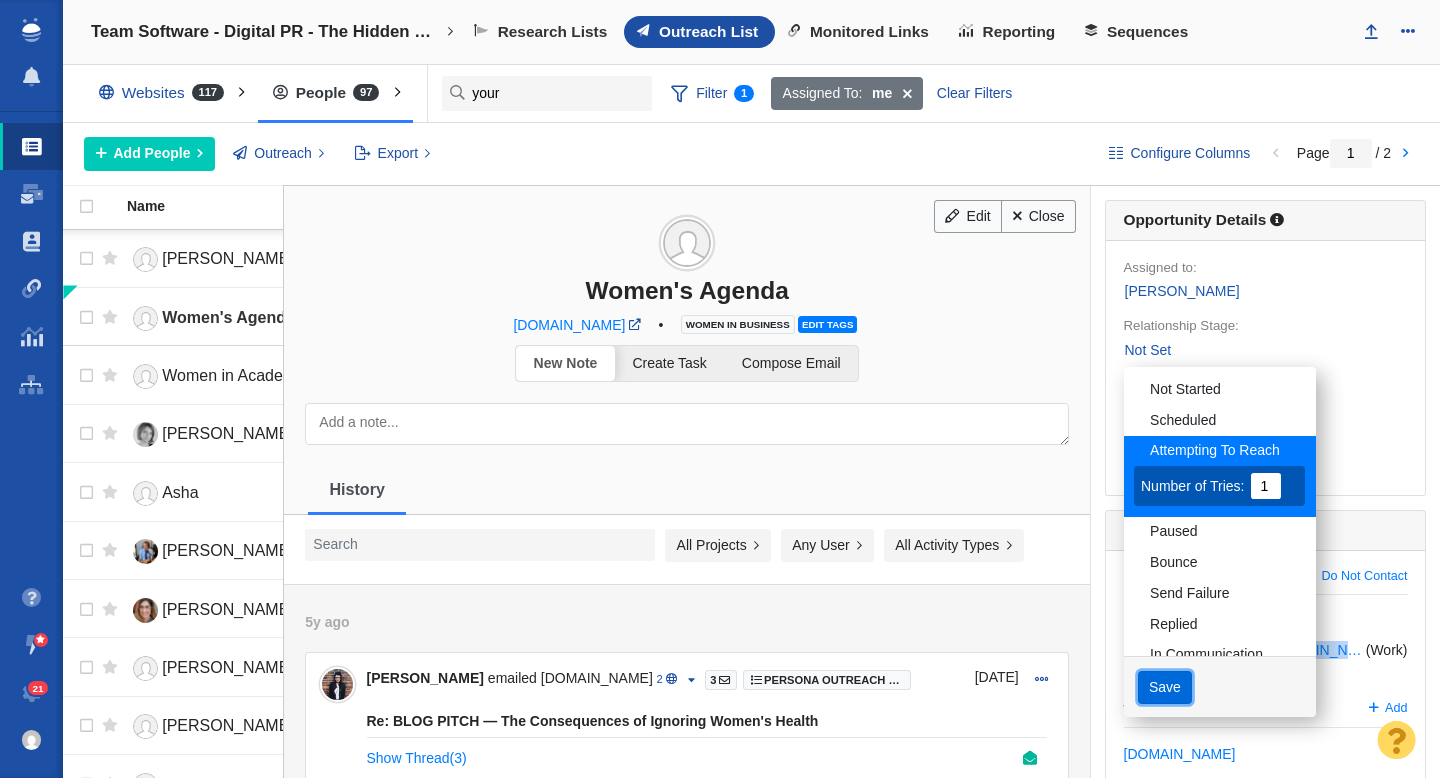 click on "Save" at bounding box center [1165, 688] 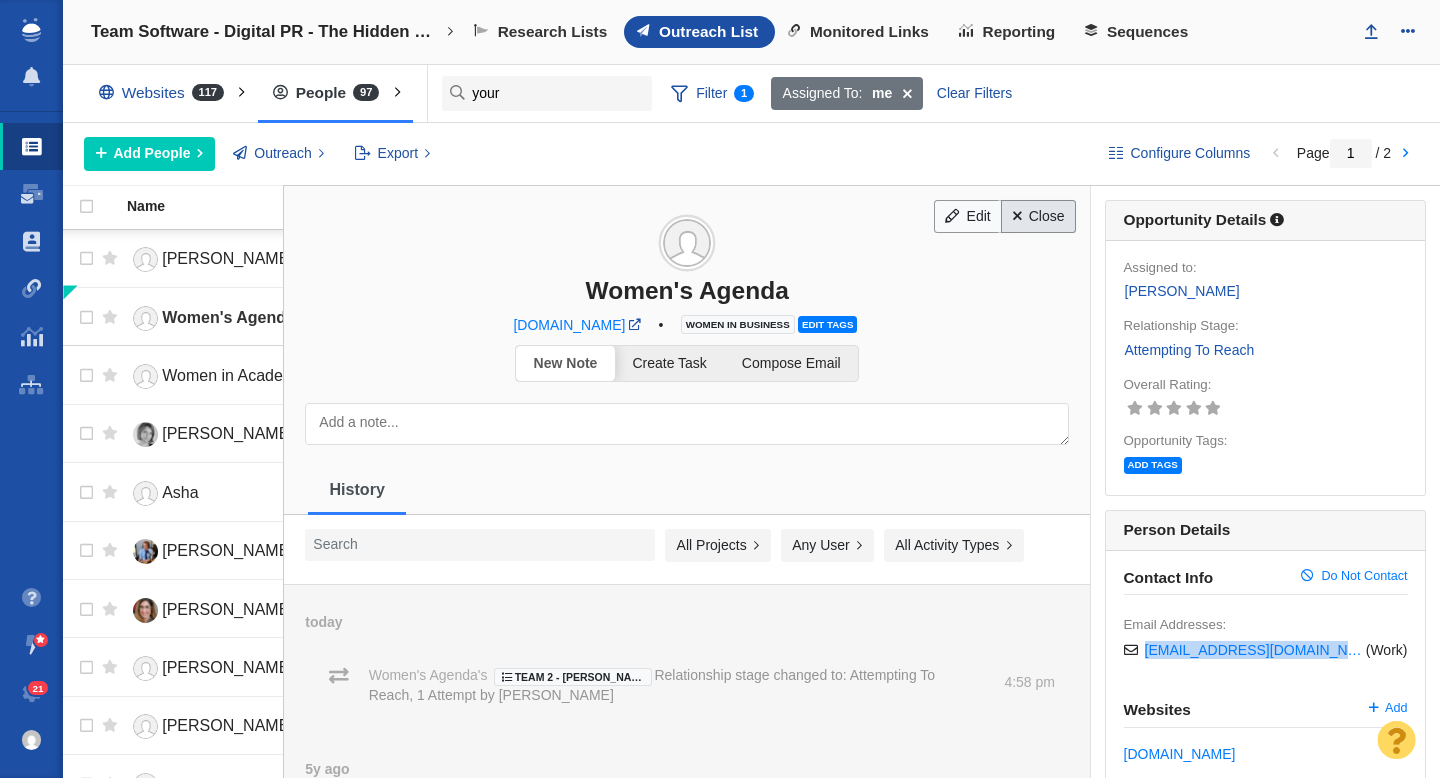 click on "Close" at bounding box center [1038, 217] 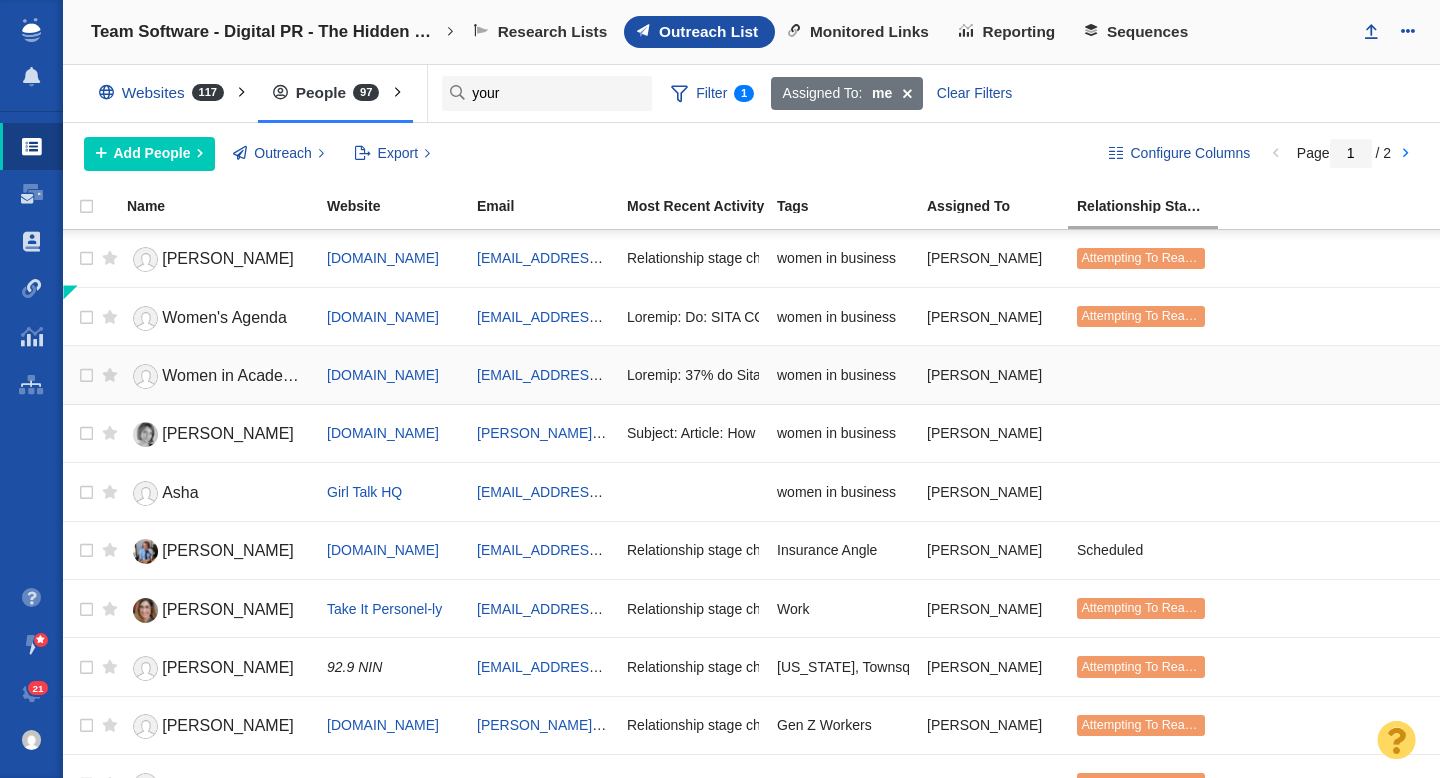 click on "Women in Academia Report" at bounding box center (261, 375) 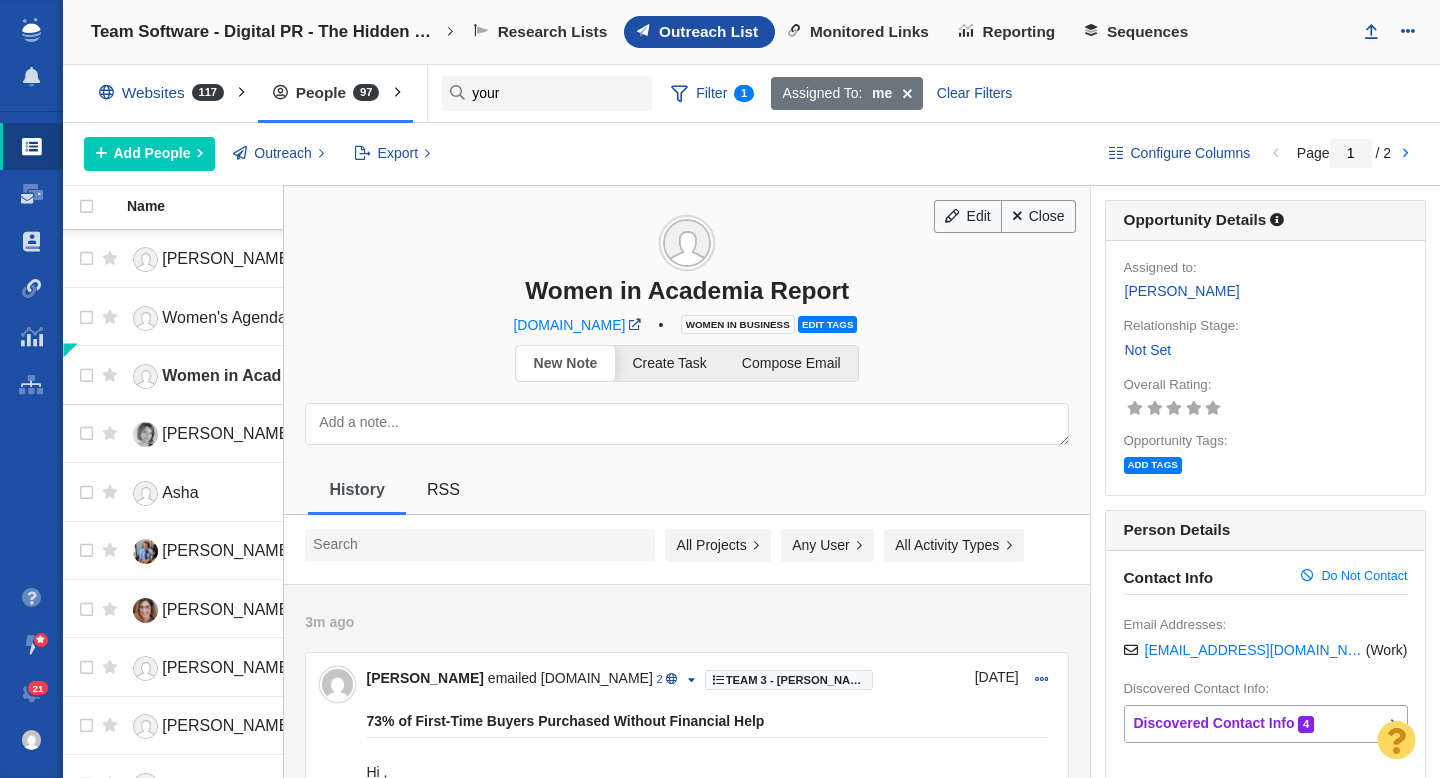 click on "Not Set" at bounding box center (1148, 350) 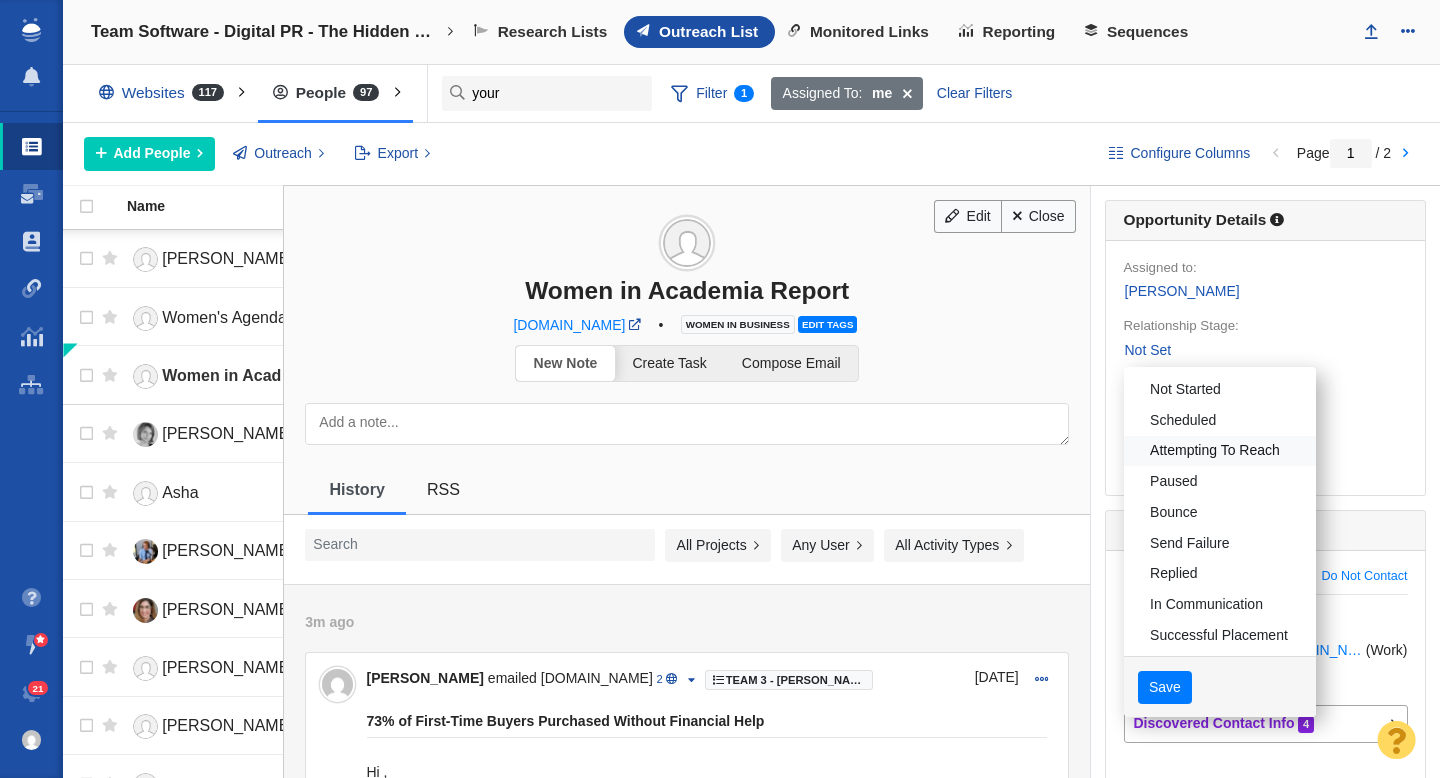 click on "Attempting To Reach" at bounding box center (1220, 451) 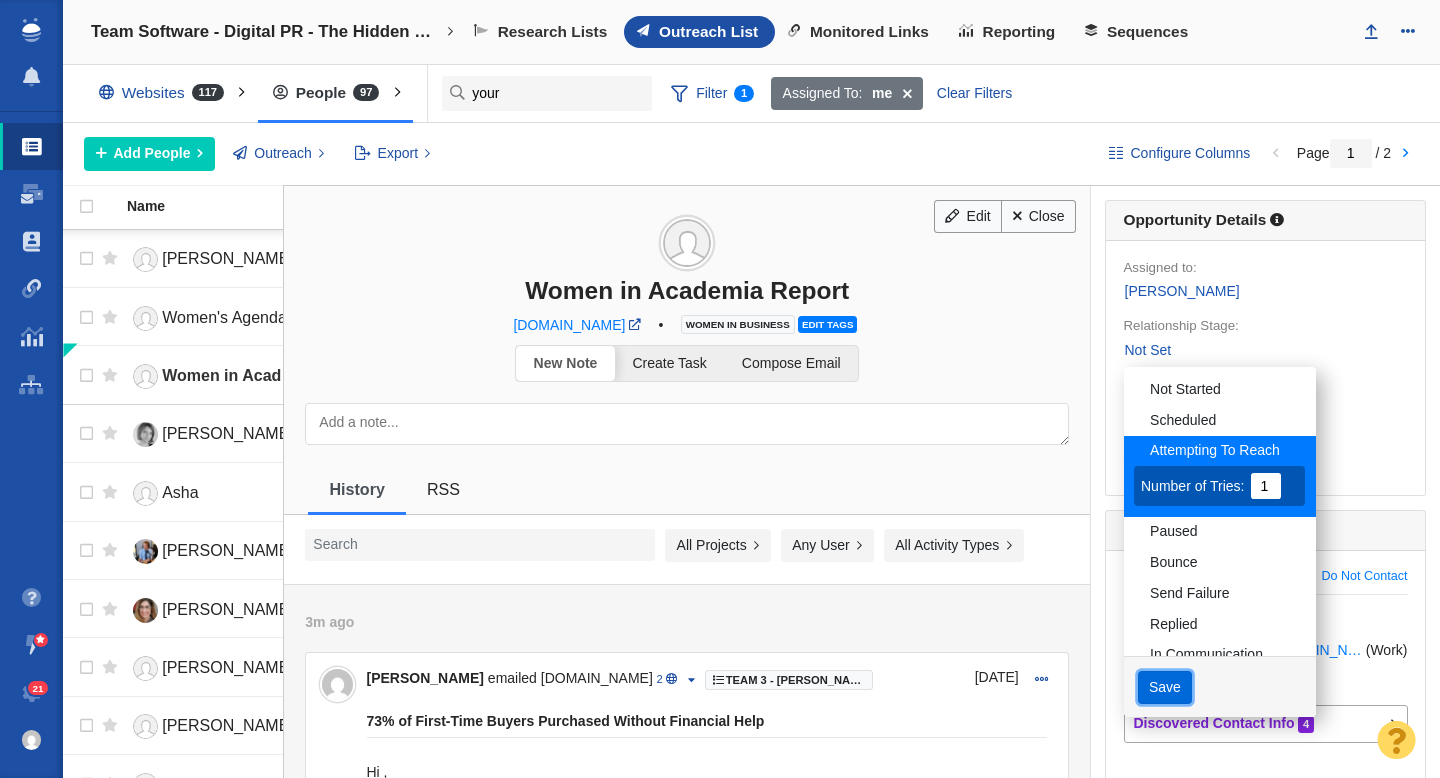 click on "Save" at bounding box center (1165, 688) 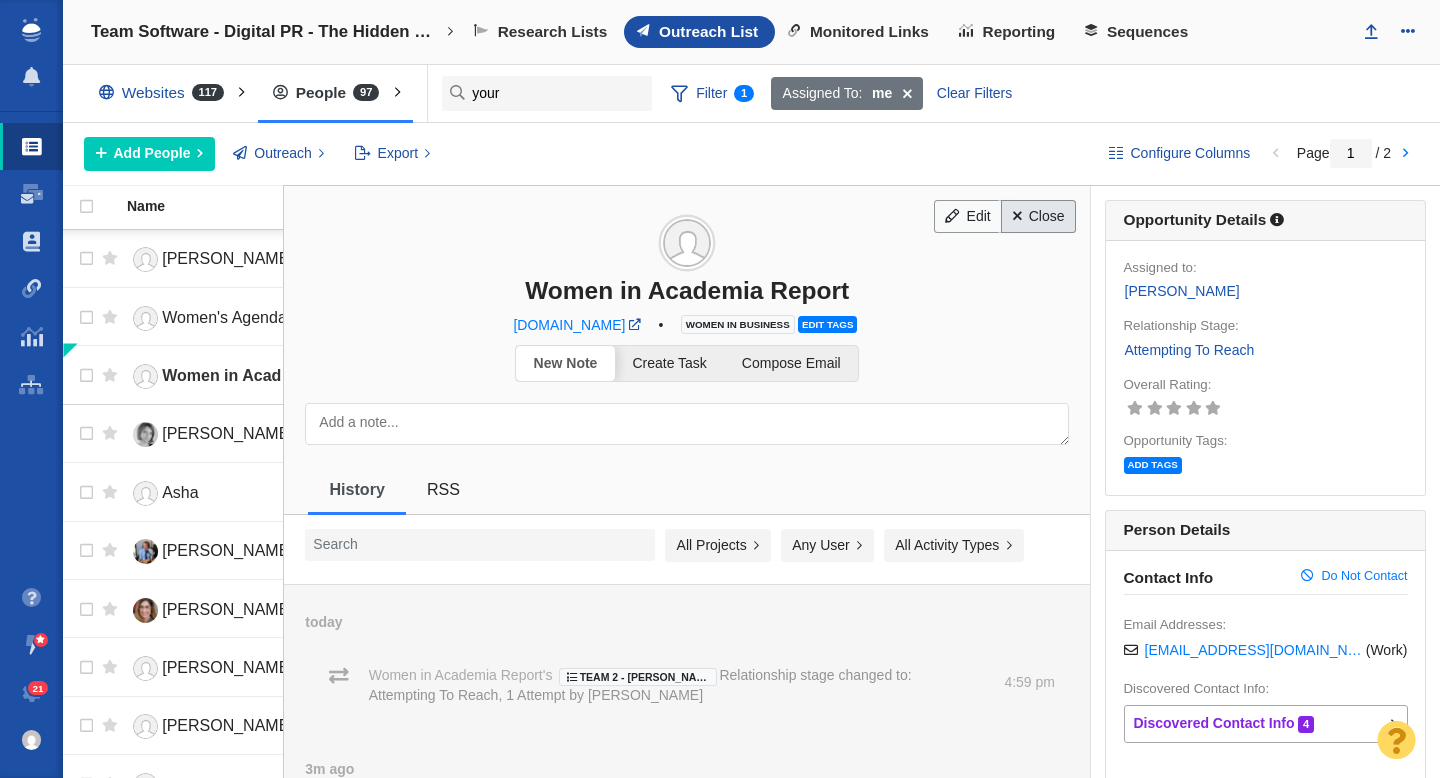 click on "Close" at bounding box center (1038, 217) 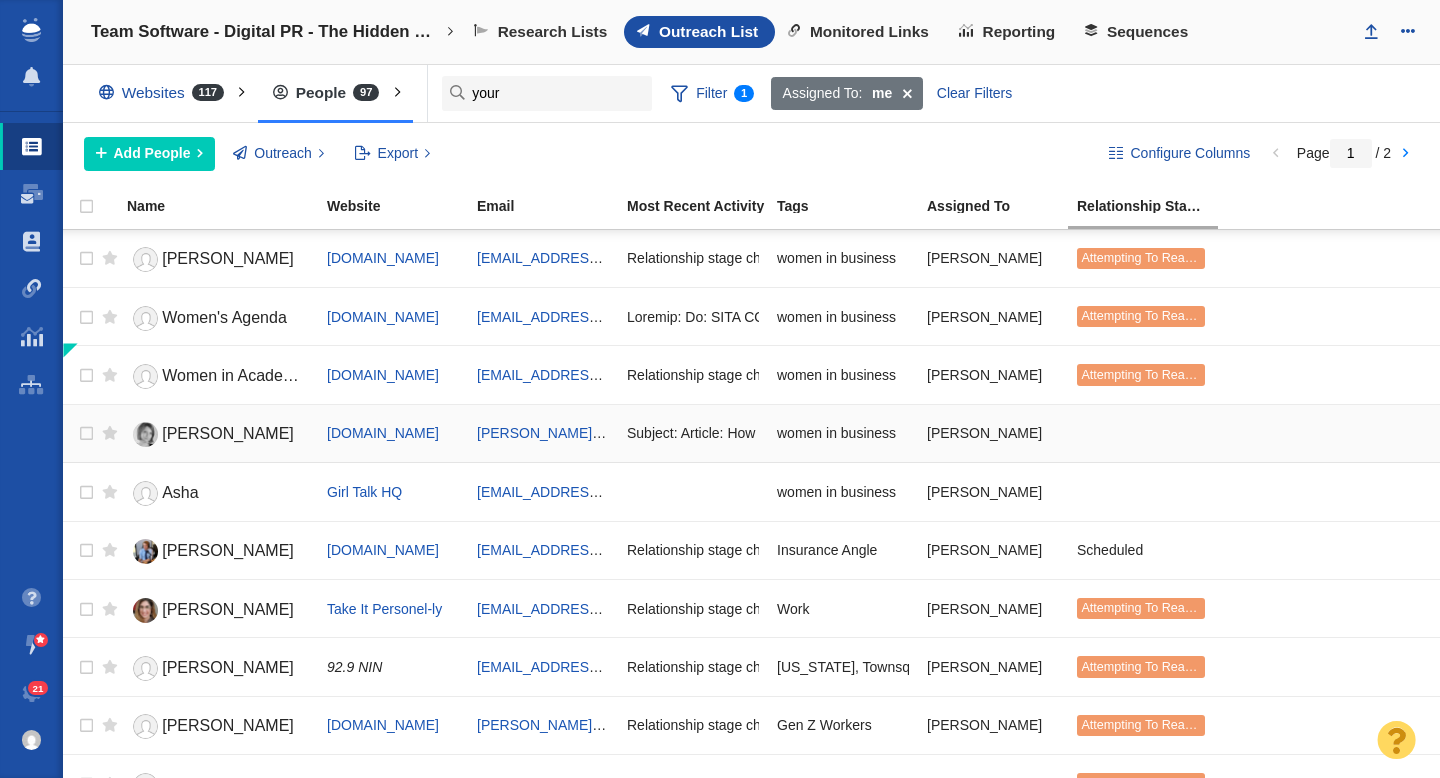 click on "[PERSON_NAME]" at bounding box center [228, 433] 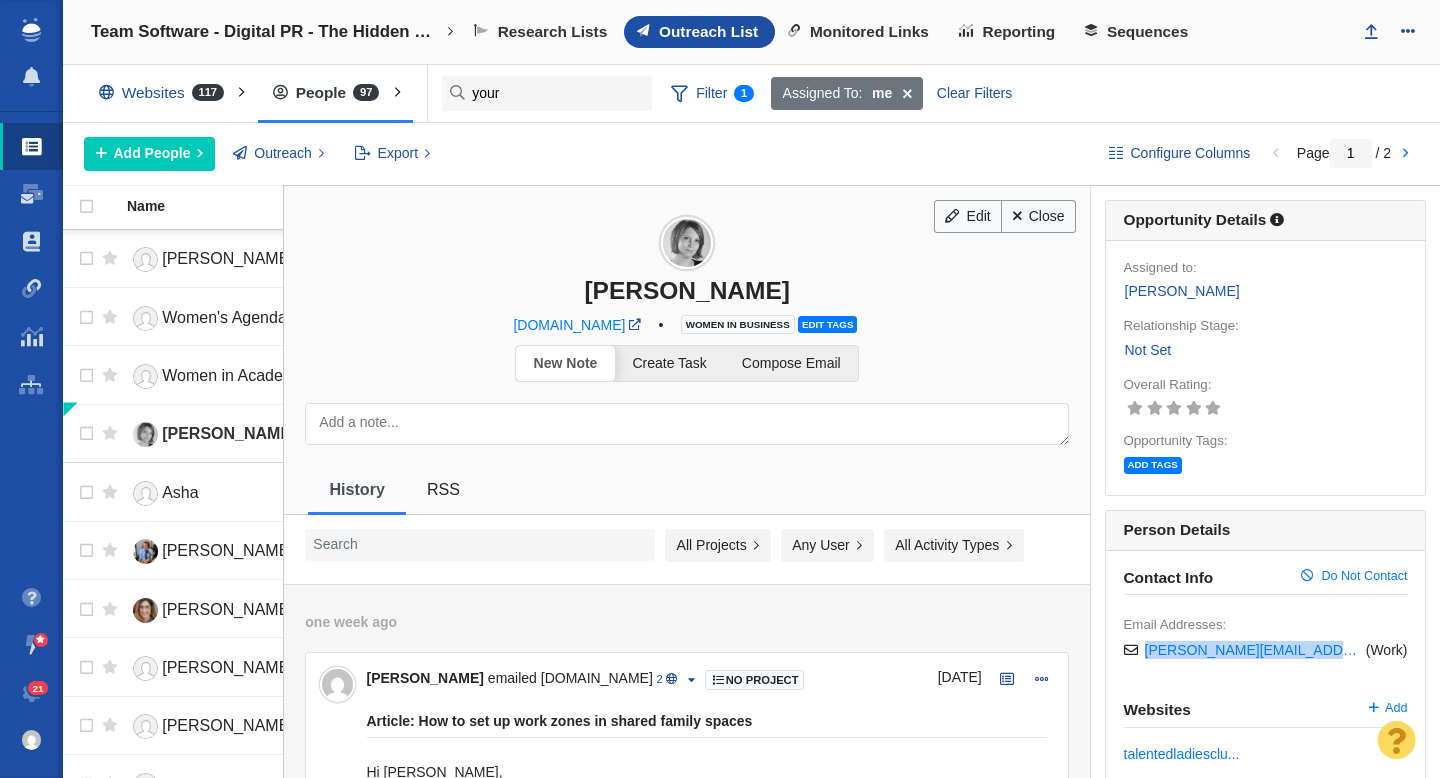 click on "Not Set" at bounding box center [1148, 350] 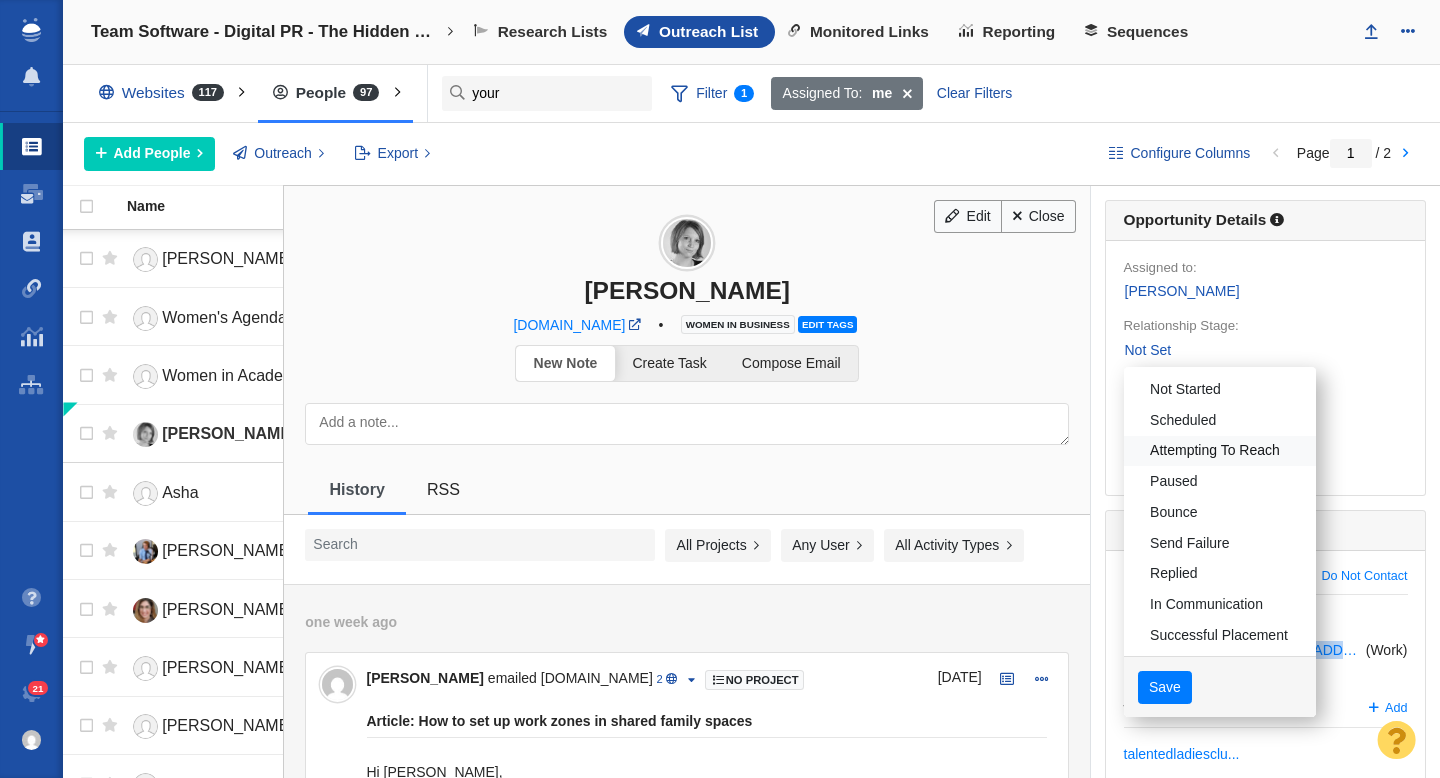 click on "Attempting To Reach" at bounding box center [1220, 451] 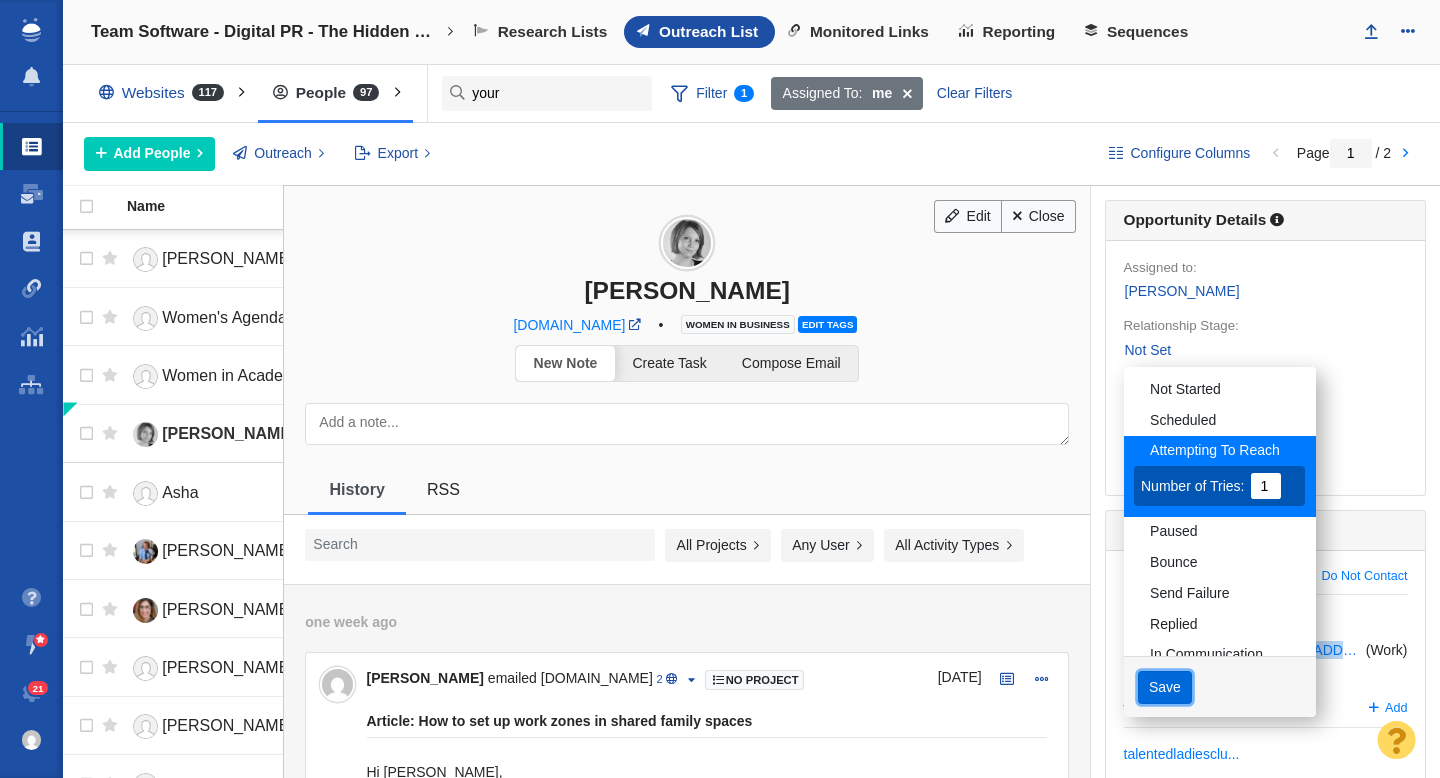 click on "Save" at bounding box center (1165, 688) 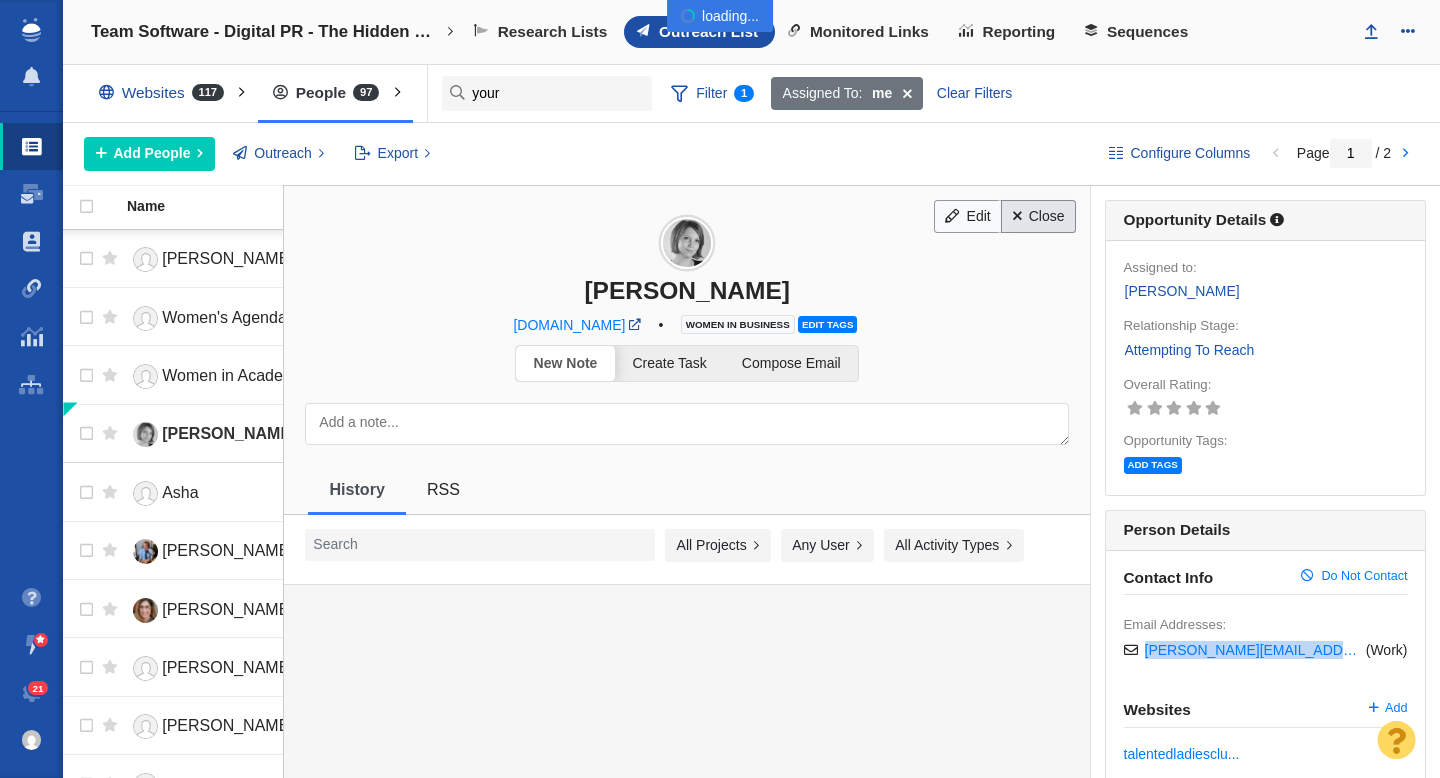 click on "Close" at bounding box center [1038, 217] 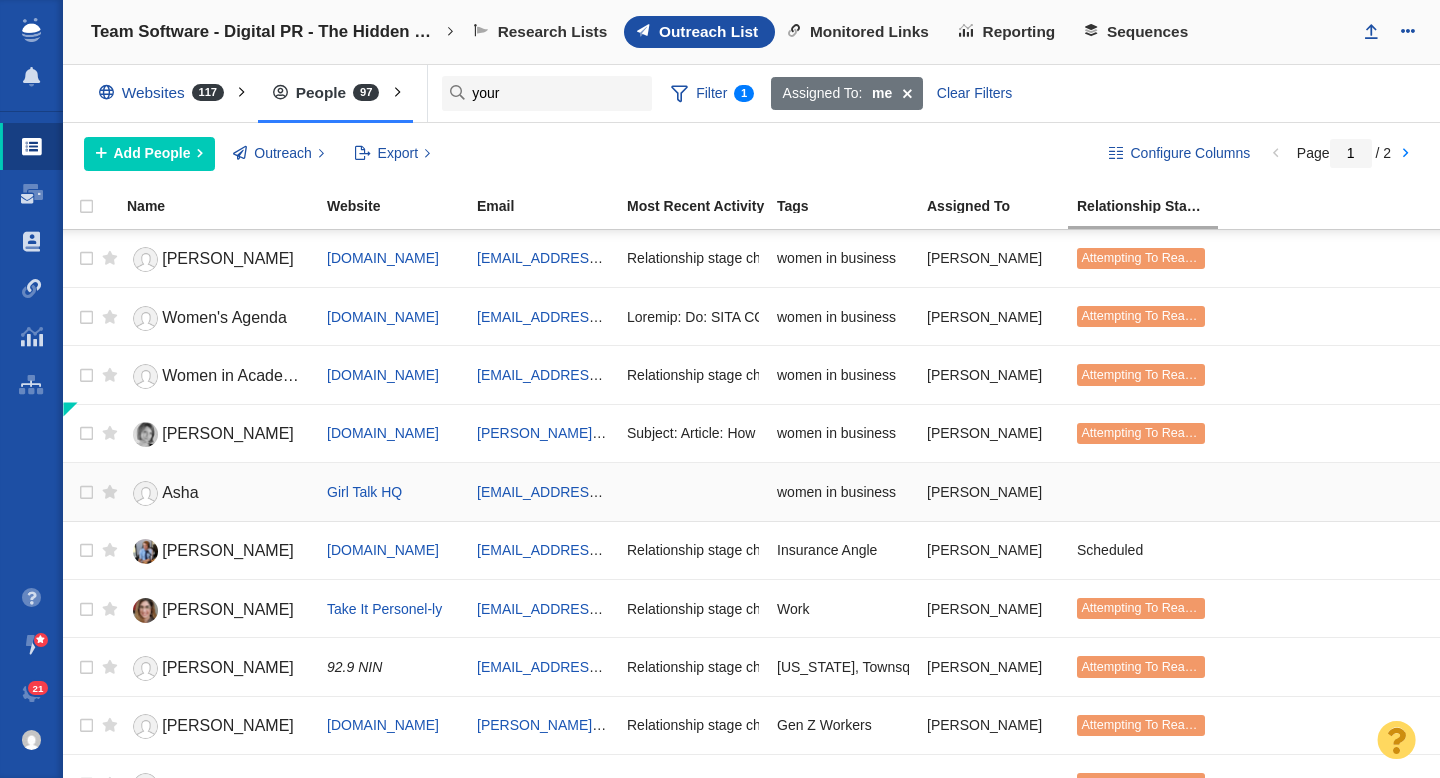 click on "Asha" at bounding box center (180, 492) 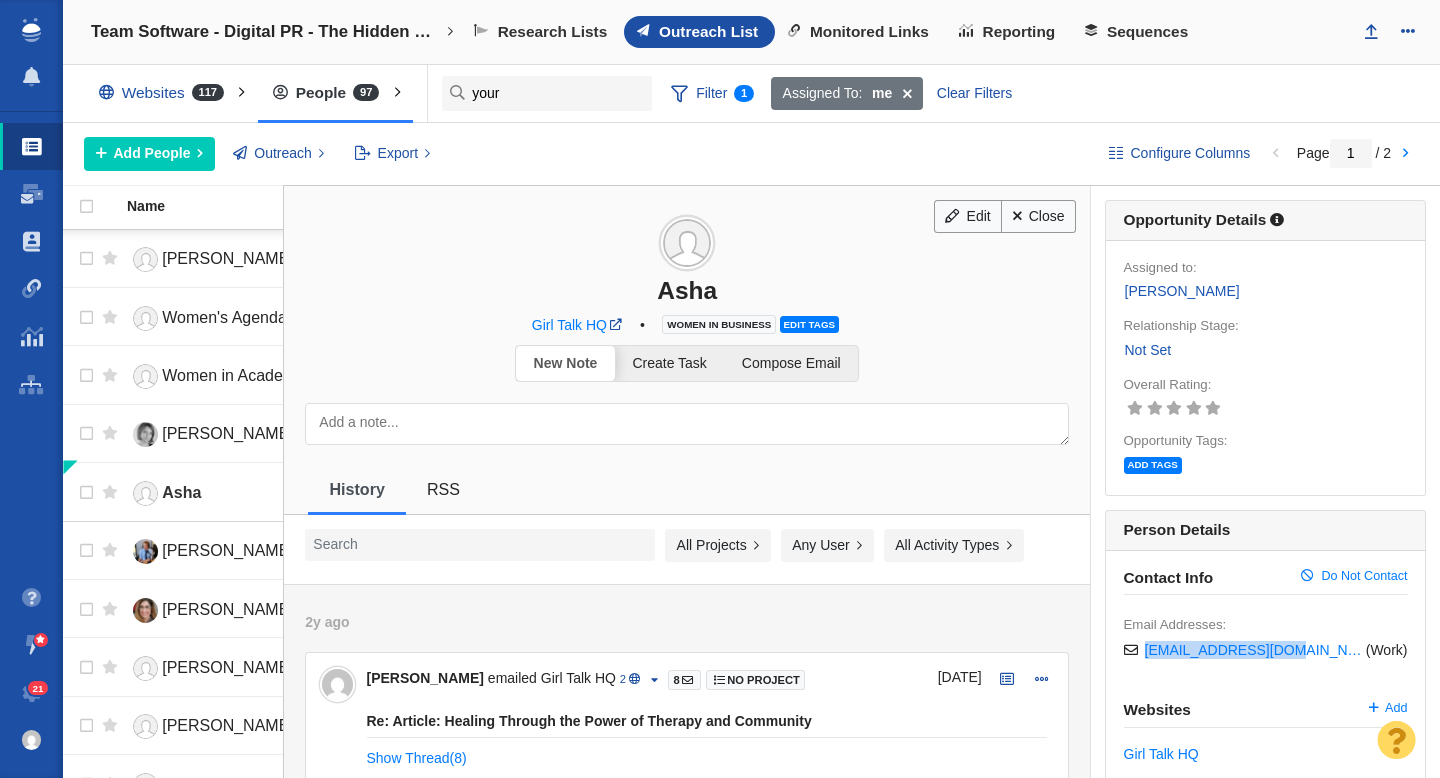 click on "Not Set" at bounding box center [1148, 350] 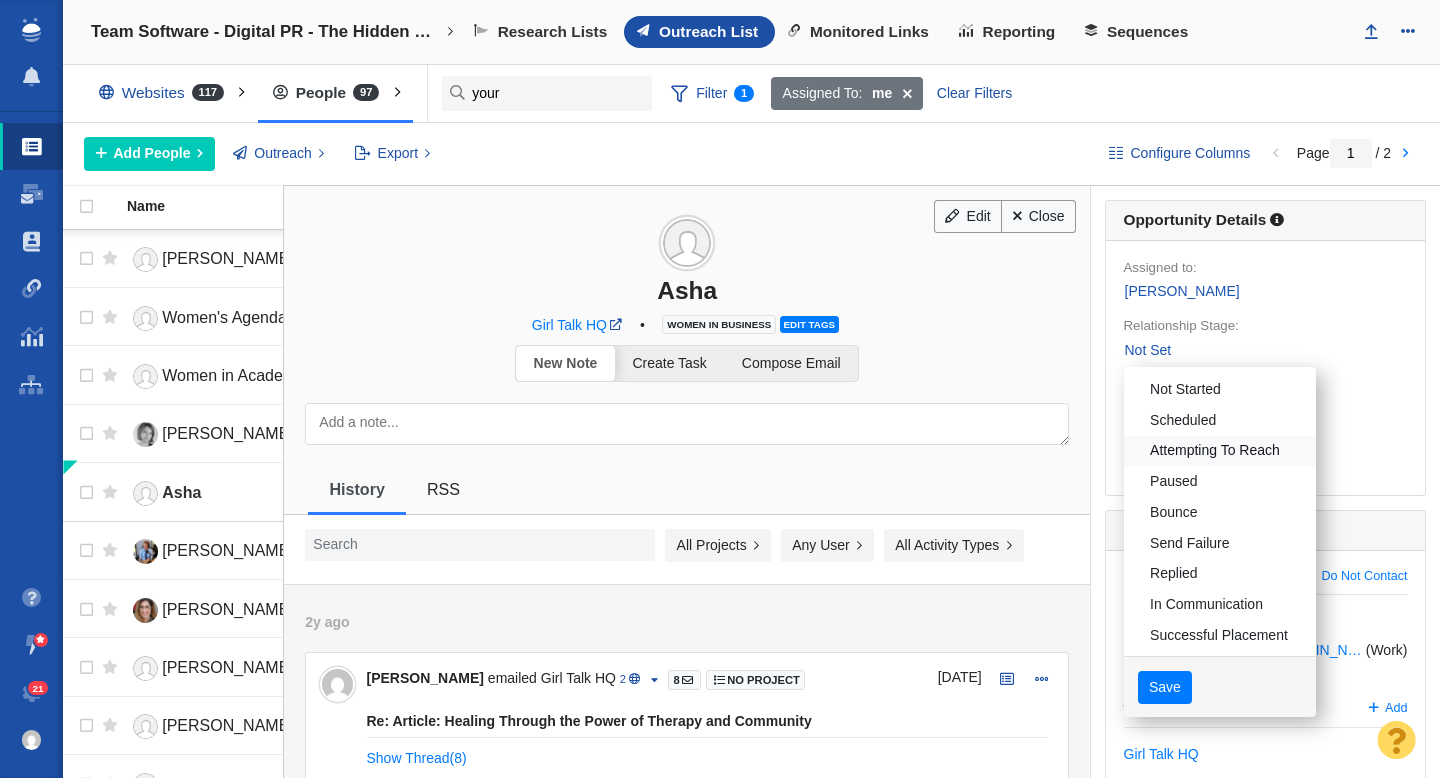 click on "Attempting To Reach" at bounding box center [1220, 451] 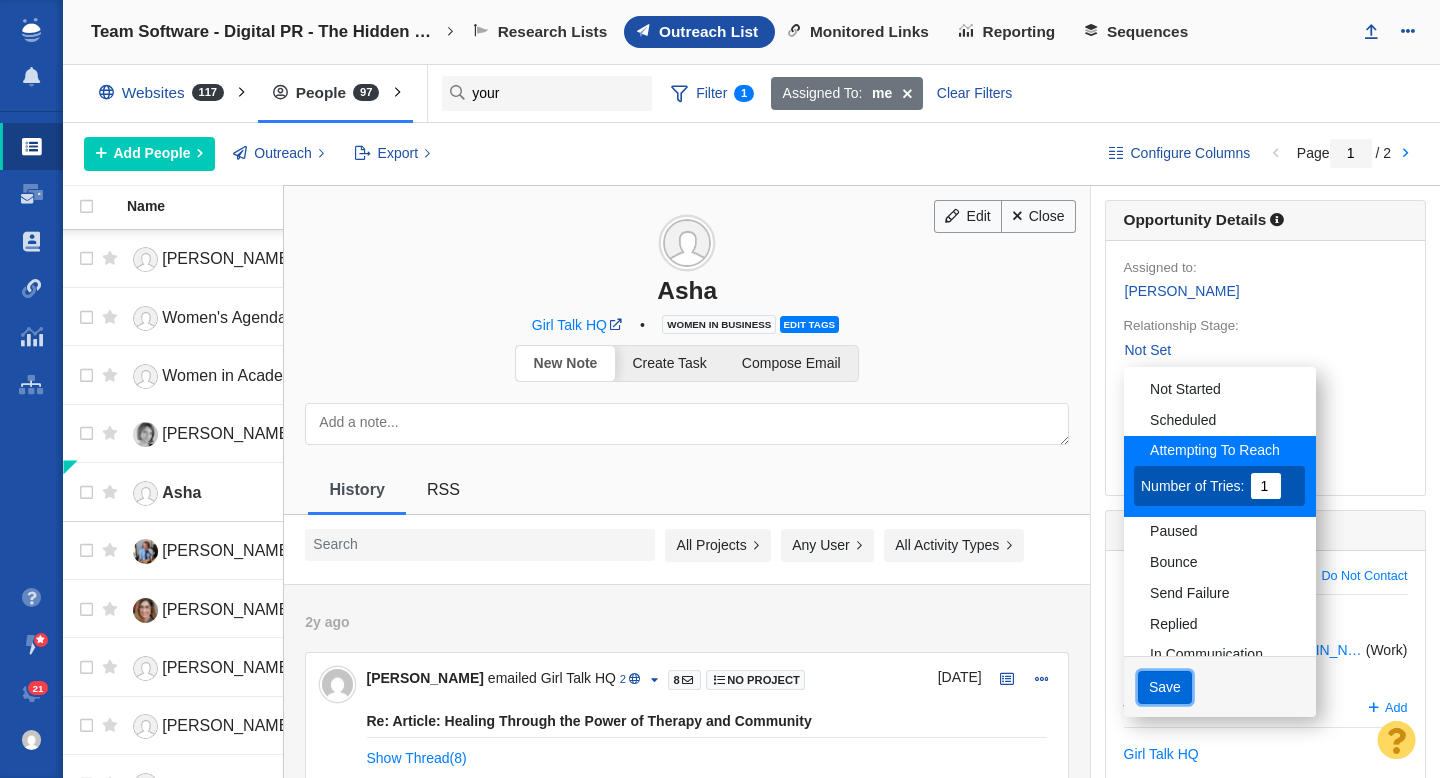click on "Save" at bounding box center (1165, 688) 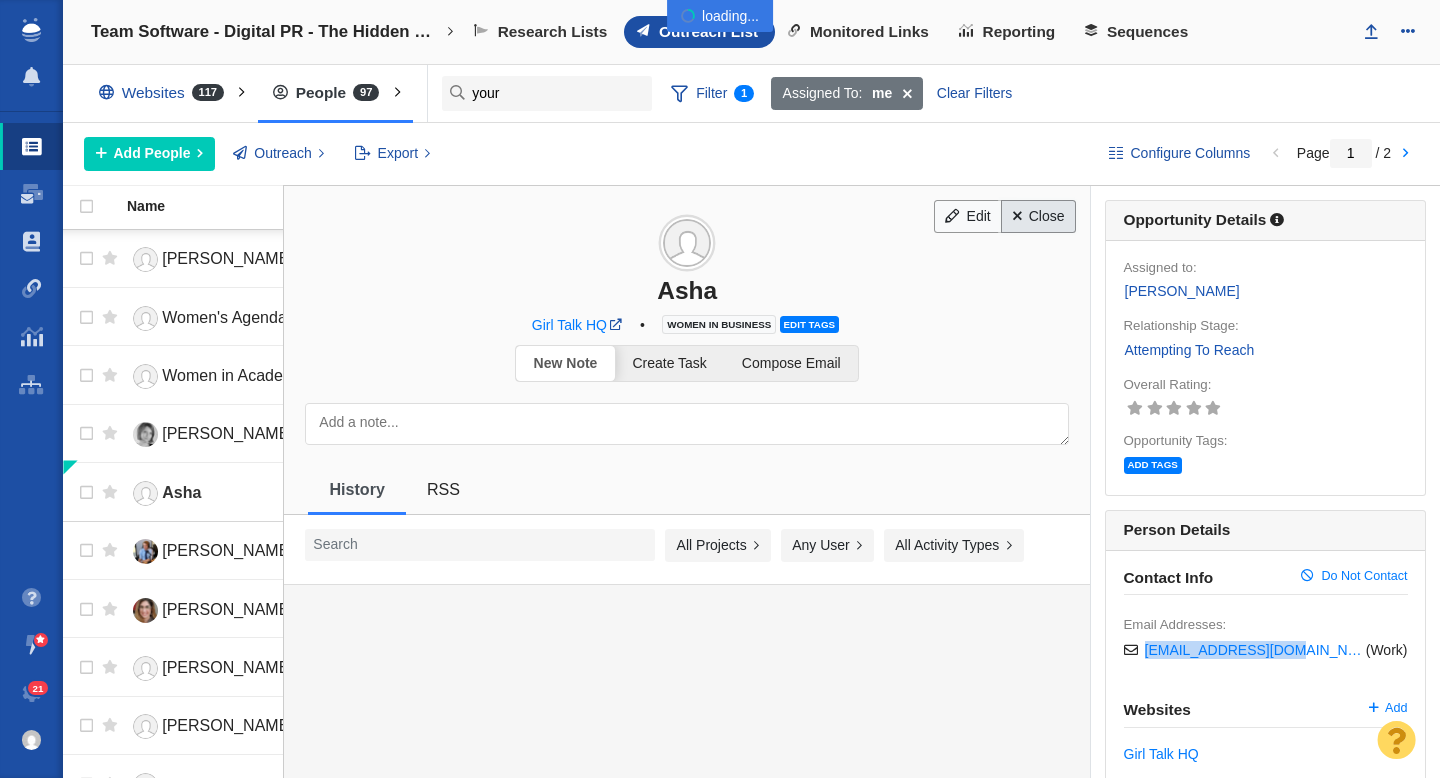 click on "Close" at bounding box center [1038, 217] 